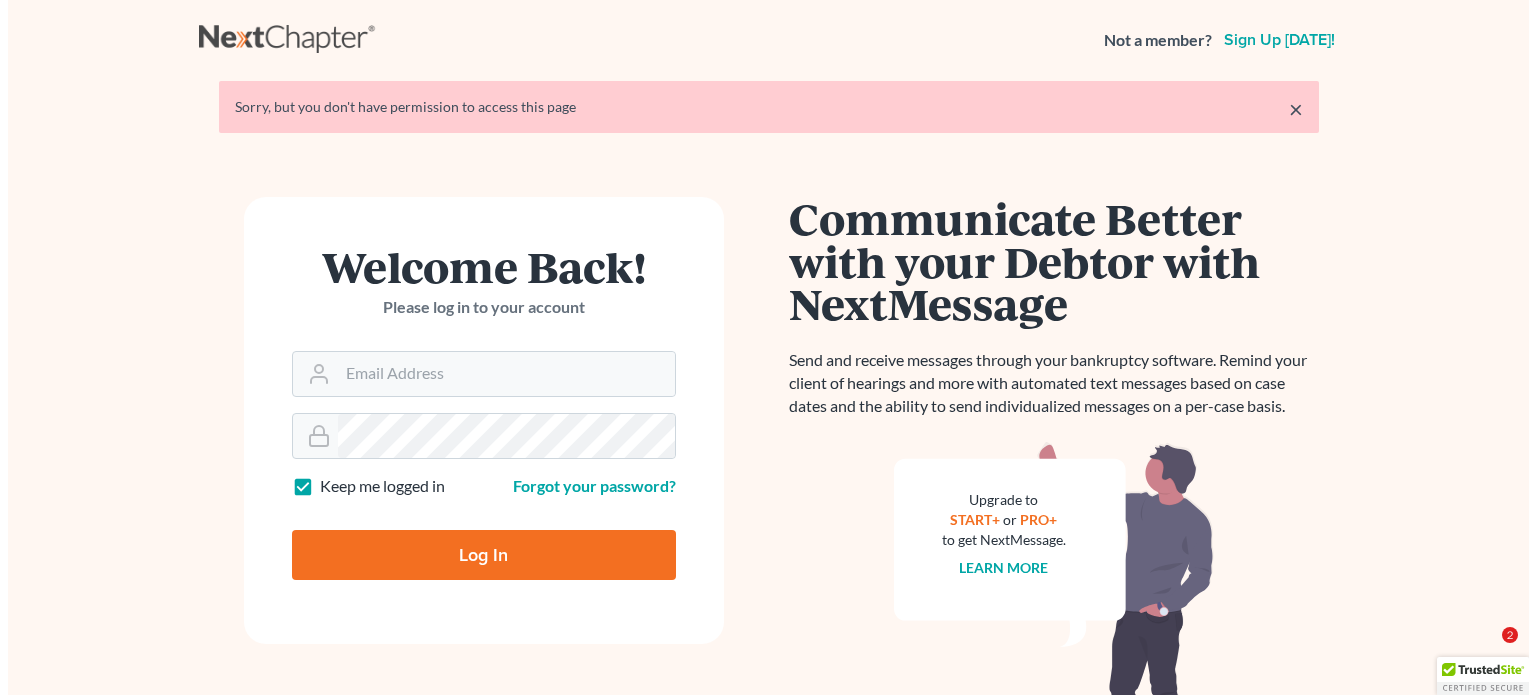 scroll, scrollTop: 0, scrollLeft: 0, axis: both 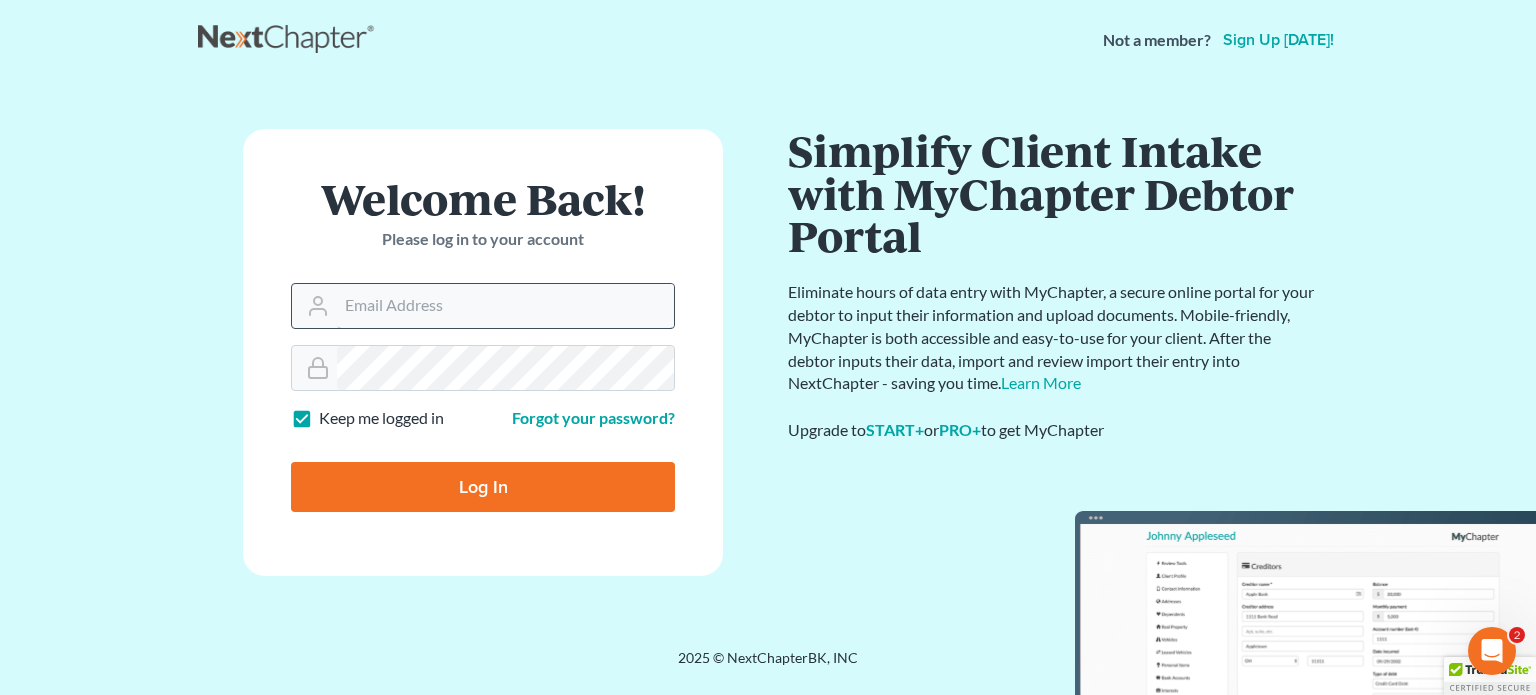click on "Email Address" at bounding box center [505, 306] 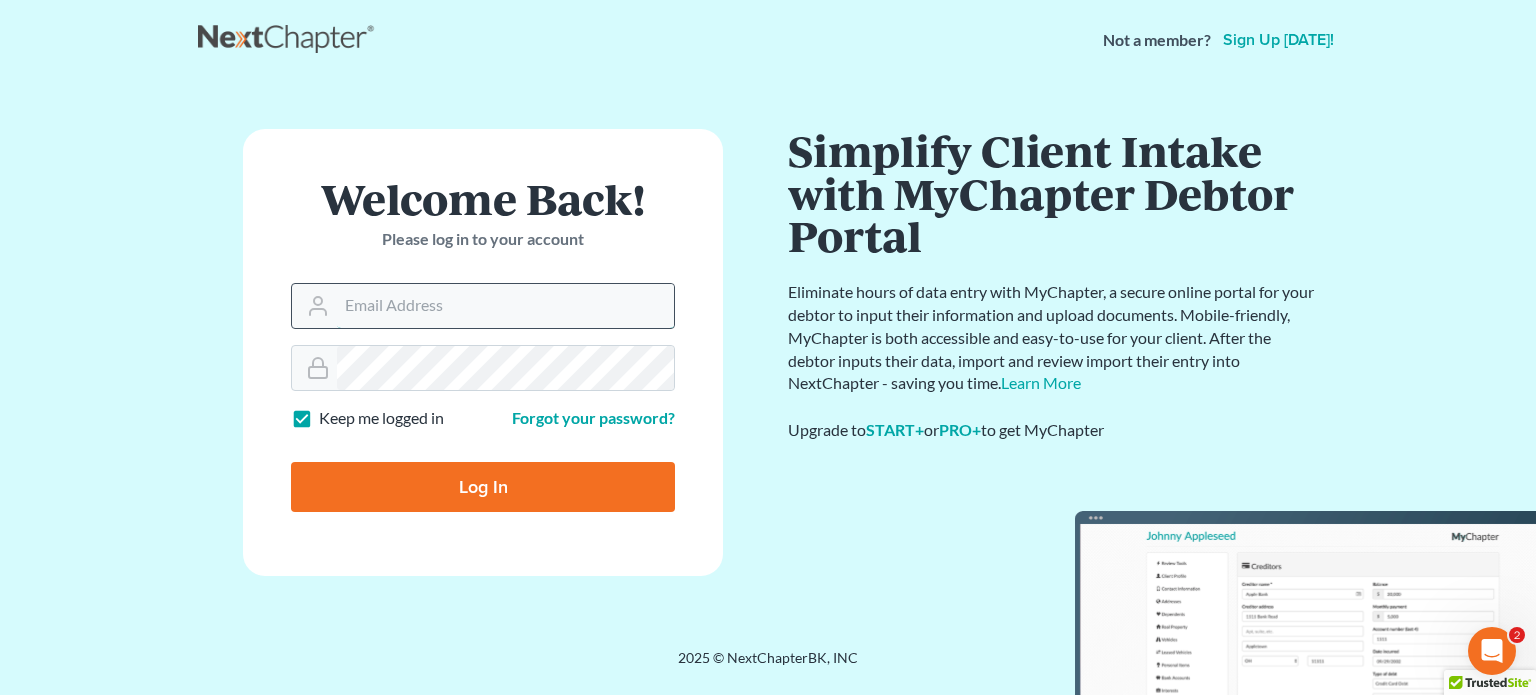 type on "[EMAIL_ADDRESS][DOMAIN_NAME]" 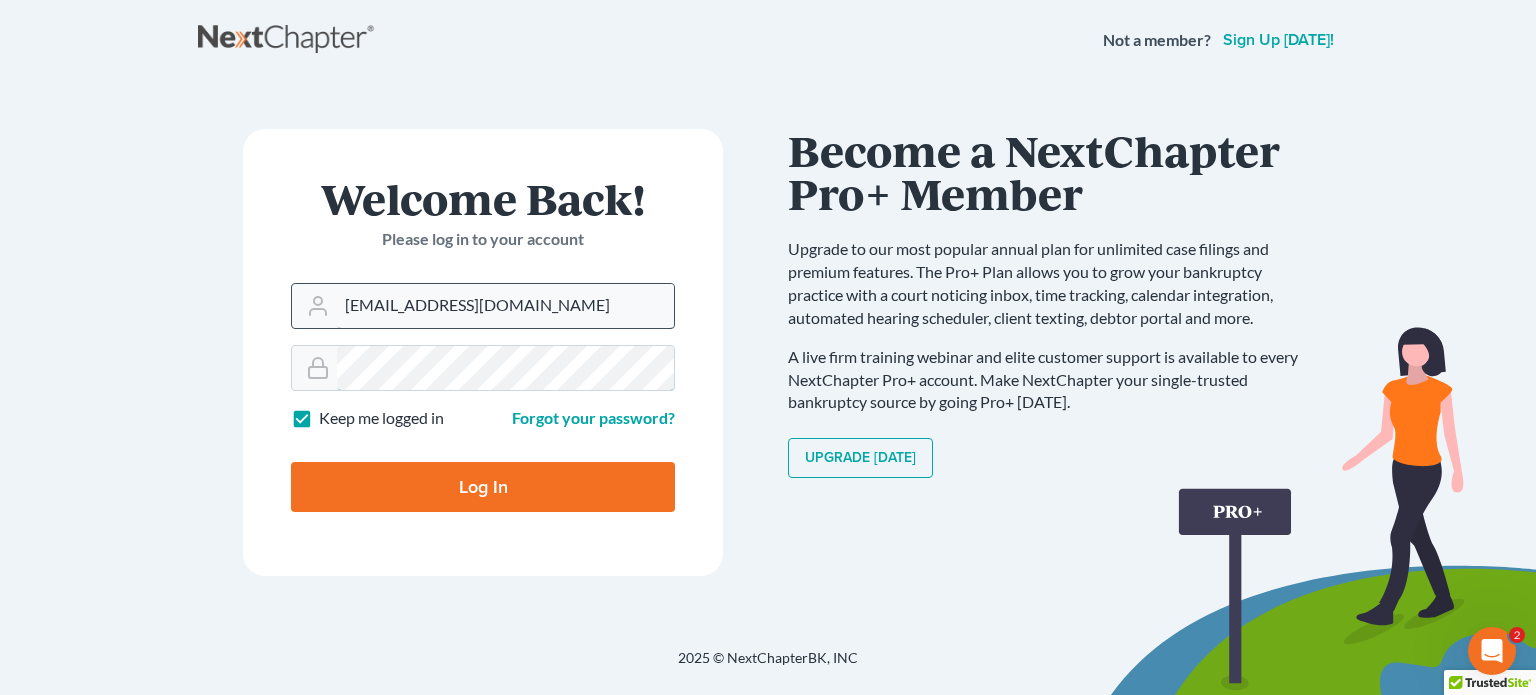 click on "Log In" at bounding box center [483, 487] 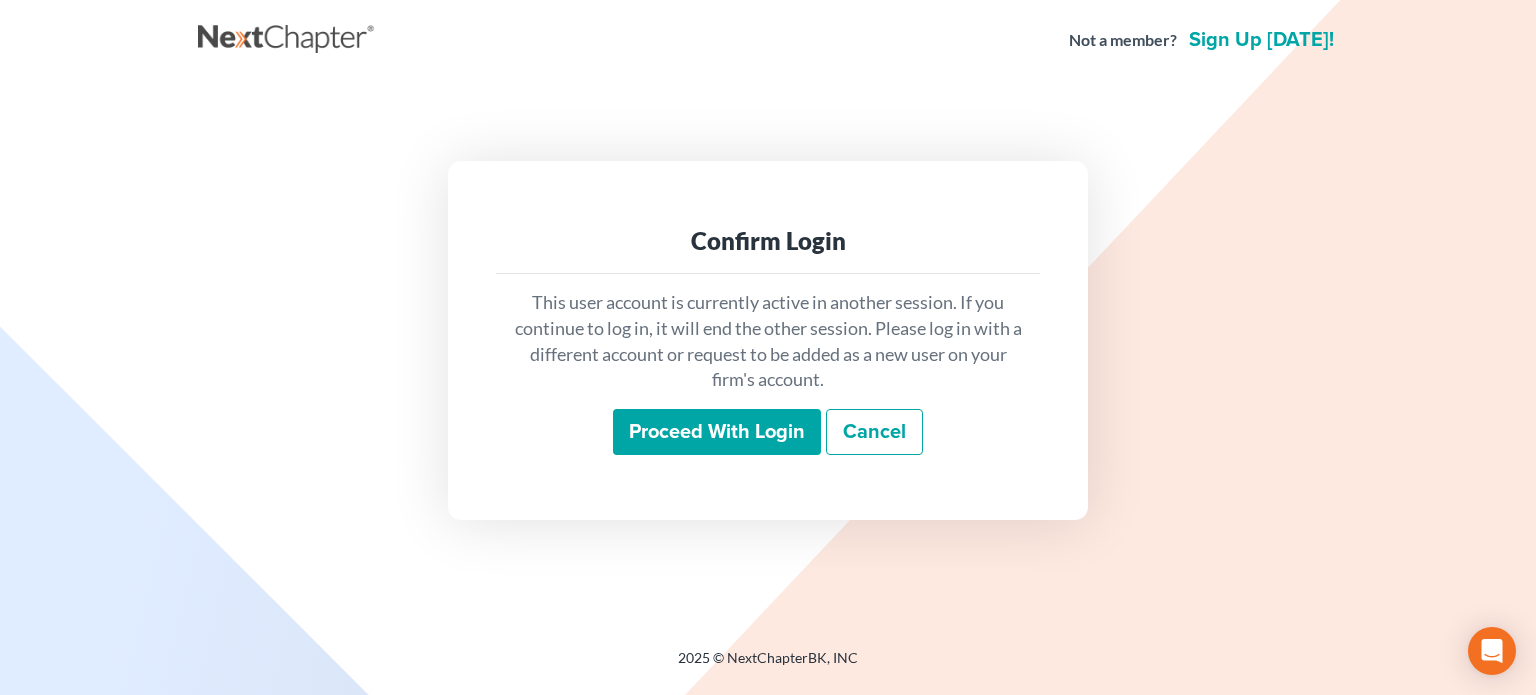 scroll, scrollTop: 0, scrollLeft: 0, axis: both 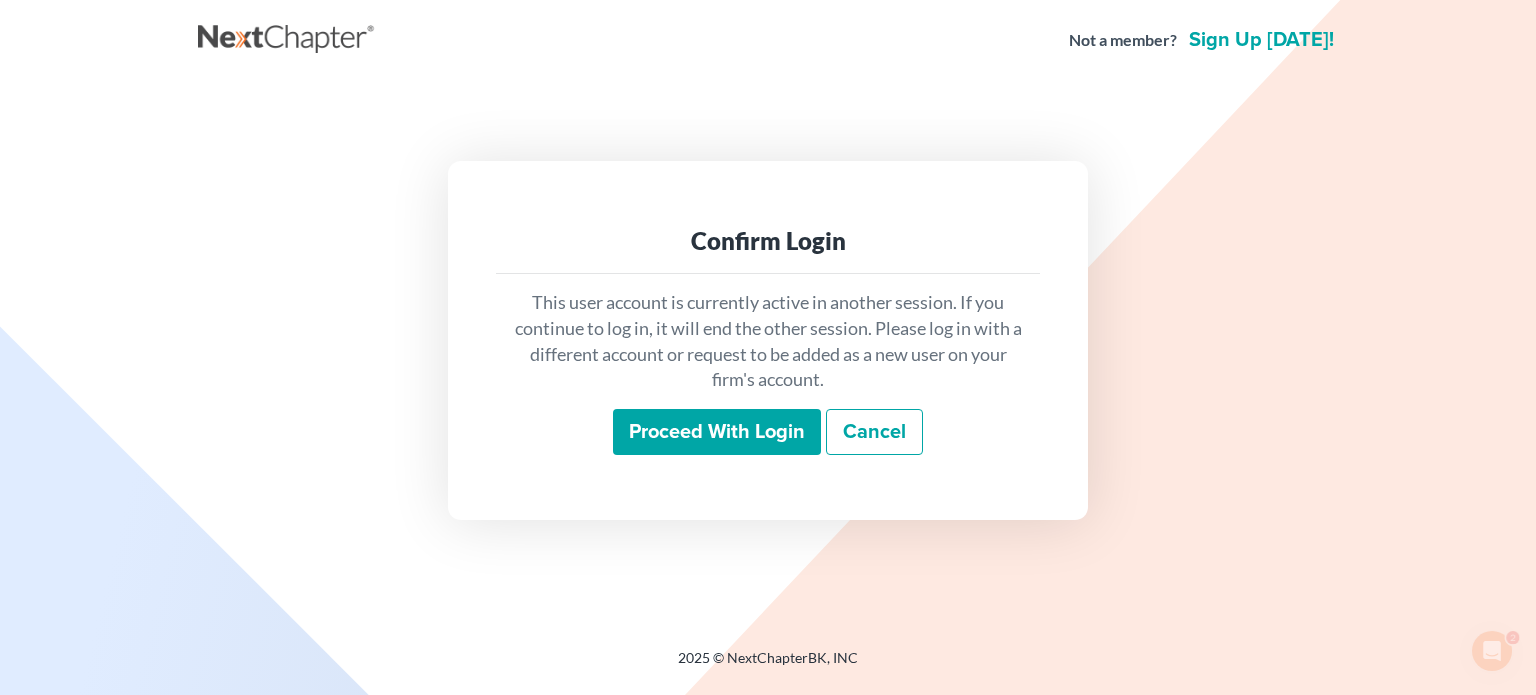 click on "Proceed with login" at bounding box center (717, 432) 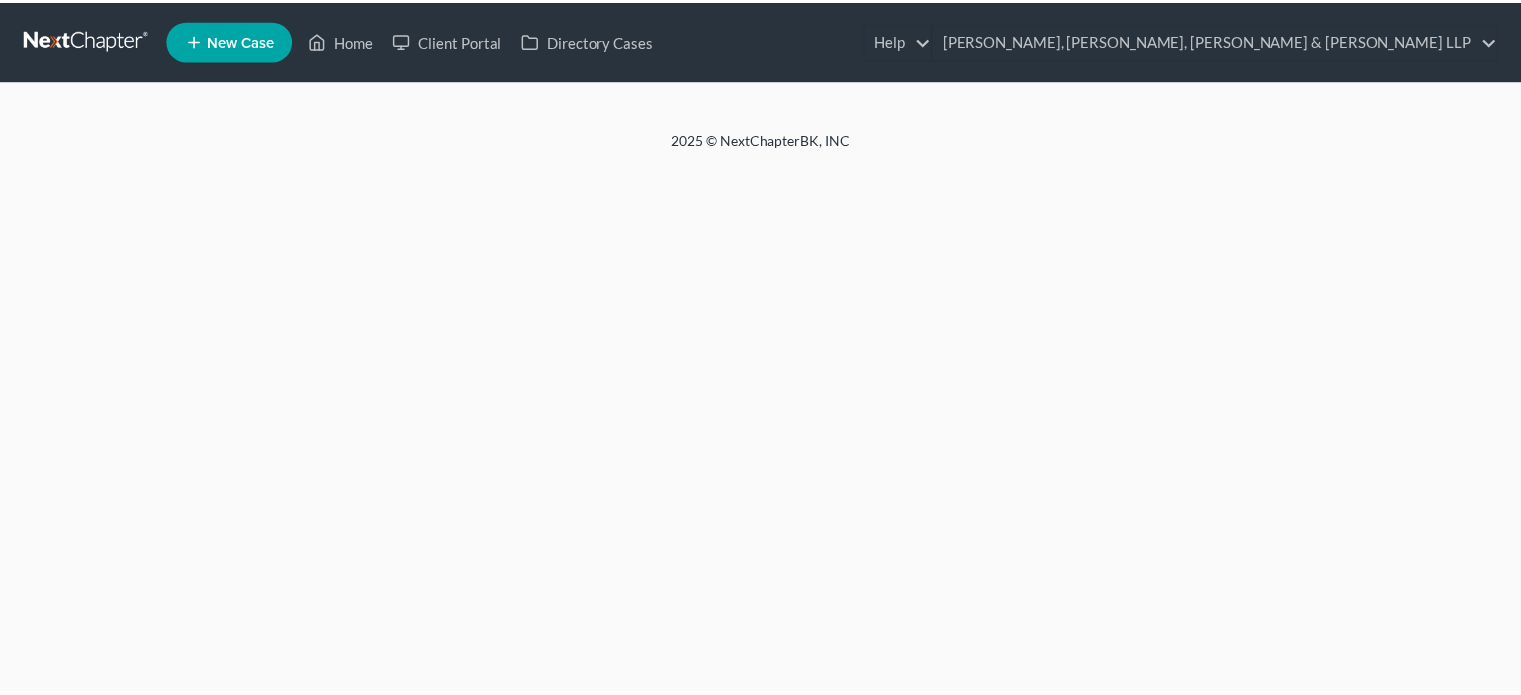 scroll, scrollTop: 0, scrollLeft: 0, axis: both 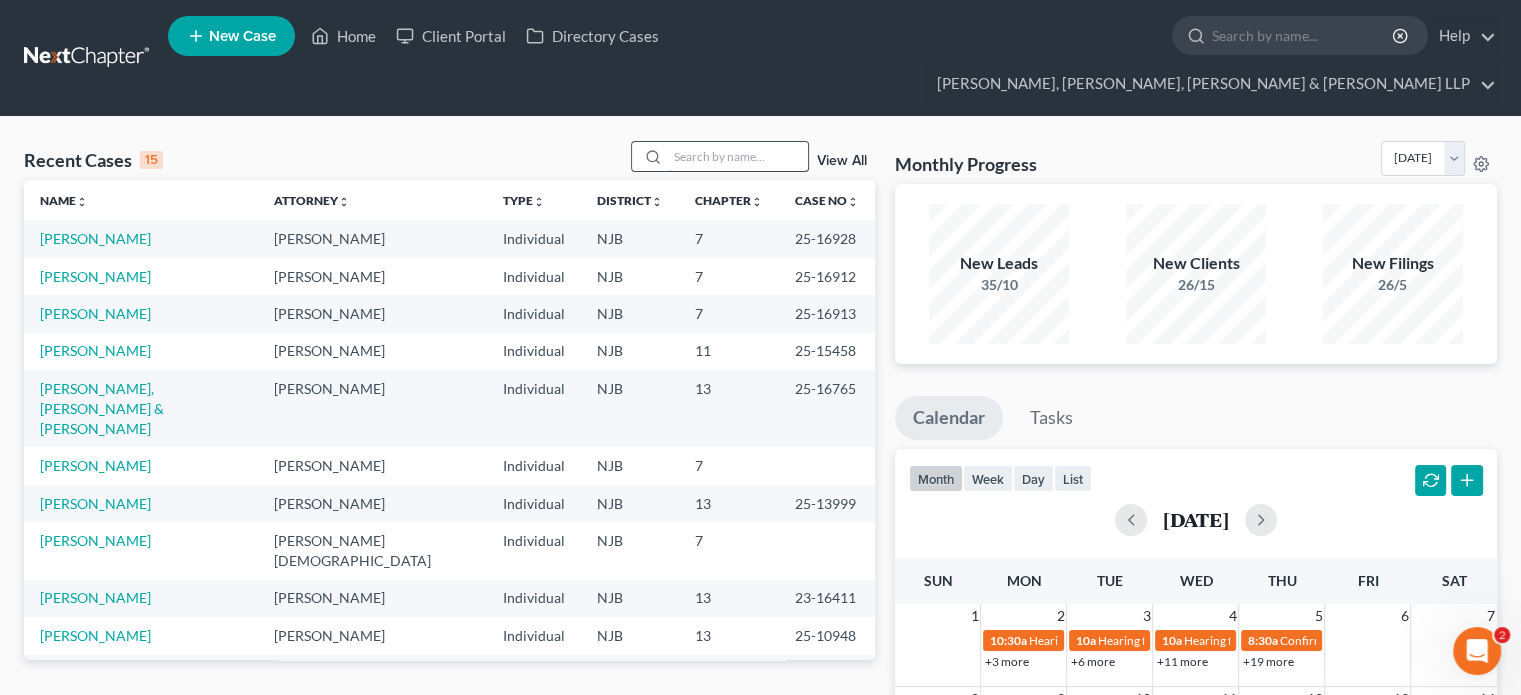 drag, startPoint x: 747, startPoint y: 119, endPoint x: 740, endPoint y: 128, distance: 11.401754 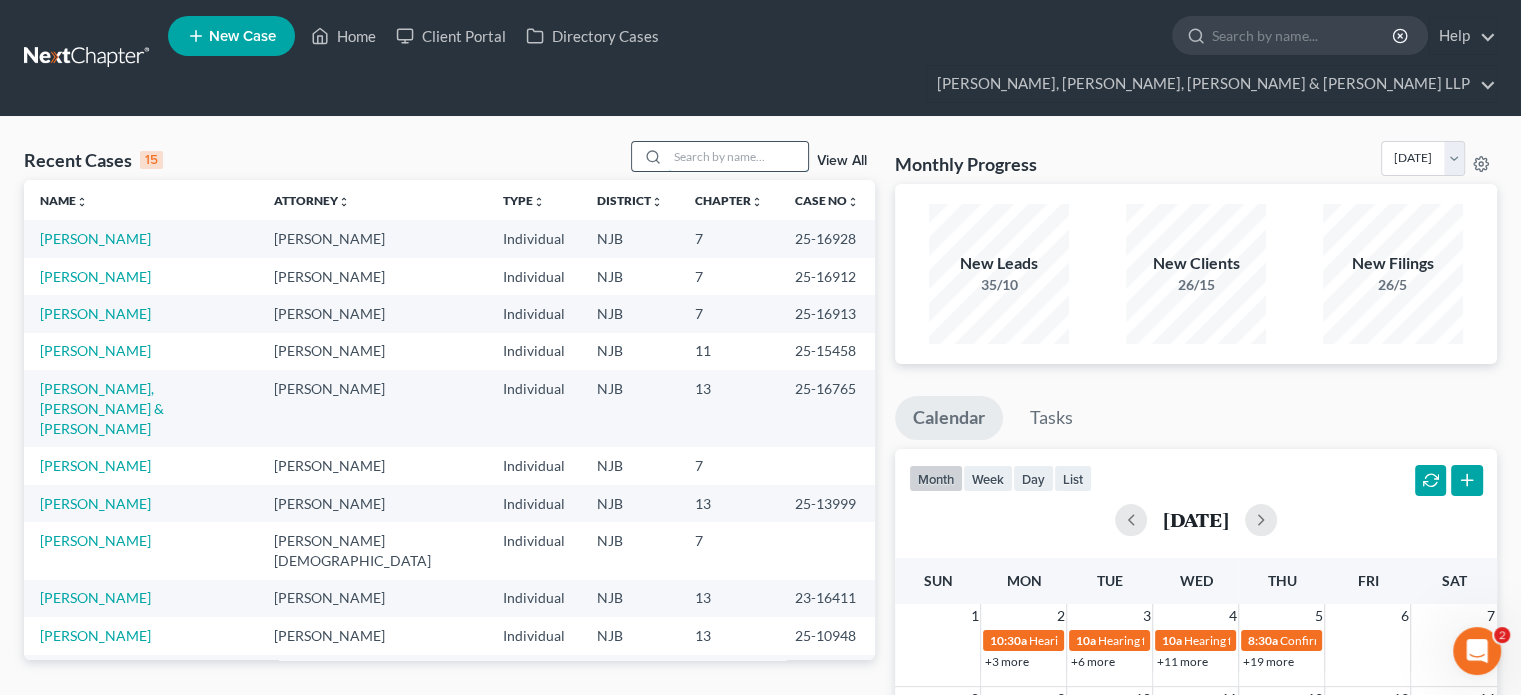 click at bounding box center (738, 156) 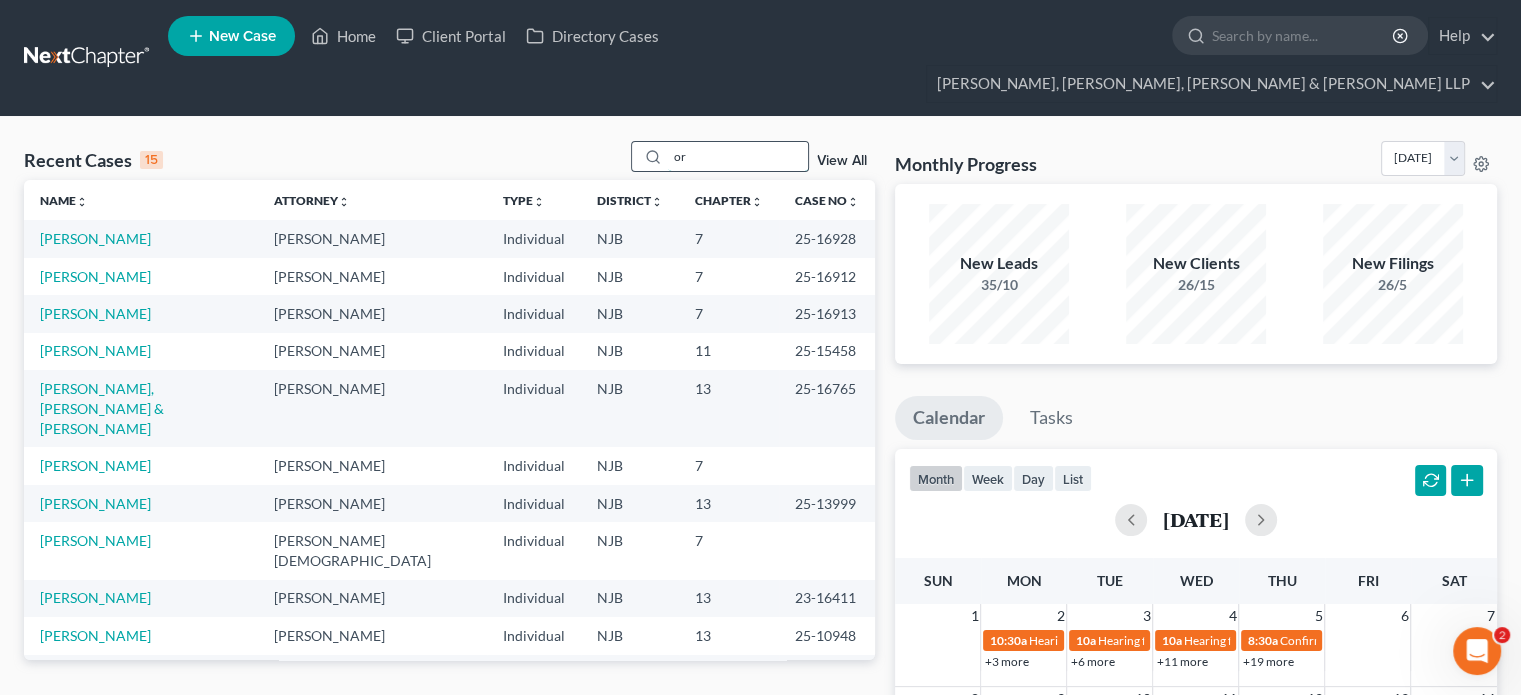 type on "o" 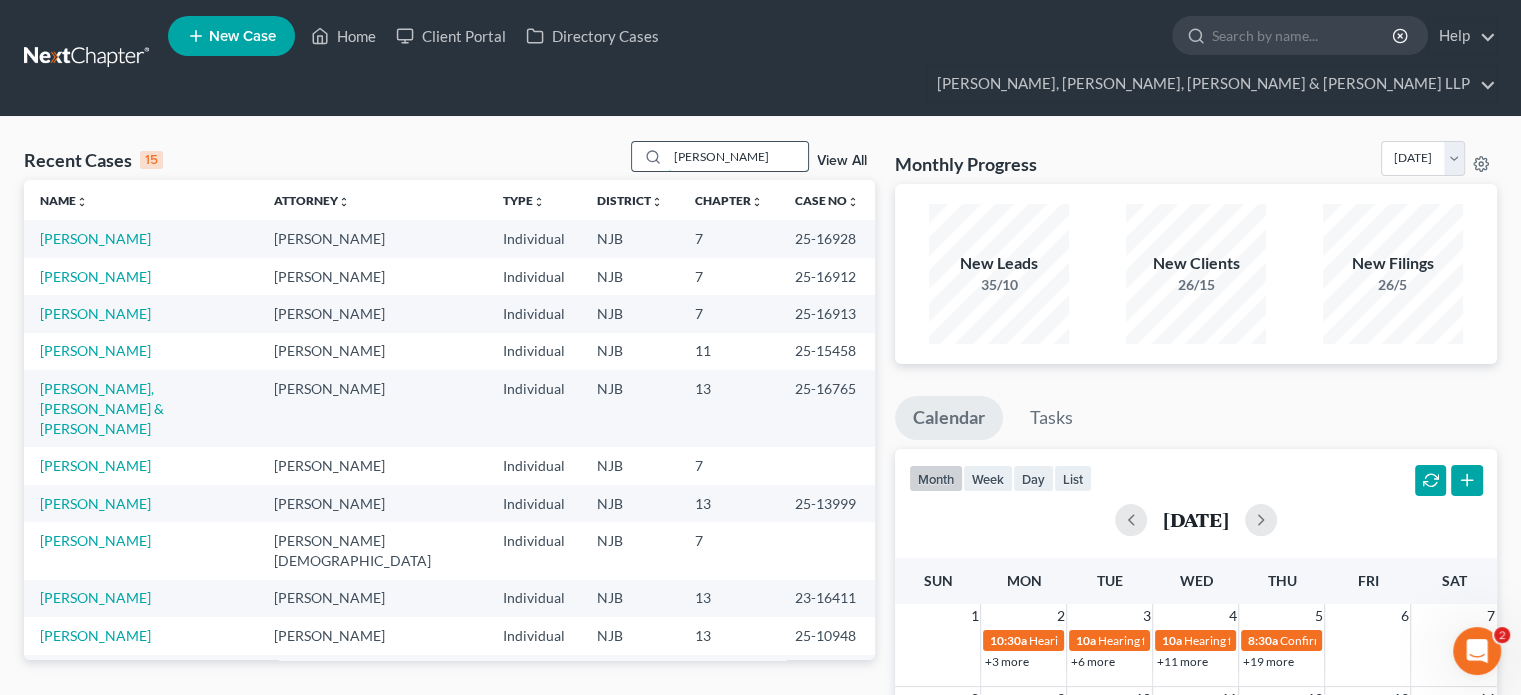 type on "[PERSON_NAME]" 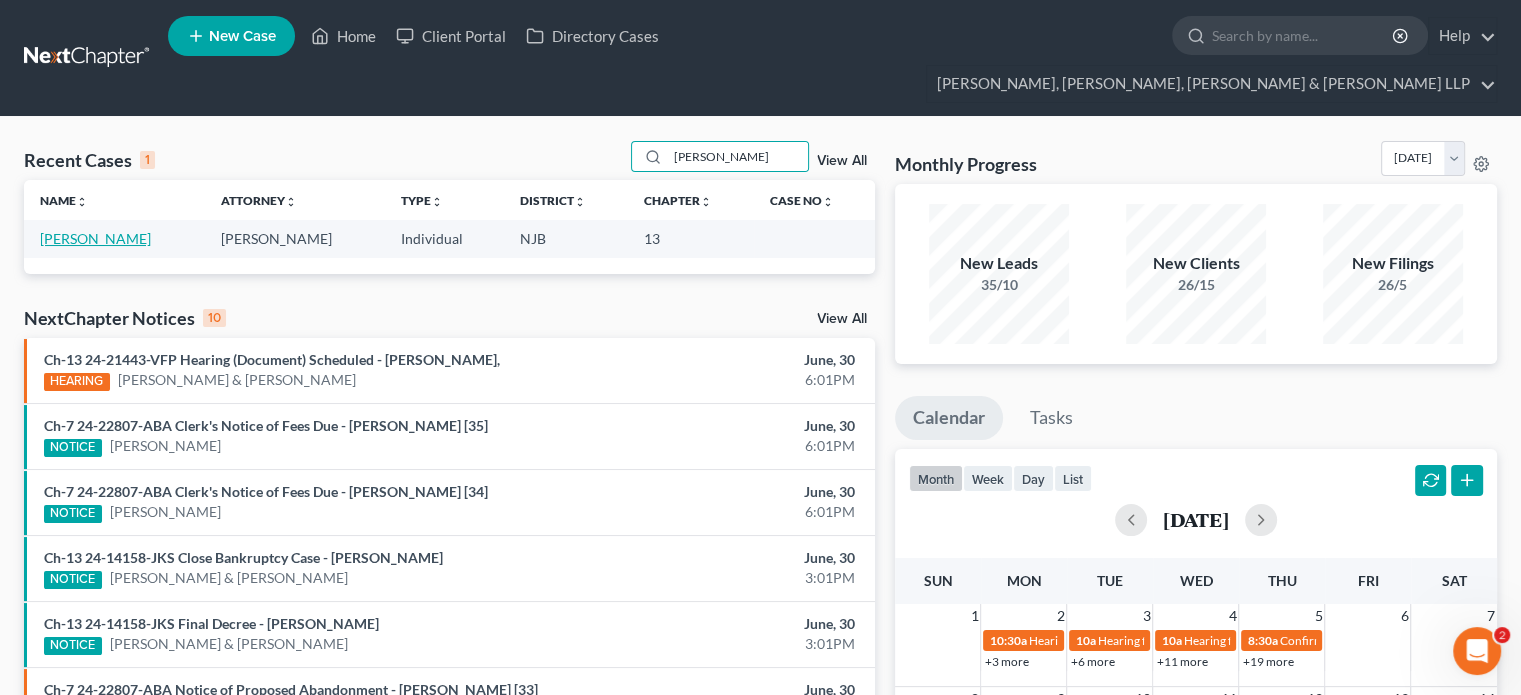 click on "[PERSON_NAME]" at bounding box center (95, 238) 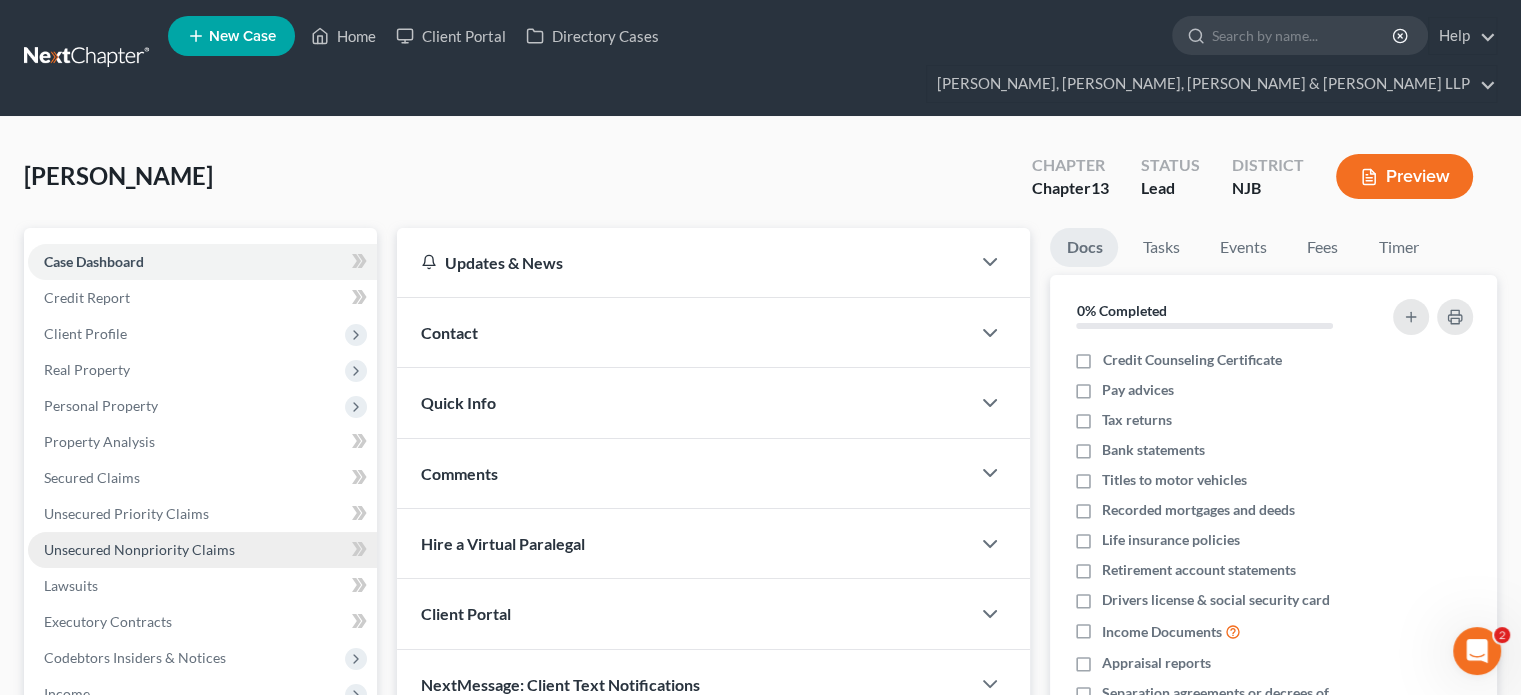 click on "Unsecured Nonpriority Claims" at bounding box center (139, 549) 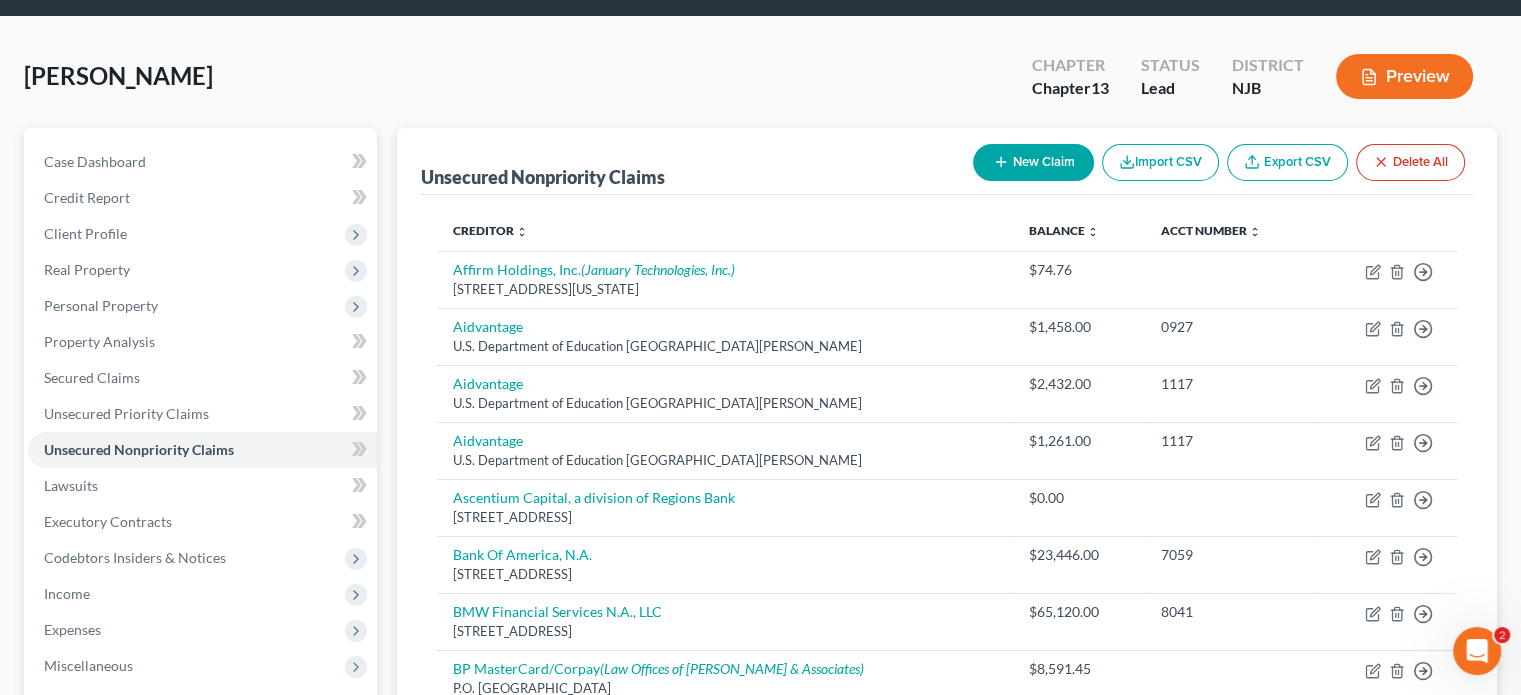 scroll, scrollTop: 100, scrollLeft: 0, axis: vertical 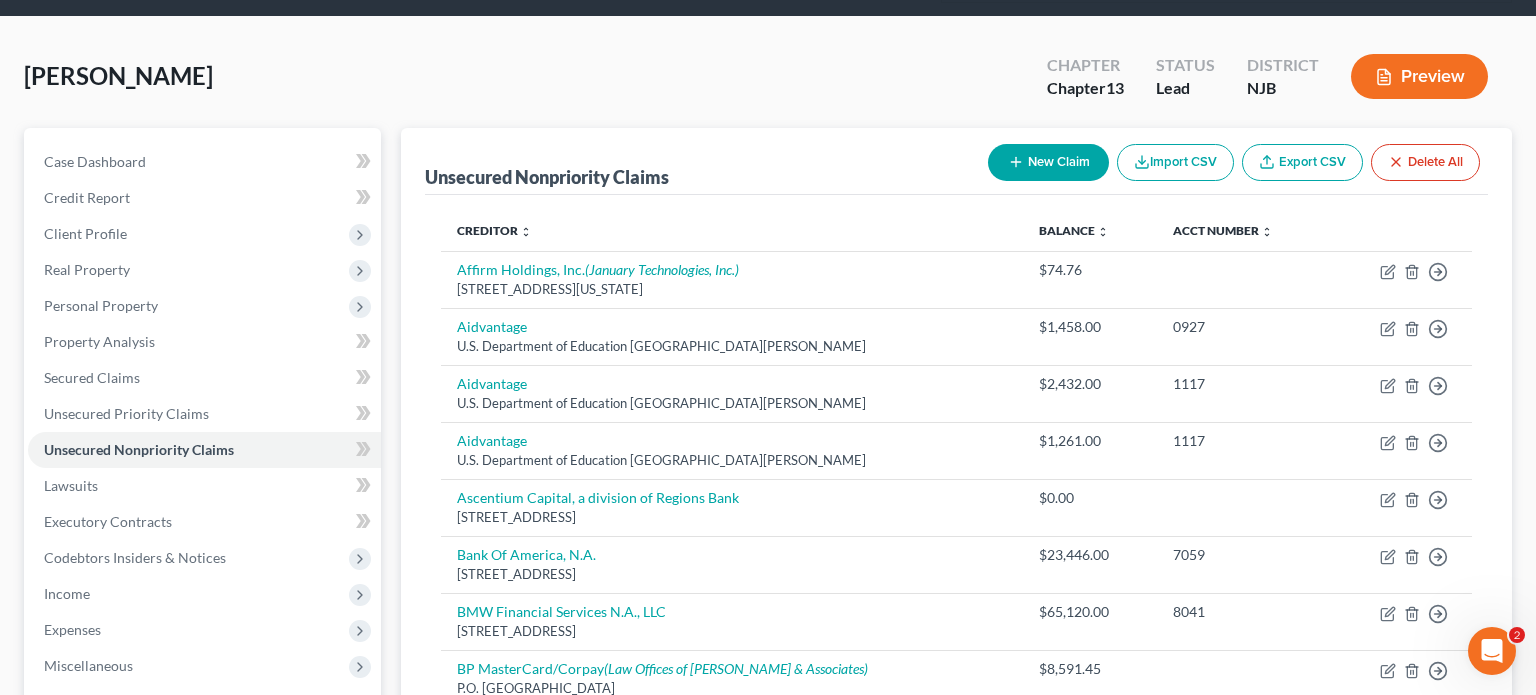 select on "0" 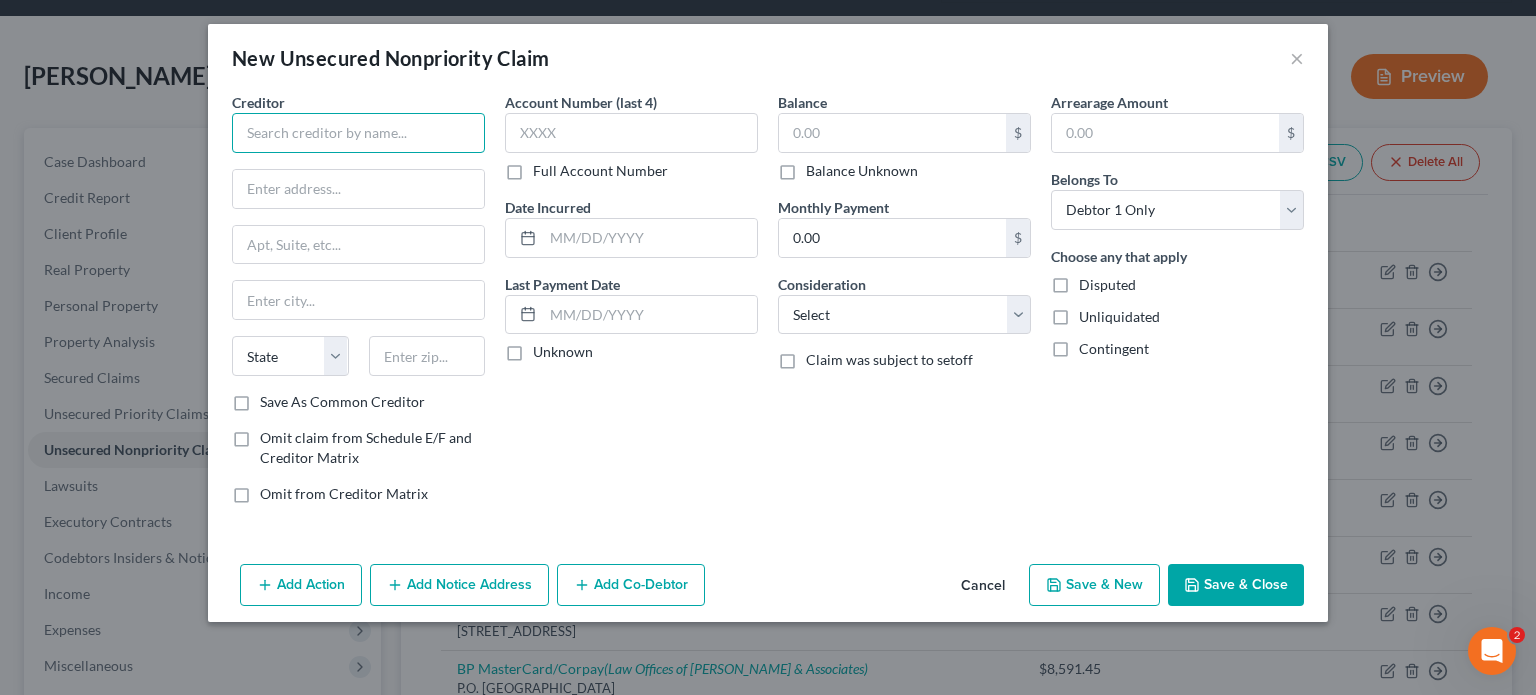 click at bounding box center [358, 133] 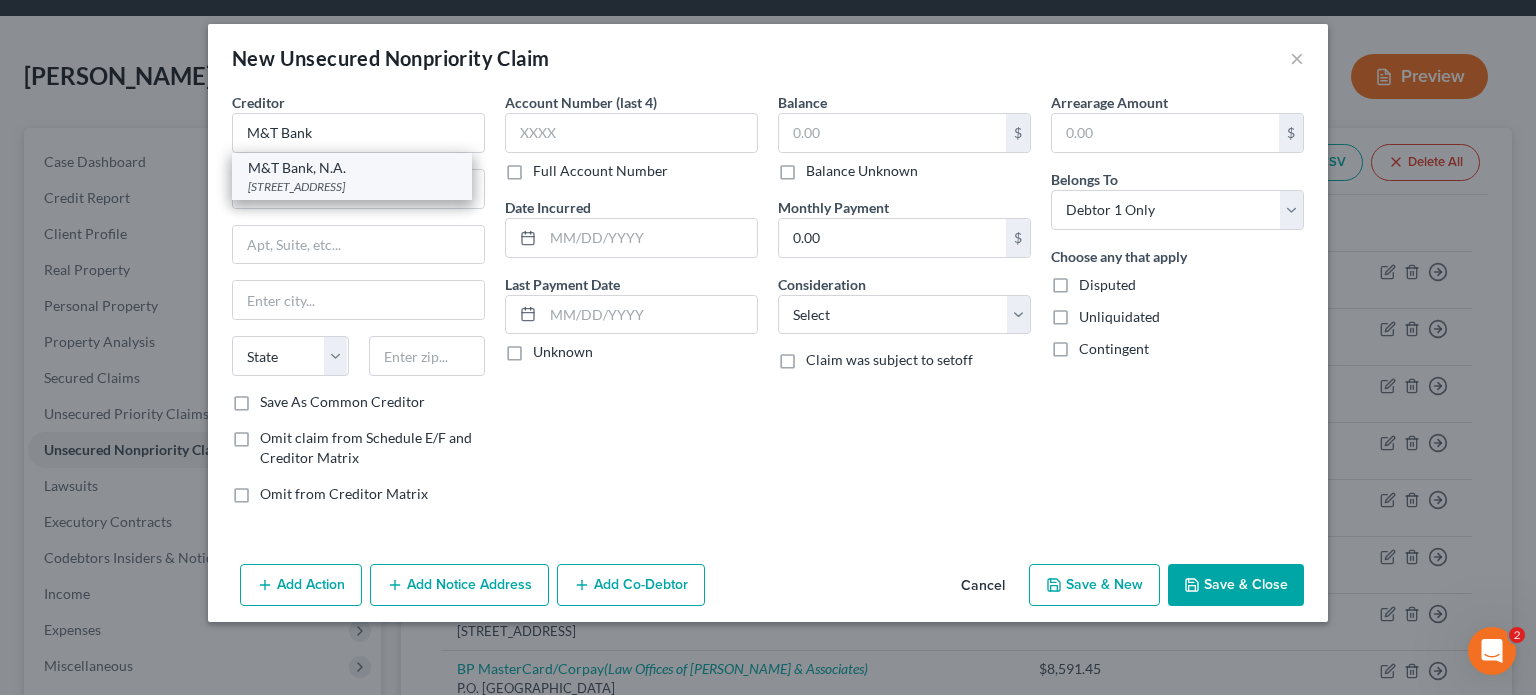 click on "[STREET_ADDRESS]" at bounding box center [352, 186] 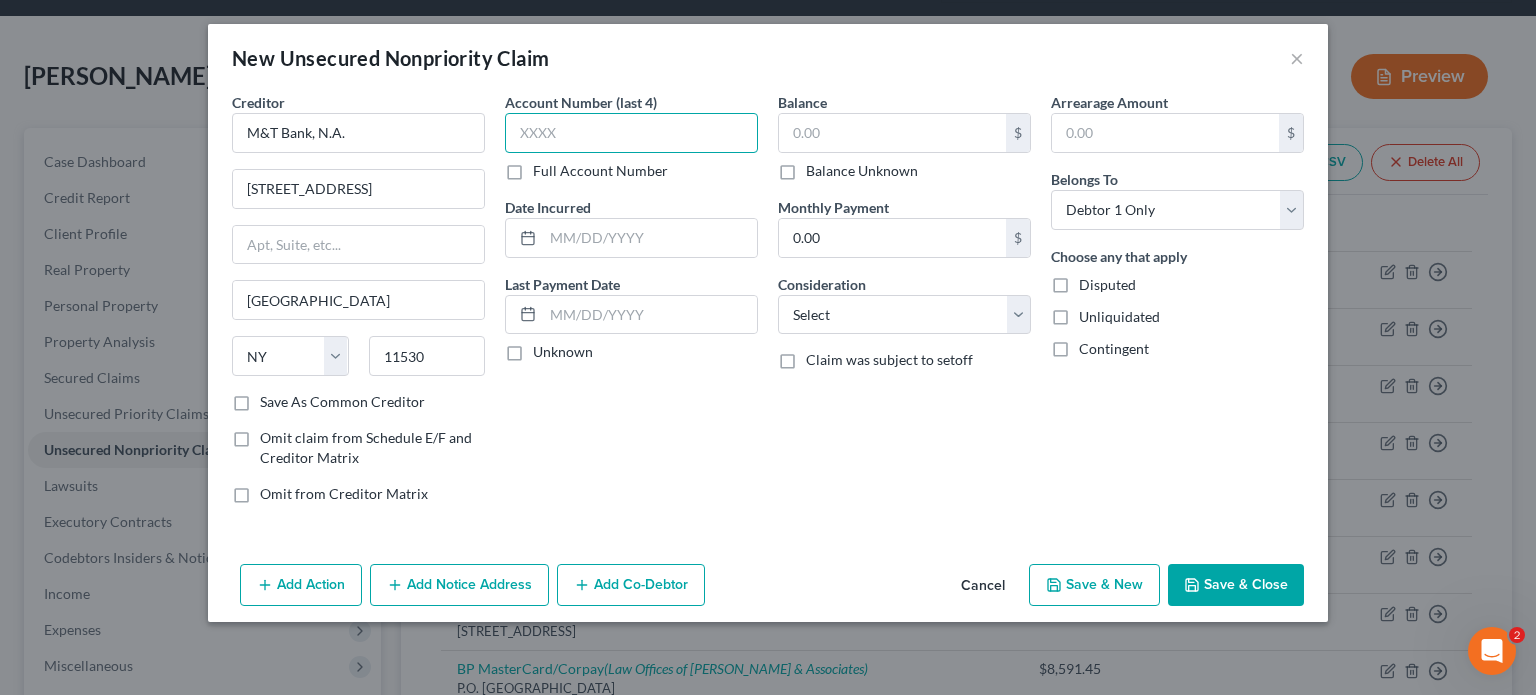 click at bounding box center [631, 133] 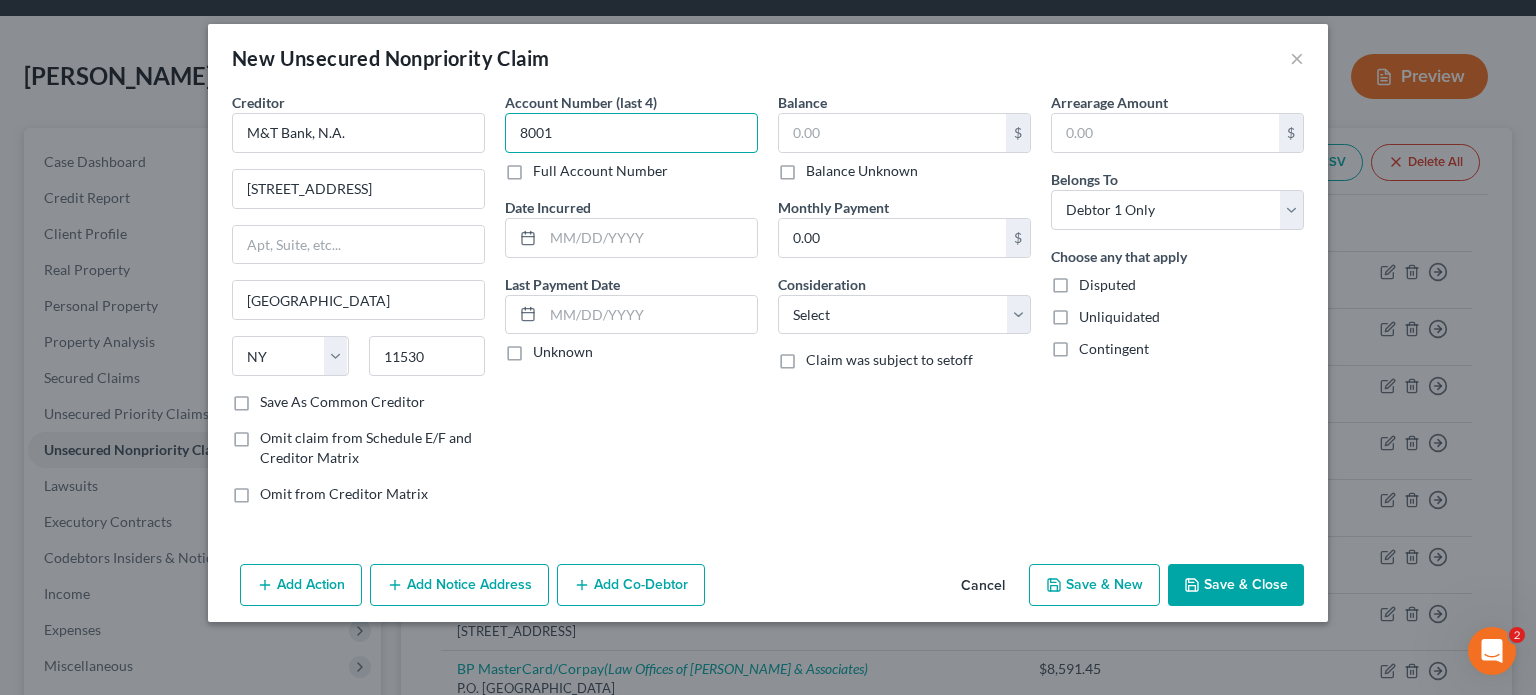 type on "8001" 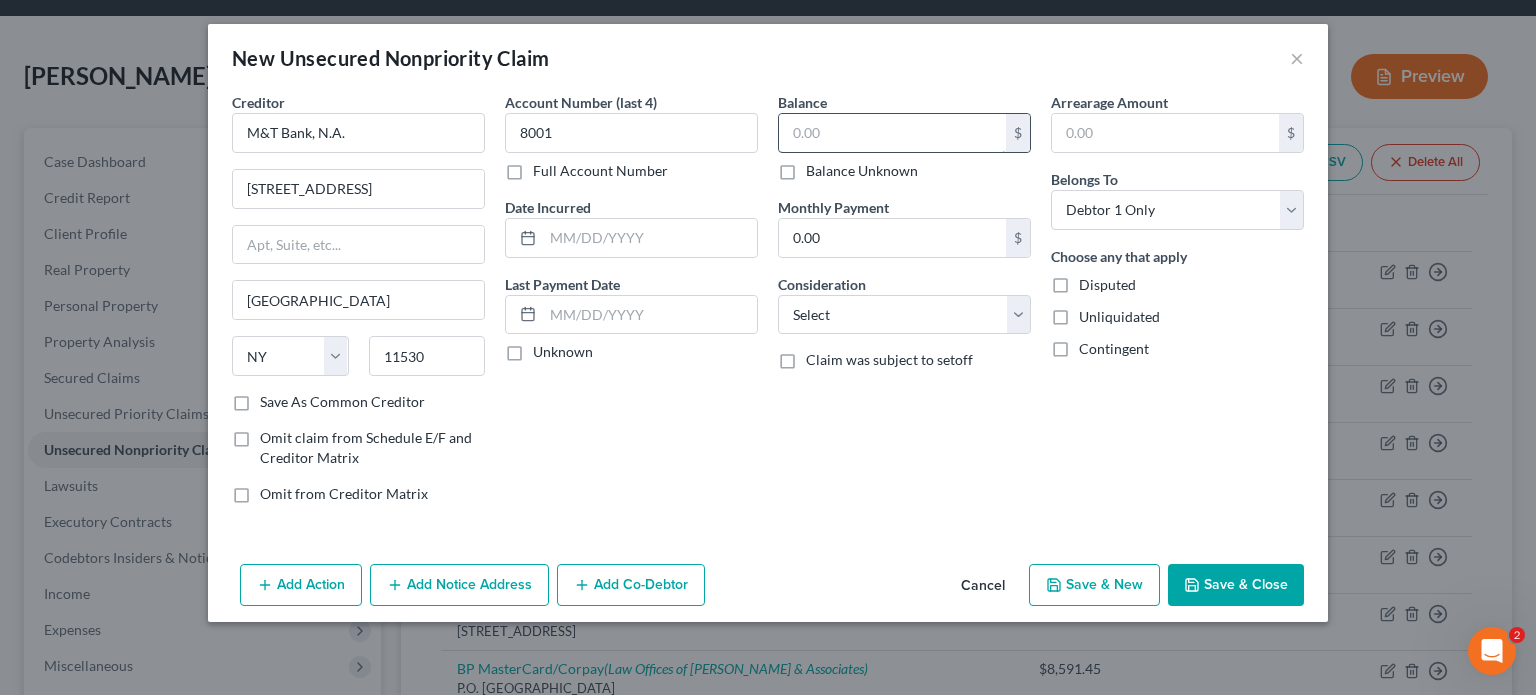 click at bounding box center [892, 133] 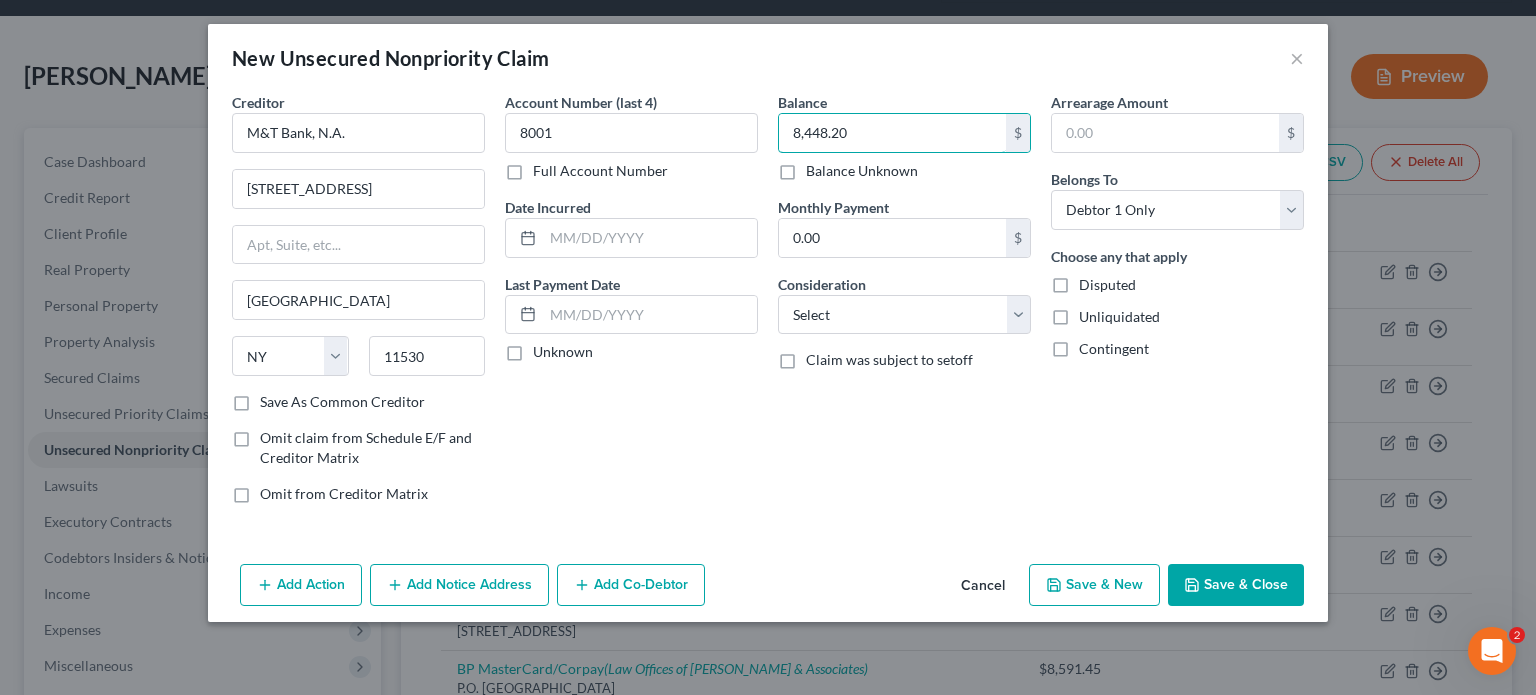 type on "8,448.20" 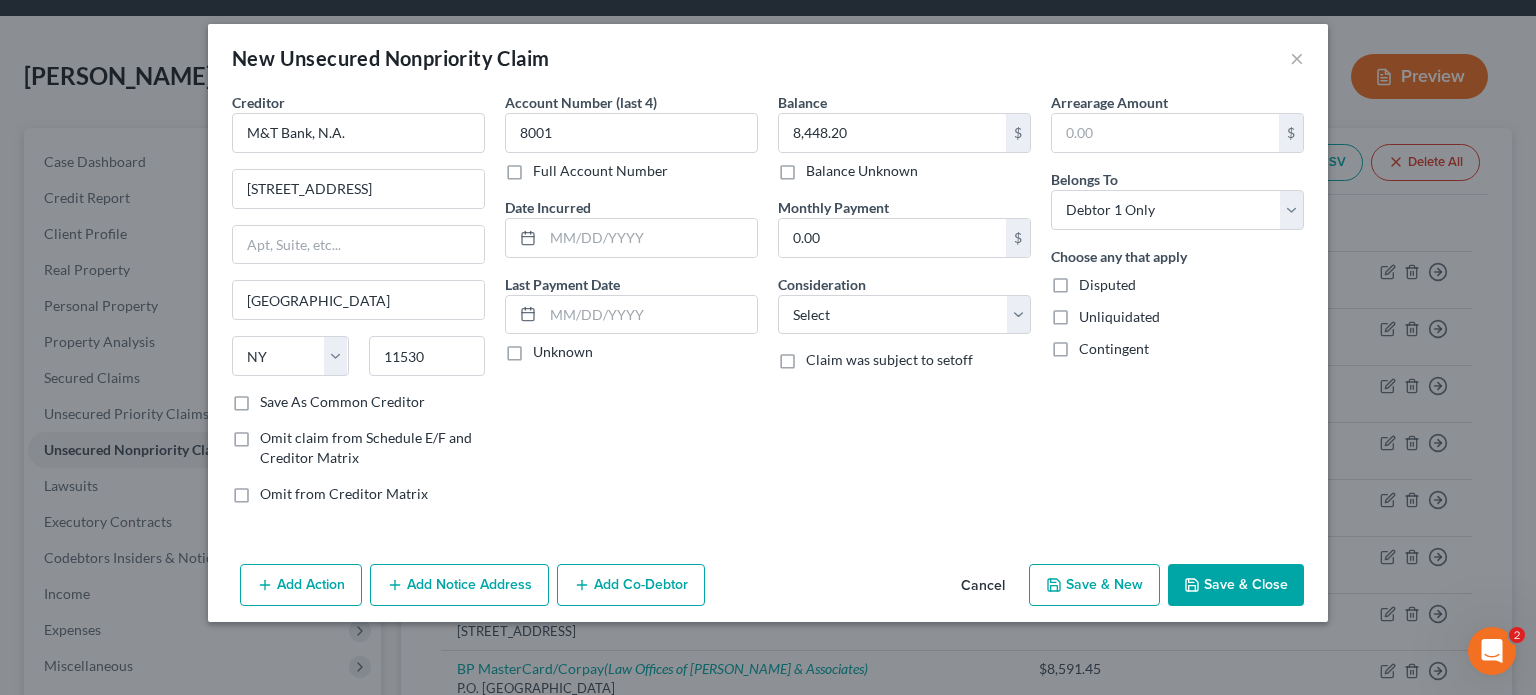 click on "Save & Close" at bounding box center [1236, 585] 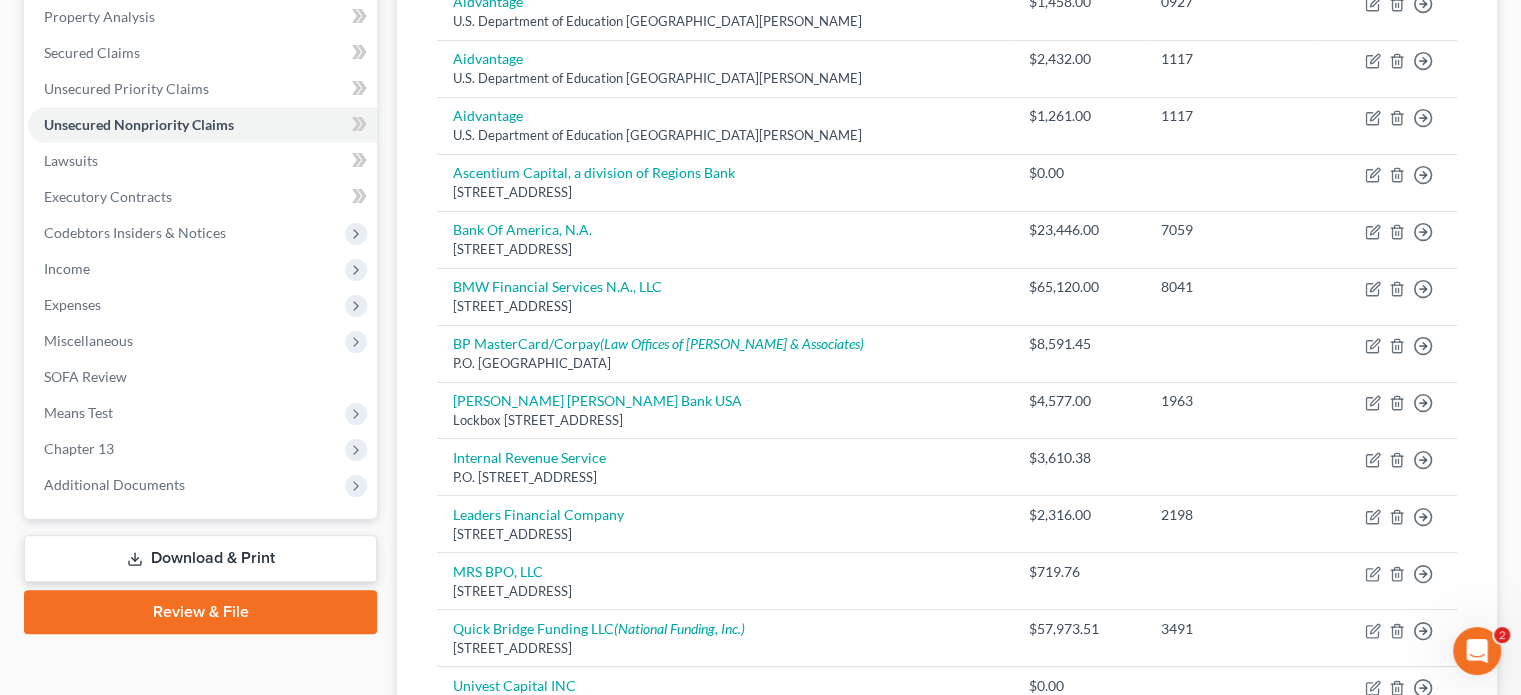 scroll, scrollTop: 687, scrollLeft: 0, axis: vertical 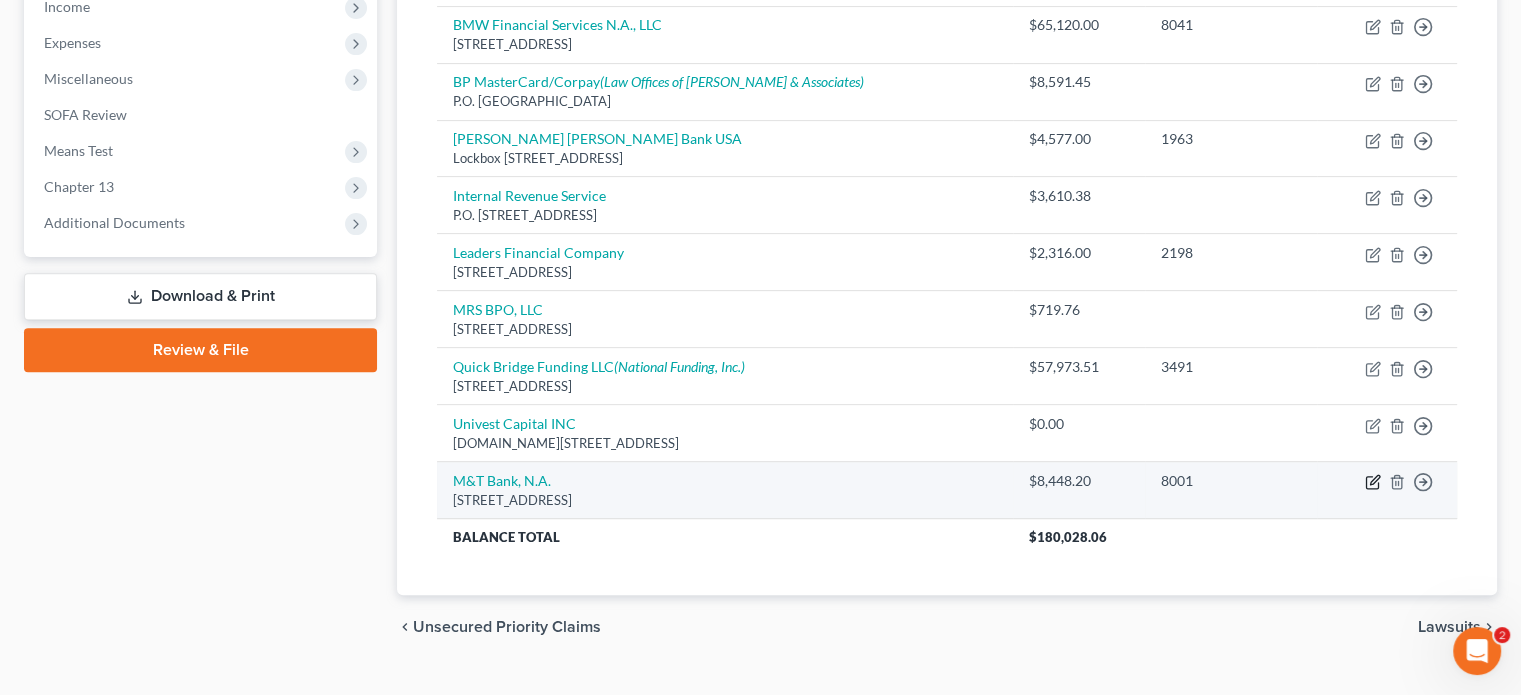 click 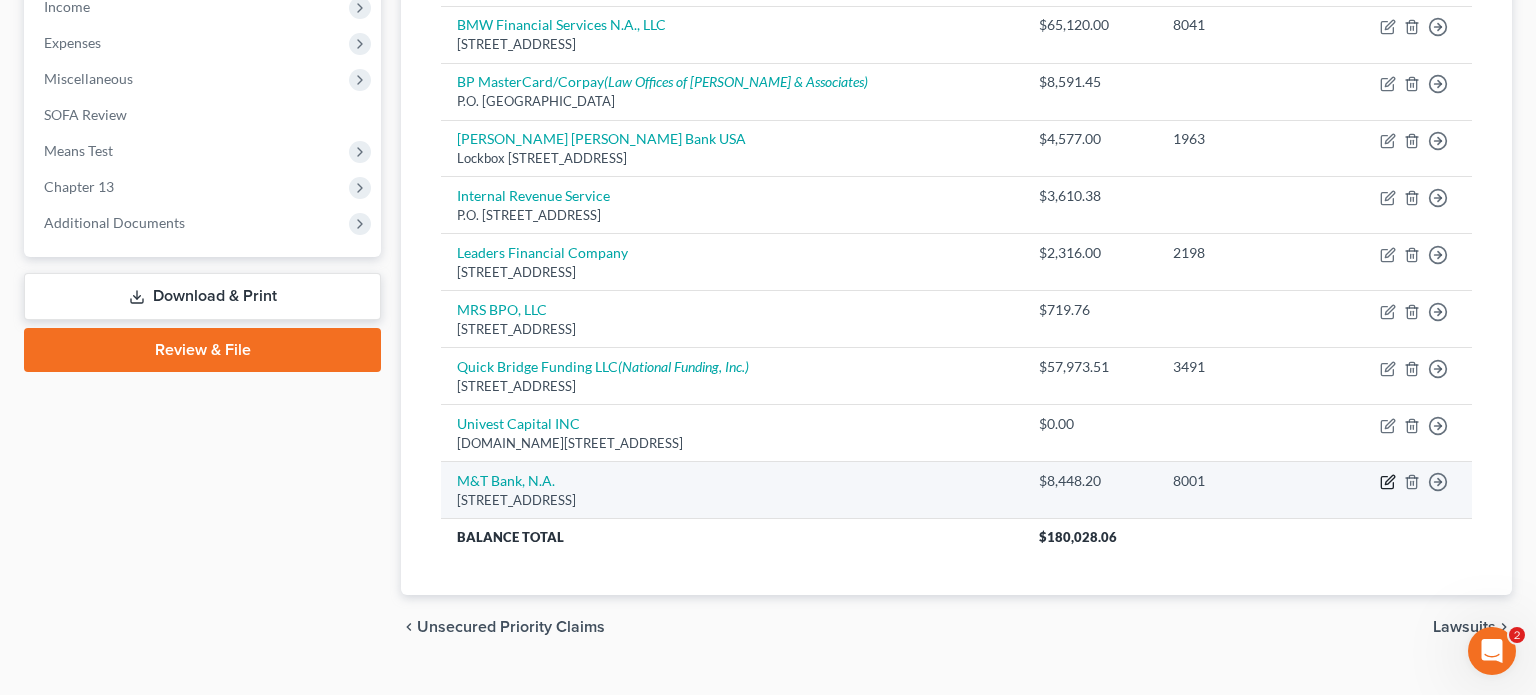 select on "35" 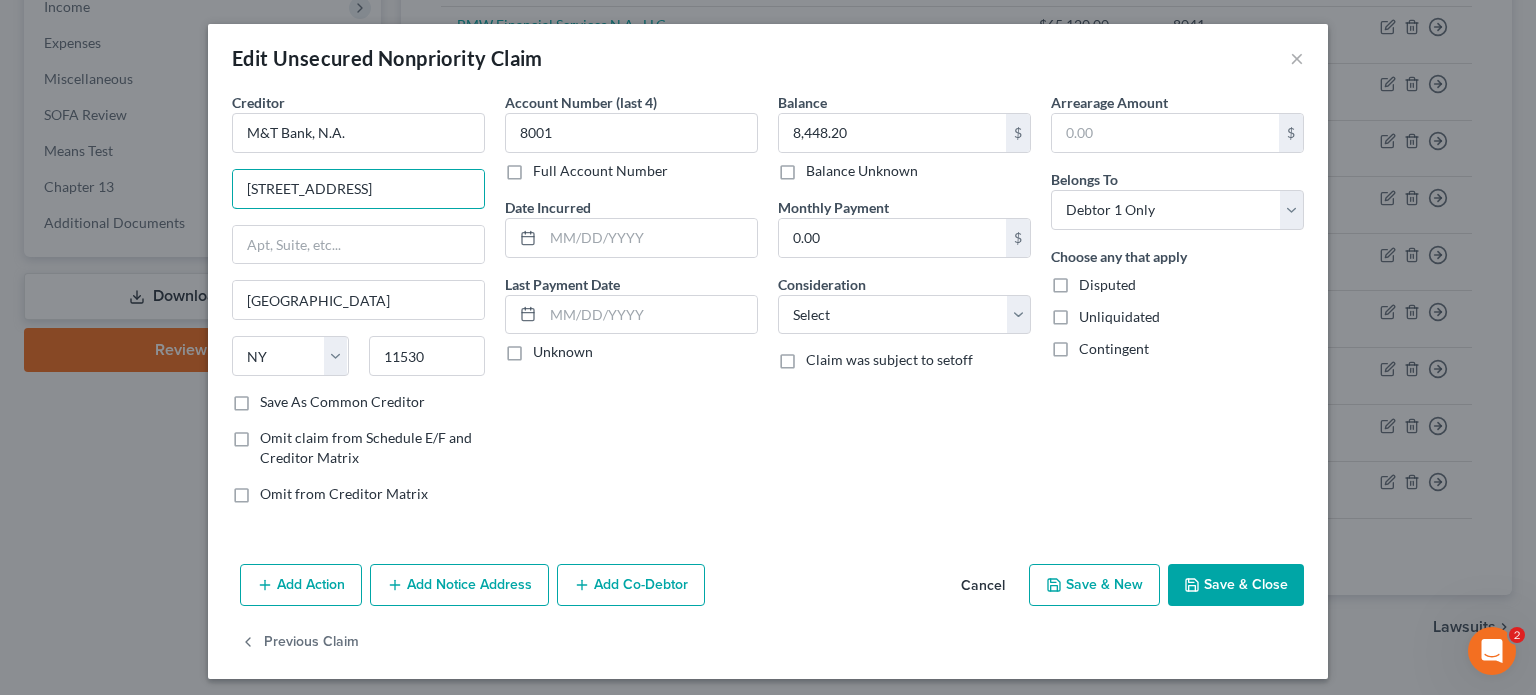 drag, startPoint x: 379, startPoint y: 181, endPoint x: 212, endPoint y: 175, distance: 167.10774 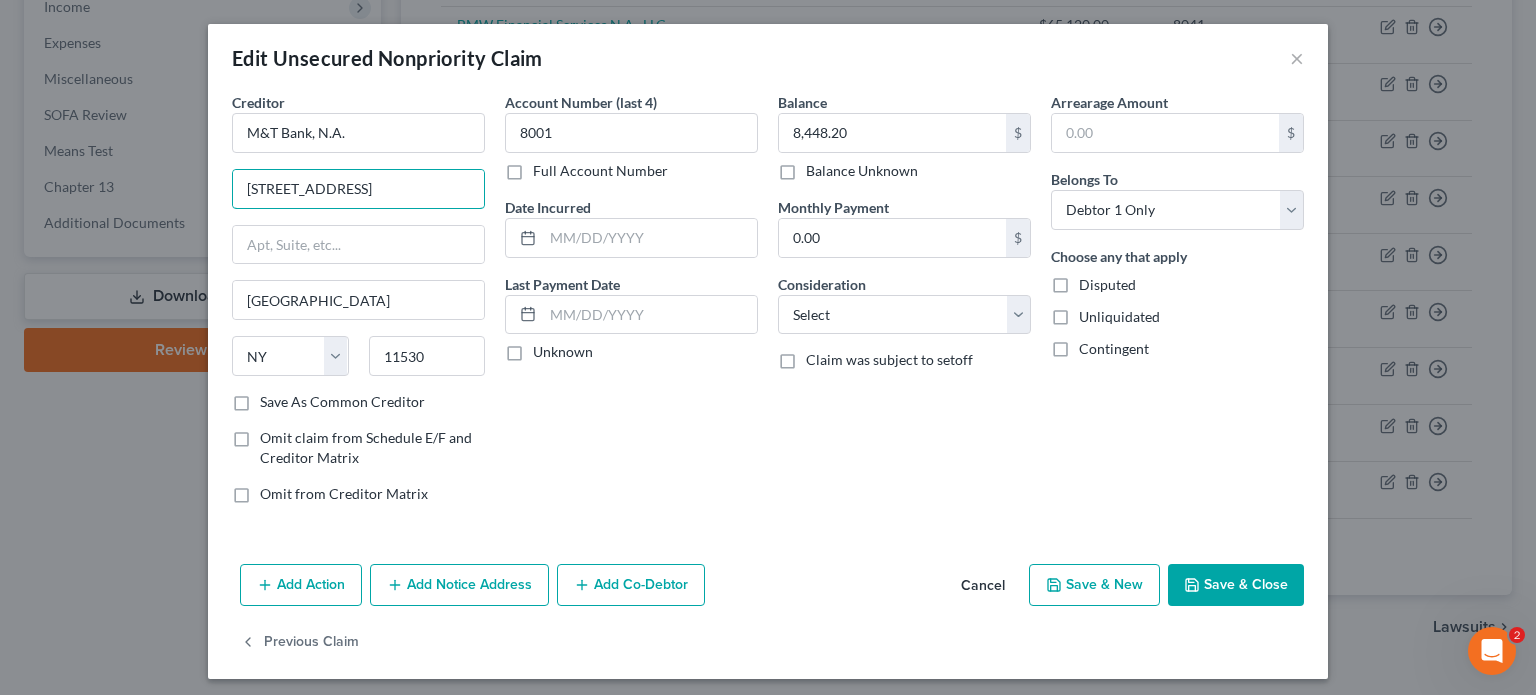 click on "Creditor *    M&T Bank, N.A.                      [STREET_ADDRESS][GEOGRAPHIC_DATA] [US_STATE][GEOGRAPHIC_DATA] [GEOGRAPHIC_DATA] CA CO CT DE [GEOGRAPHIC_DATA] [GEOGRAPHIC_DATA] [GEOGRAPHIC_DATA] GU HI ID [GEOGRAPHIC_DATA] IN [GEOGRAPHIC_DATA] [GEOGRAPHIC_DATA] [GEOGRAPHIC_DATA] [GEOGRAPHIC_DATA] MD [GEOGRAPHIC_DATA] [GEOGRAPHIC_DATA] [GEOGRAPHIC_DATA] [GEOGRAPHIC_DATA] [GEOGRAPHIC_DATA] MT [GEOGRAPHIC_DATA] [GEOGRAPHIC_DATA] [GEOGRAPHIC_DATA] [GEOGRAPHIC_DATA] [GEOGRAPHIC_DATA] [GEOGRAPHIC_DATA] [GEOGRAPHIC_DATA] [GEOGRAPHIC_DATA] [GEOGRAPHIC_DATA] [GEOGRAPHIC_DATA] OR [GEOGRAPHIC_DATA] PR RI SC SD [GEOGRAPHIC_DATA] [GEOGRAPHIC_DATA] [GEOGRAPHIC_DATA] VI [GEOGRAPHIC_DATA] [GEOGRAPHIC_DATA] [GEOGRAPHIC_DATA] WV [GEOGRAPHIC_DATA] WY 11530 Save As Common Creditor Omit claim from Schedule E/F and Creditor Matrix Omit from Creditor Matrix
Account Number (last 4)
8001
Full Account Number
Date Incurred         Last Payment Date         Unknown Balance
8,448.20 $
Balance Unknown
Balance Undetermined
8,448.20 $
Balance Unknown
Monthly Payment 0.00 $ Consideration Select Cable / Satellite Services Collection Agency Credit Card Debt Debt Counseling / Attorneys Deficiency Balance Domestic Support Obligations Home / Car Repairs Income Taxes Judgment Liens Medical Services Monies Loaned / Advanced Mortgage Obligation From Divorce Or Separation Other $
*" at bounding box center (768, 324) 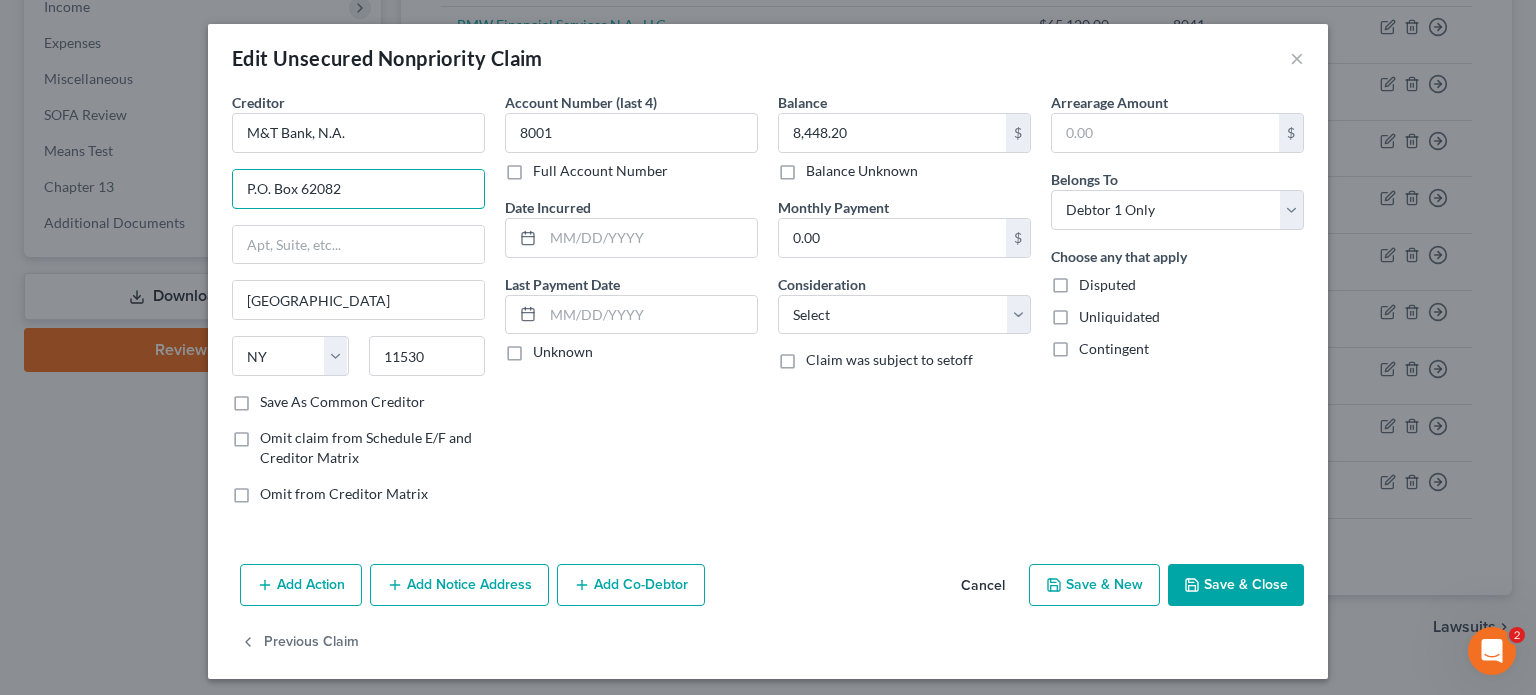 type on "P.O. Box 62082" 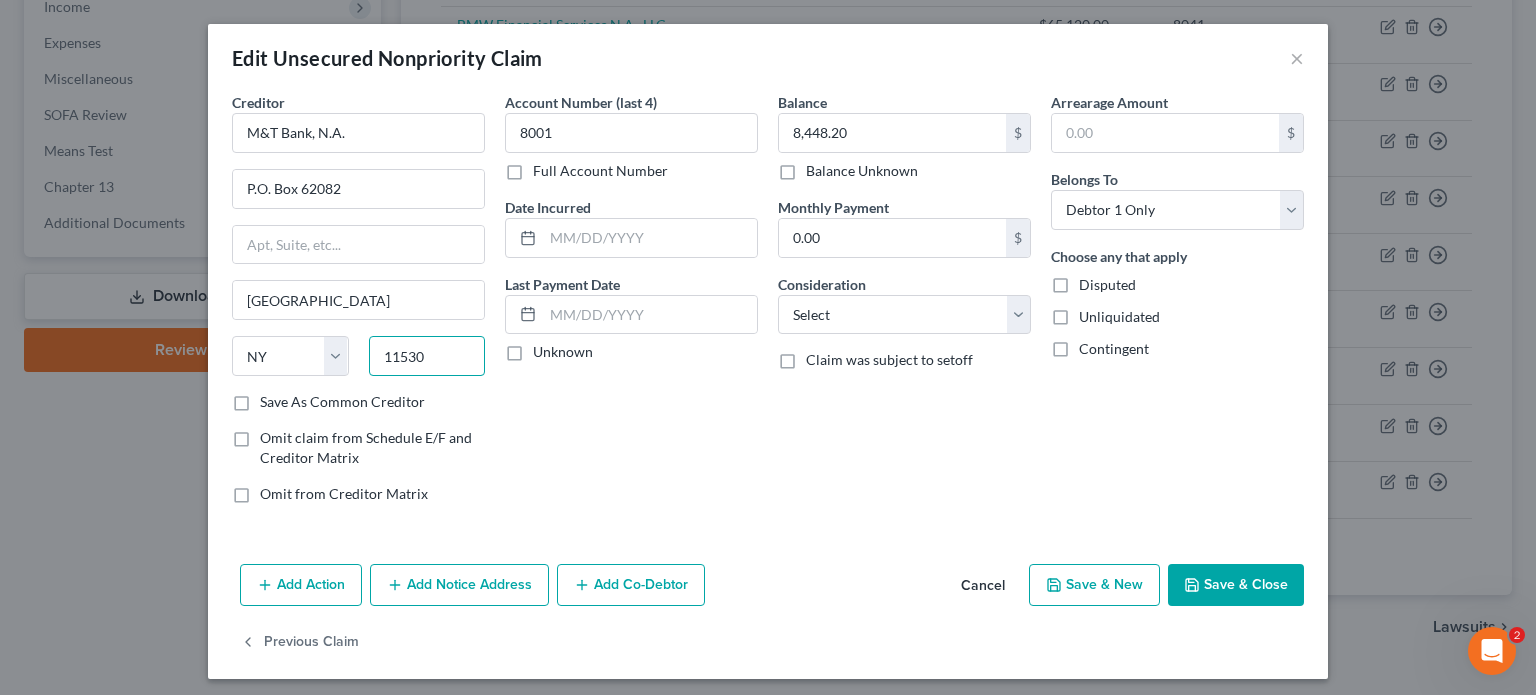 drag, startPoint x: 424, startPoint y: 347, endPoint x: 350, endPoint y: 333, distance: 75.31268 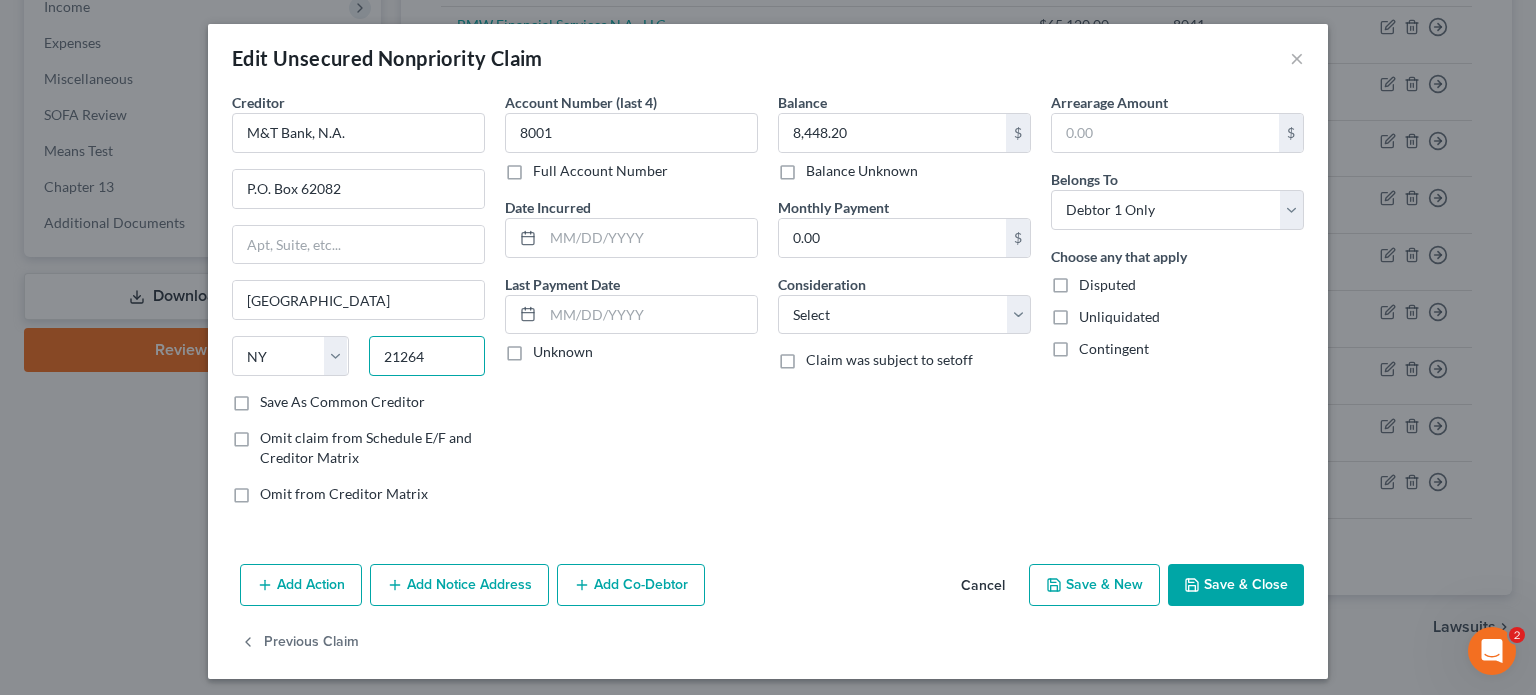 type on "21264" 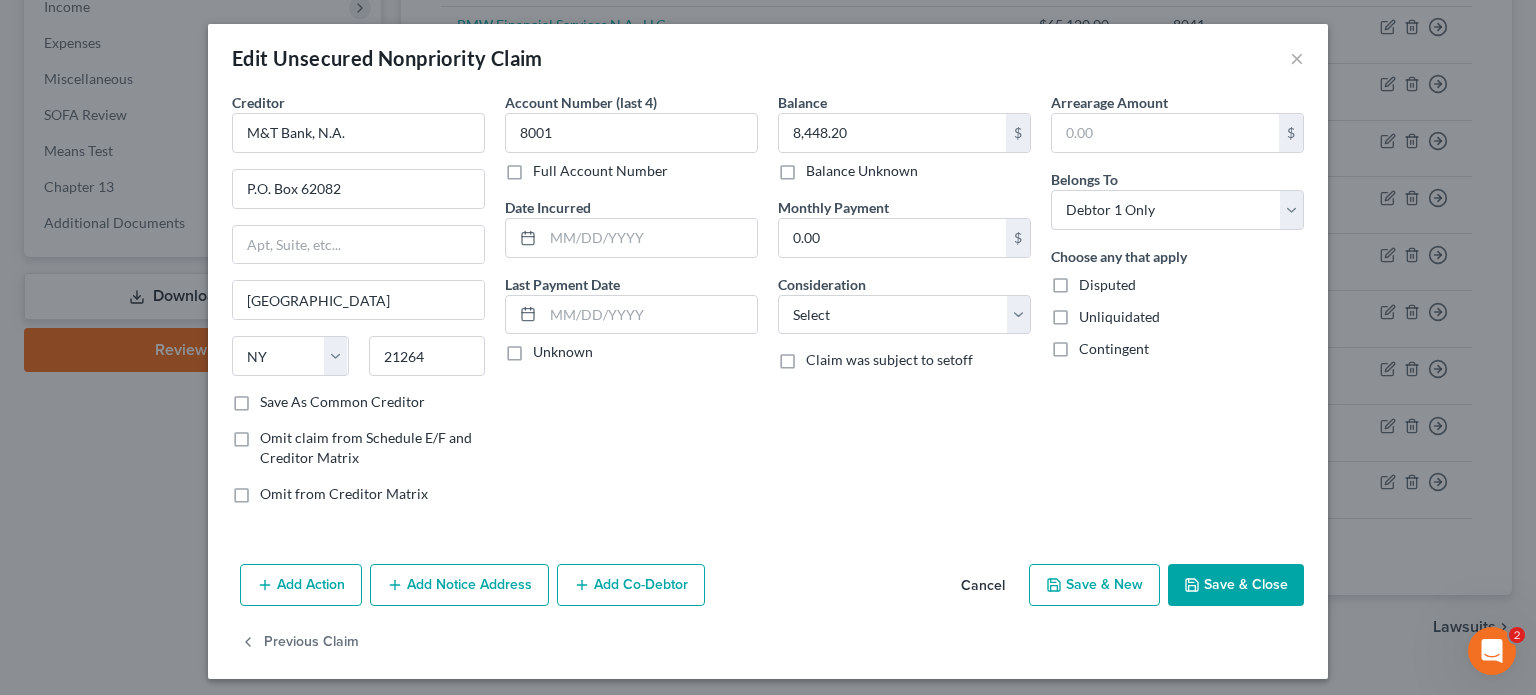 click on "Account Number (last 4)
8001
Full Account Number
Date Incurred         Last Payment Date         Unknown" at bounding box center (631, 306) 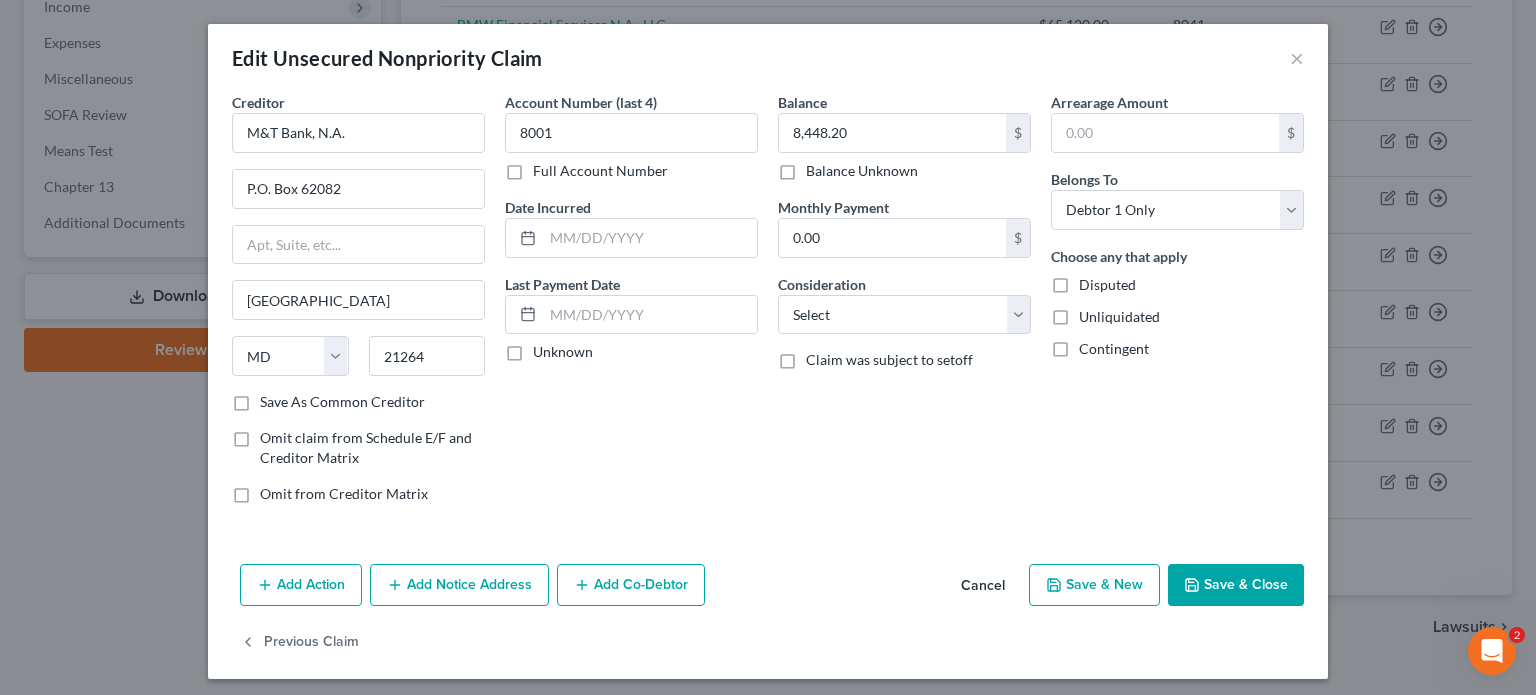 click on "Save & Close" at bounding box center (1236, 585) 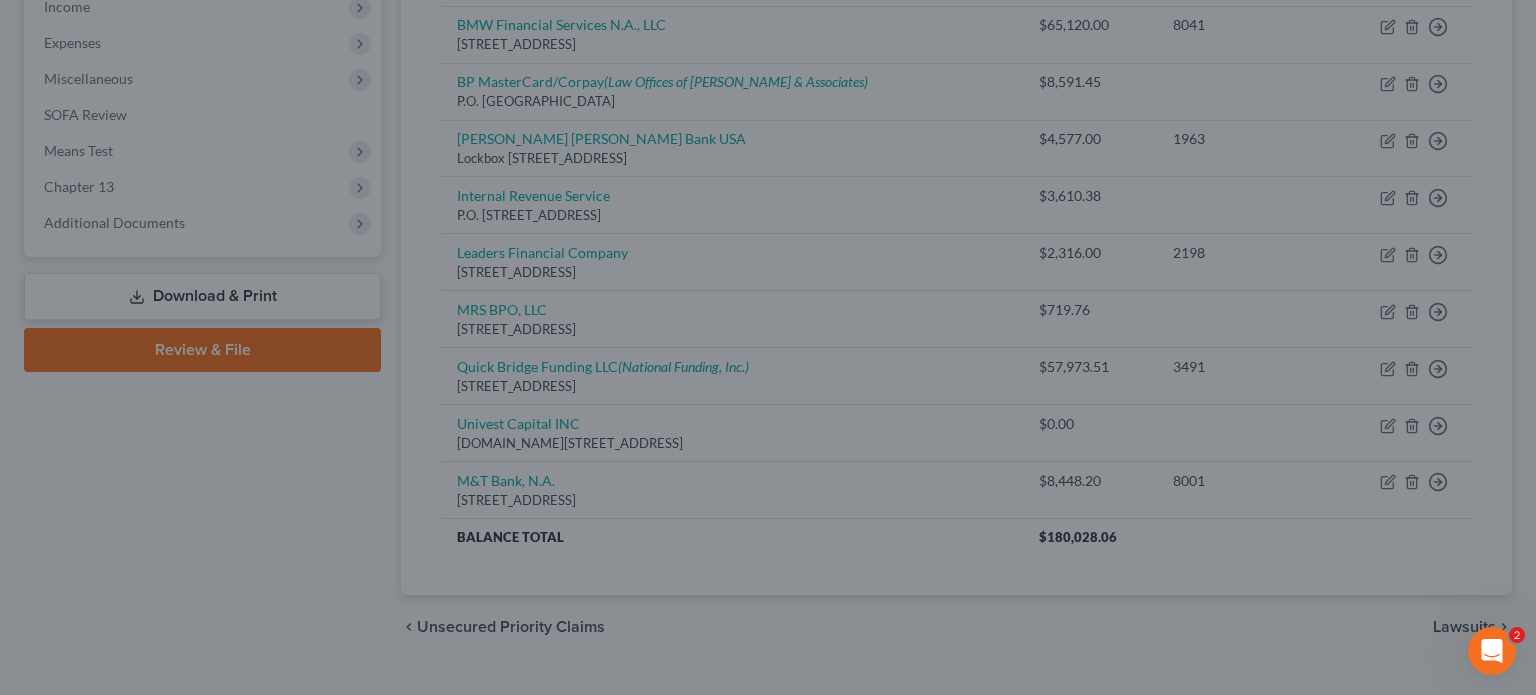 type on "0" 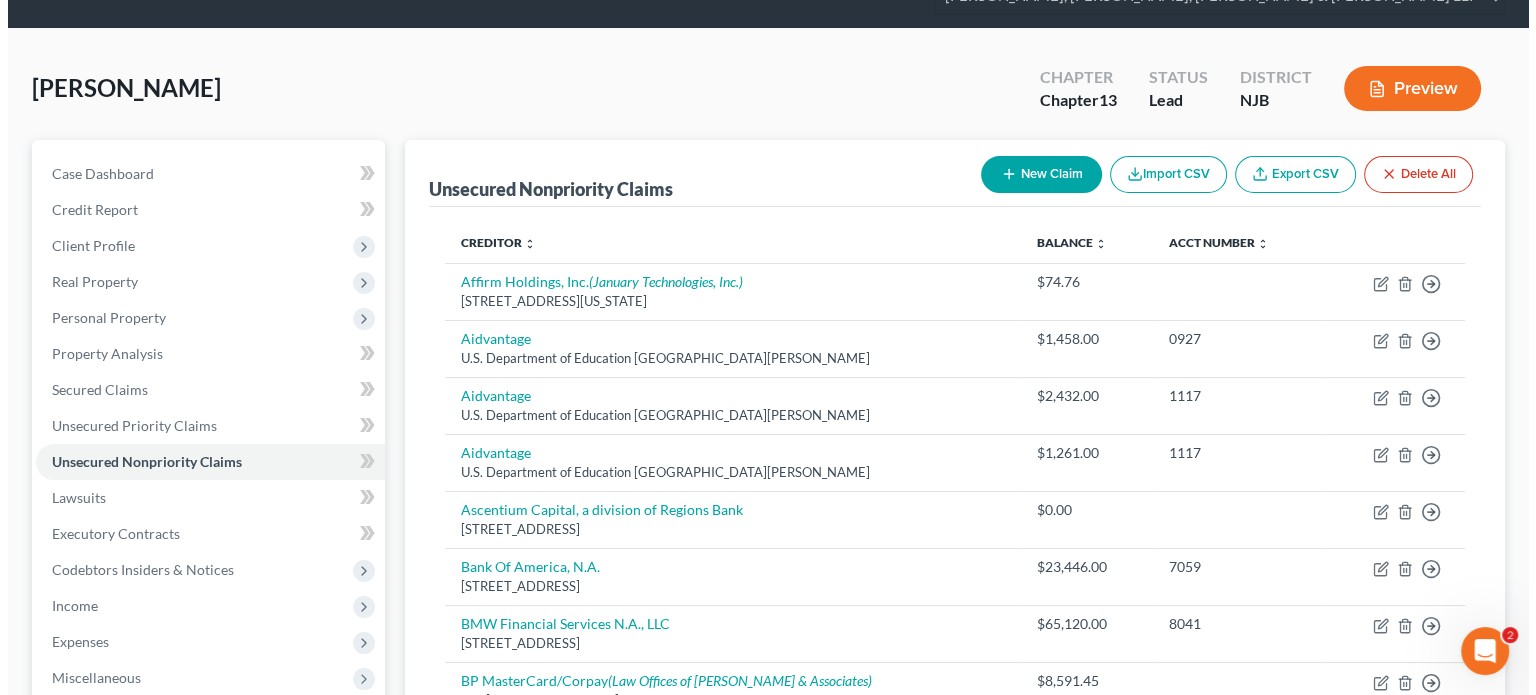 scroll, scrollTop: 0, scrollLeft: 0, axis: both 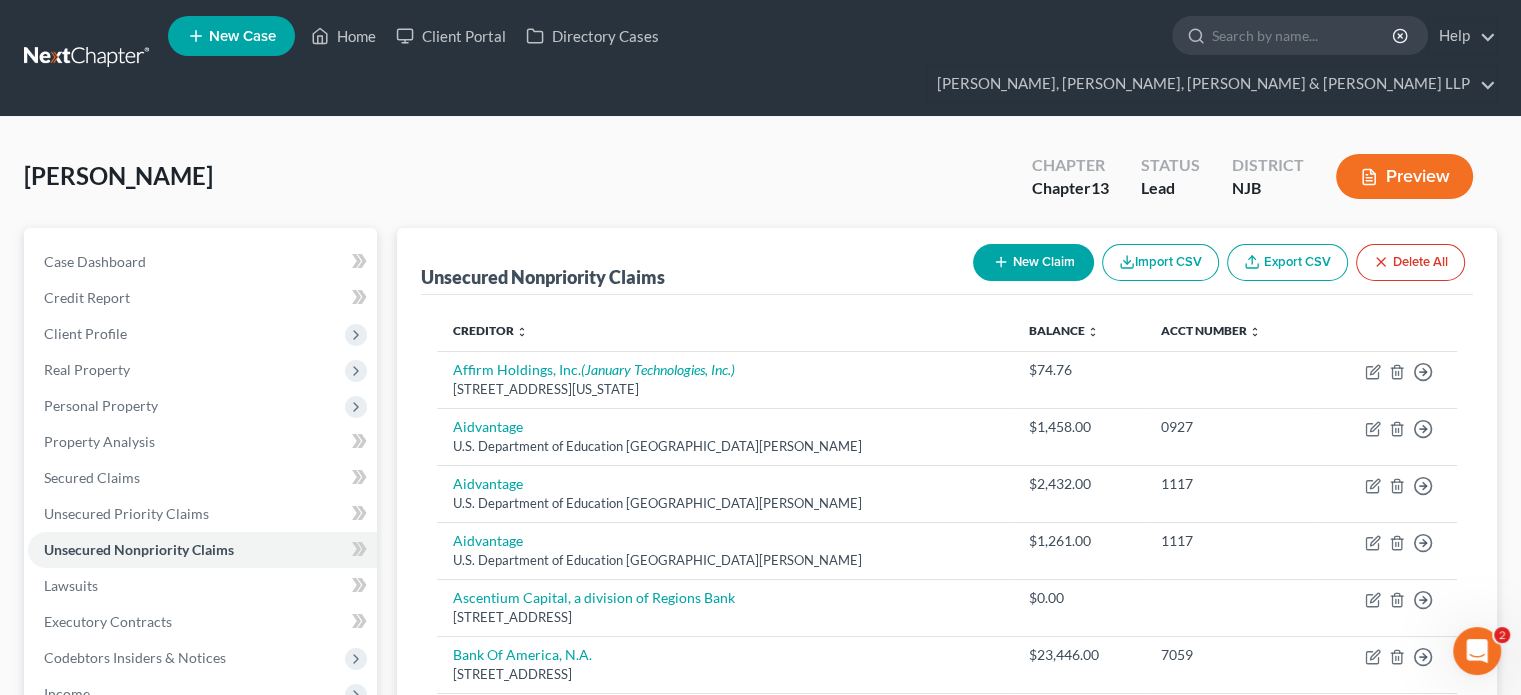 click on "New Claim" at bounding box center [1033, 262] 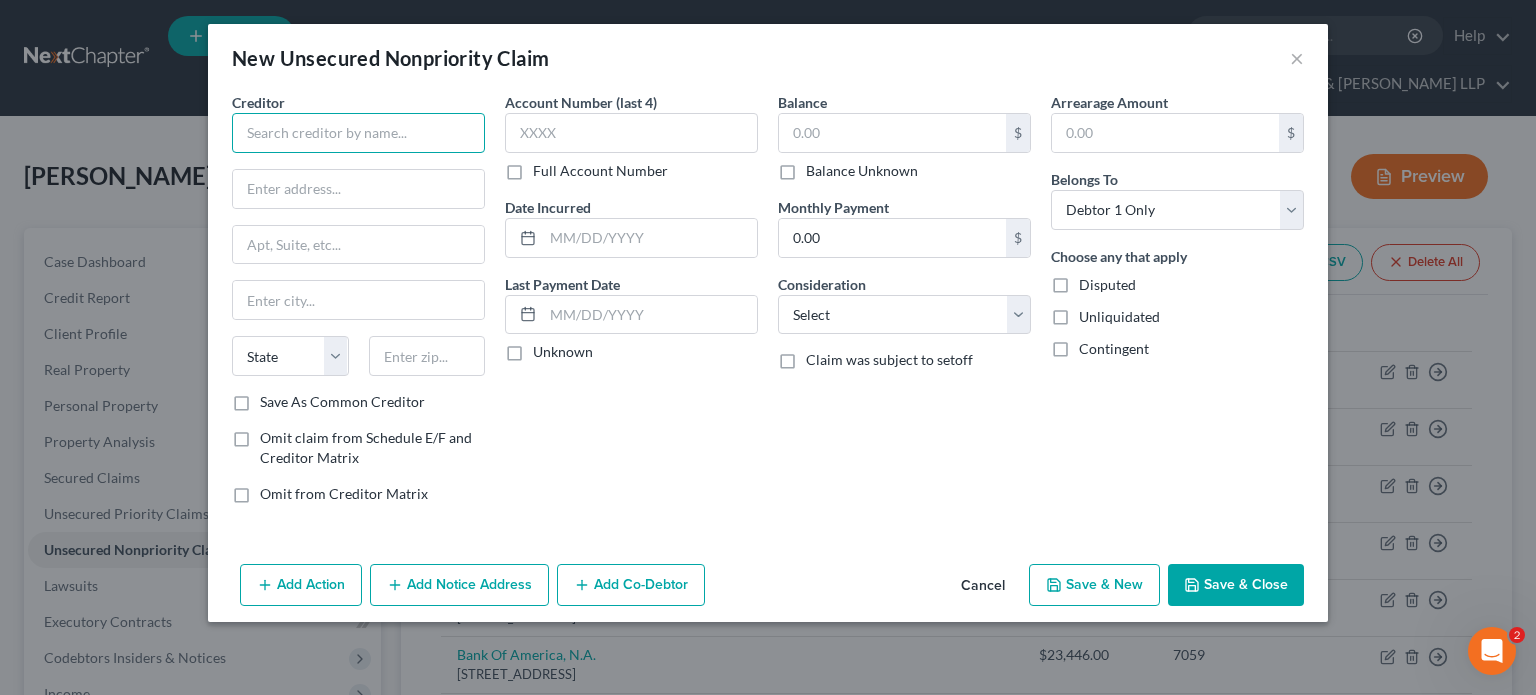 click at bounding box center [358, 133] 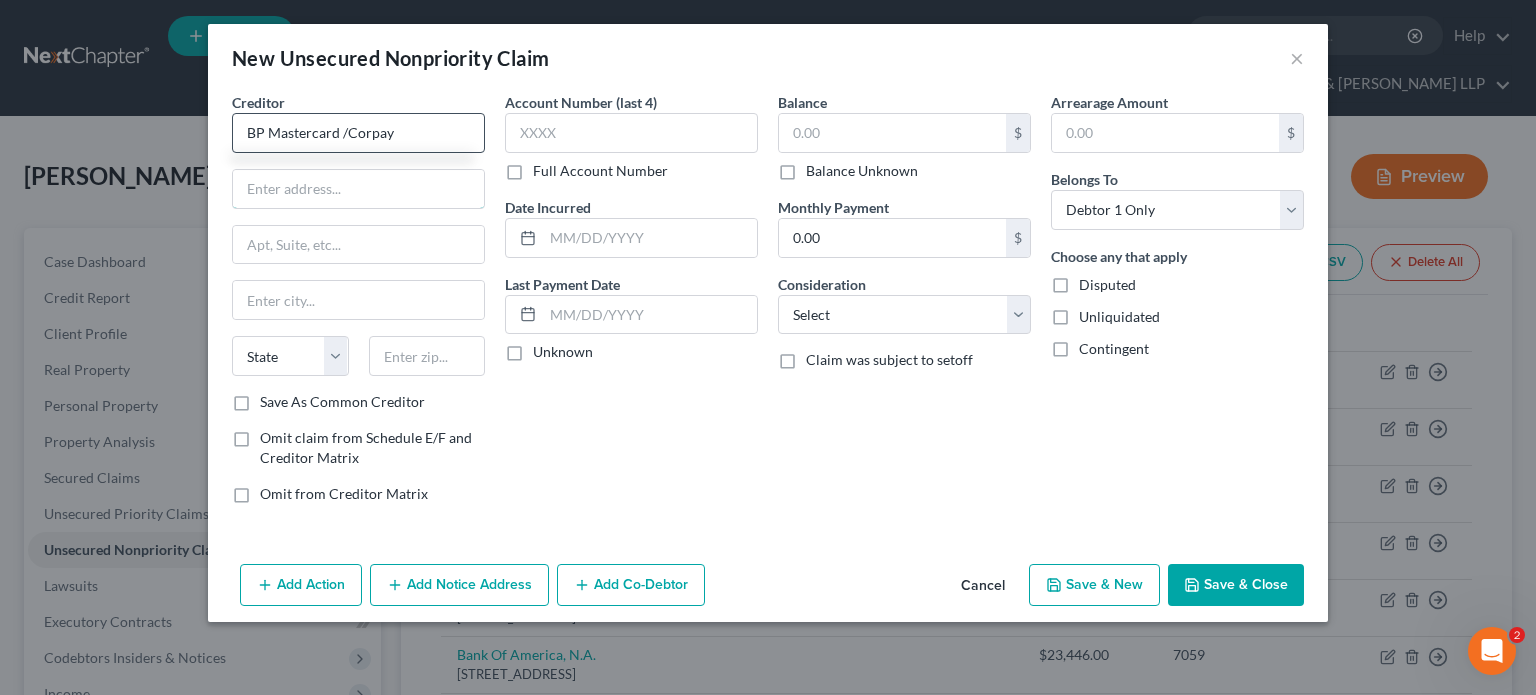 type on "BP Mastercard /Corpay" 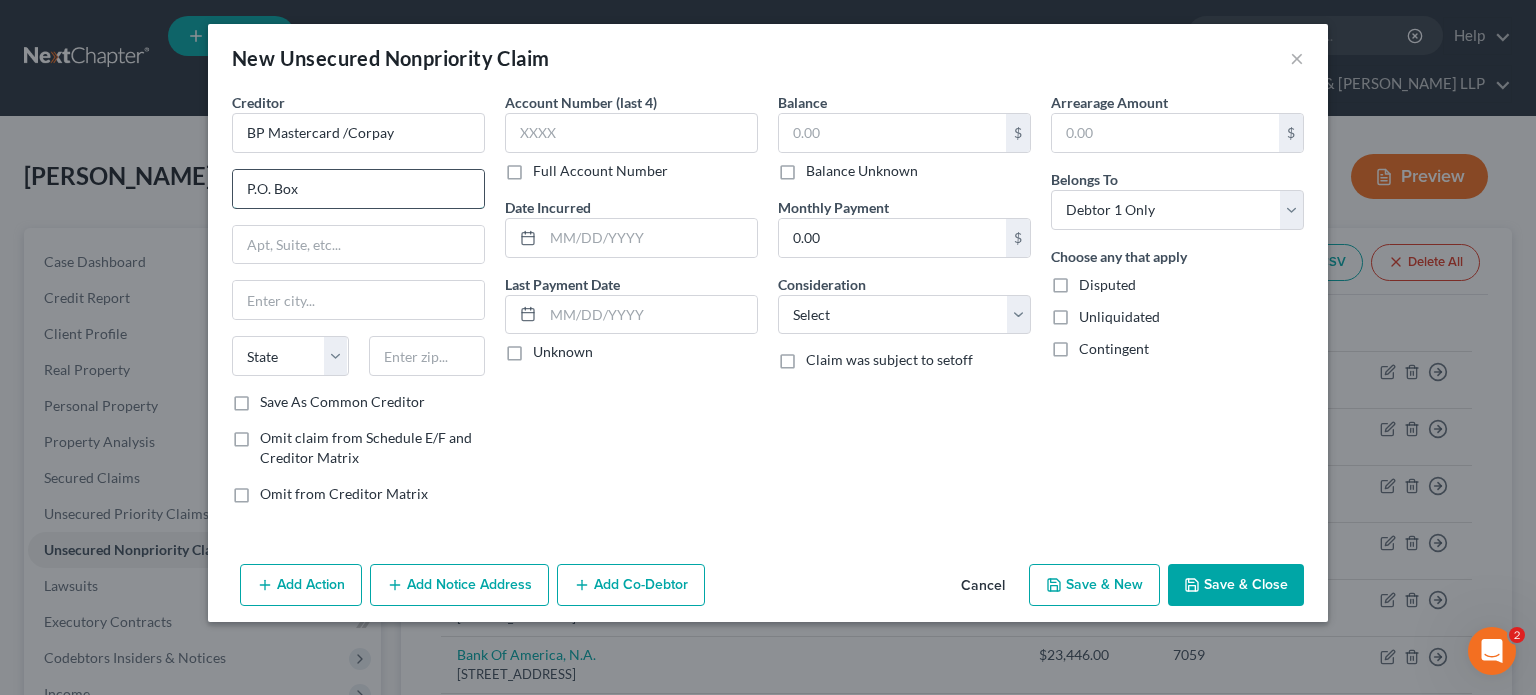click on "P.O. Box" at bounding box center [358, 189] 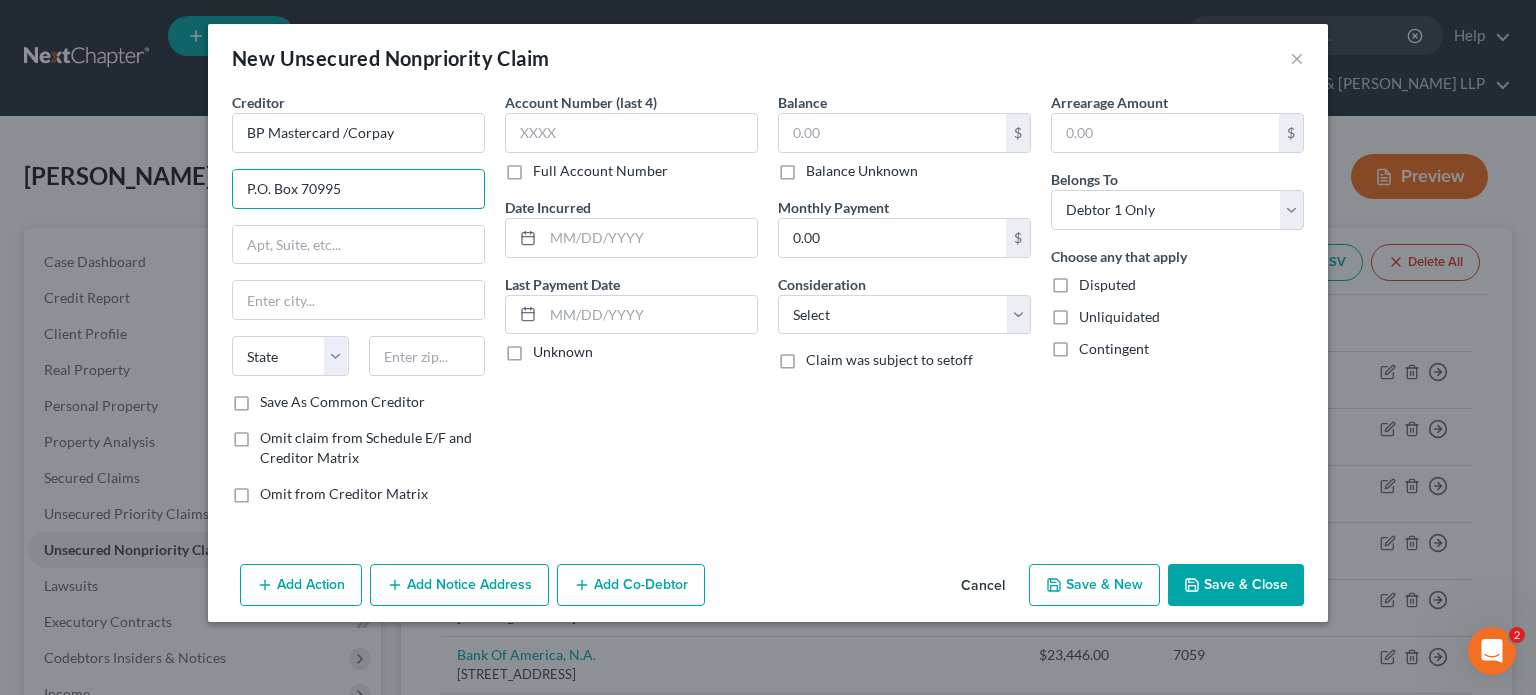 type on "P.O. Box 70995" 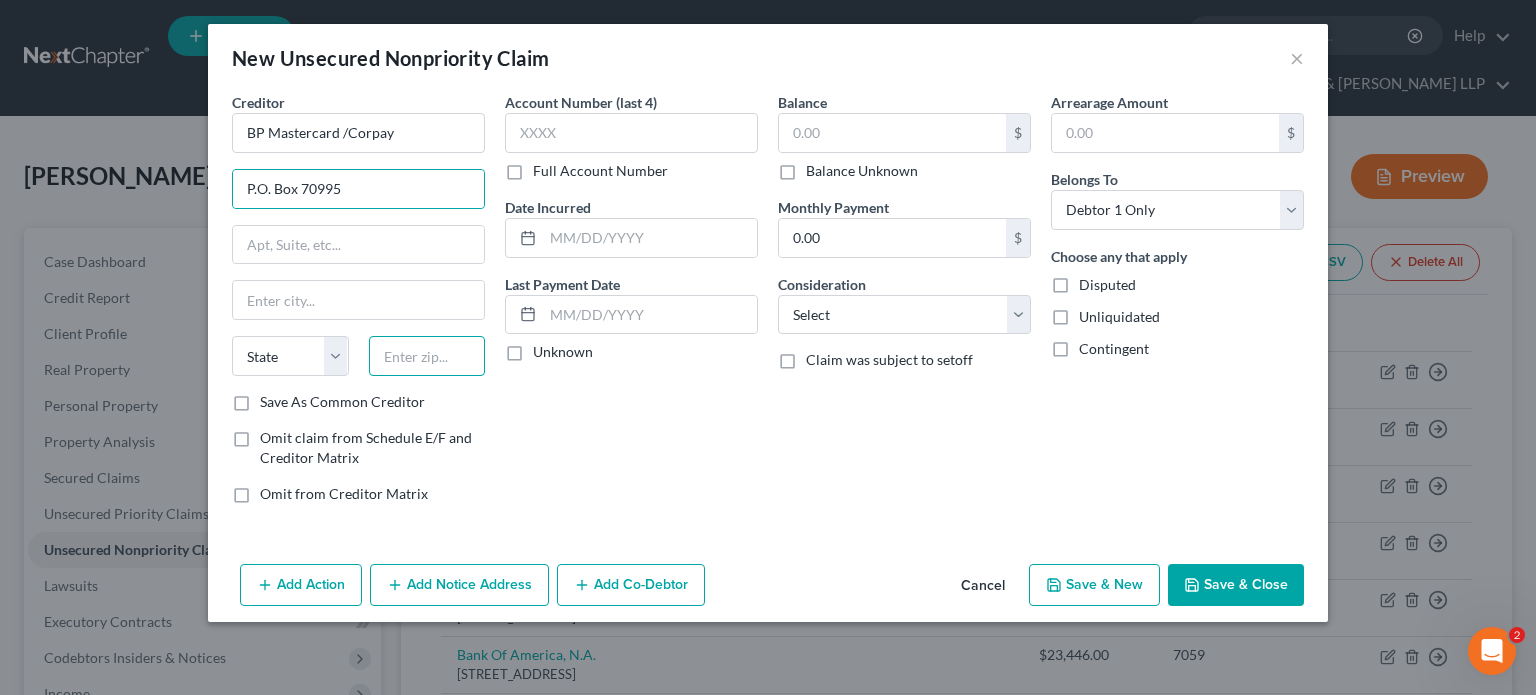 click at bounding box center [427, 356] 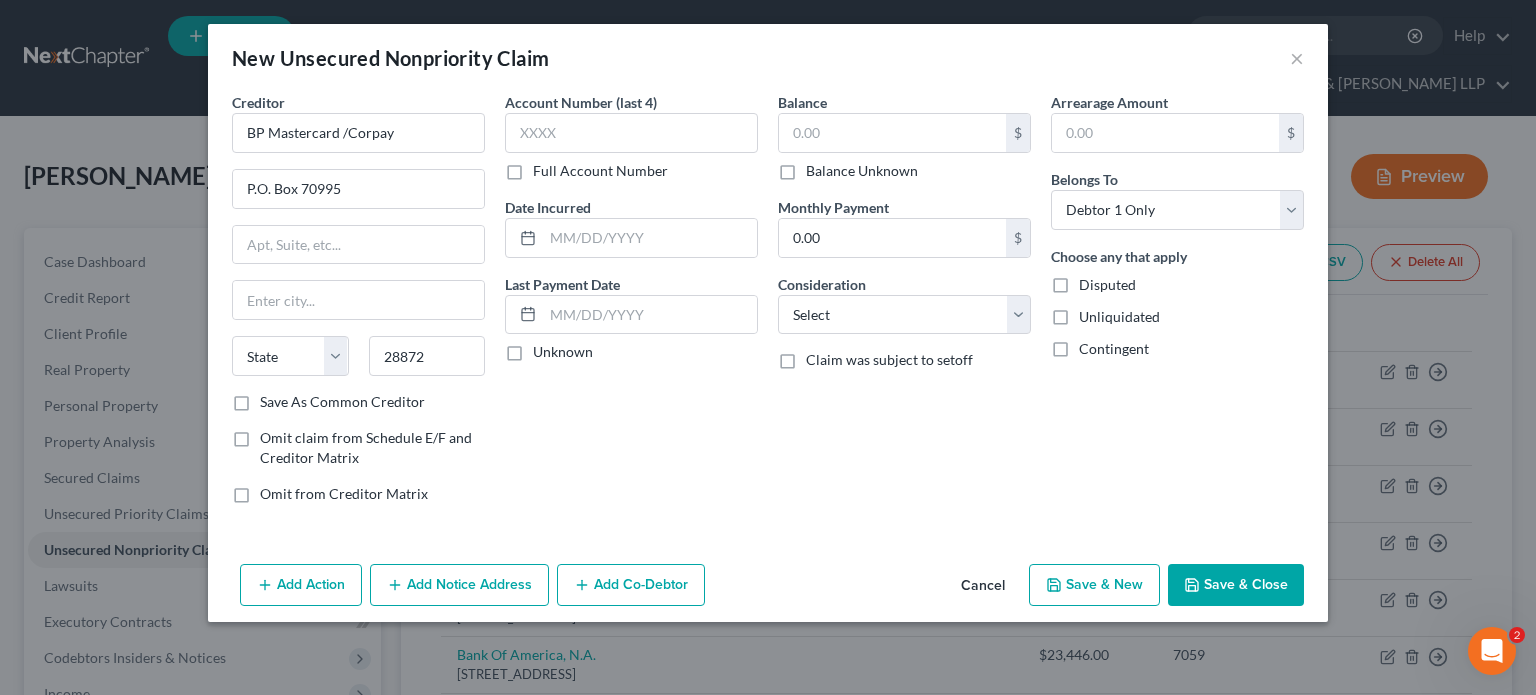 click on "Account Number (last 4)
Full Account Number
Date Incurred         Last Payment Date         Unknown" at bounding box center (631, 306) 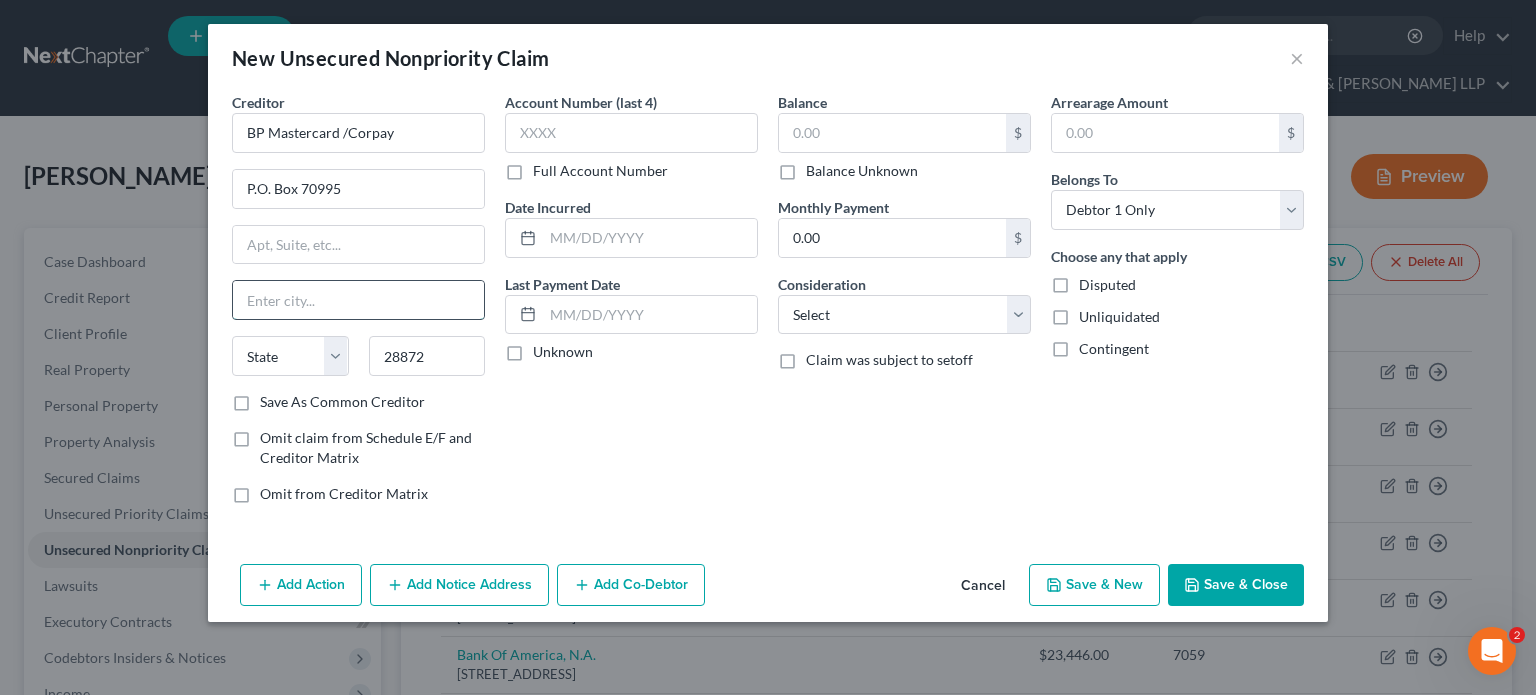 click at bounding box center [358, 300] 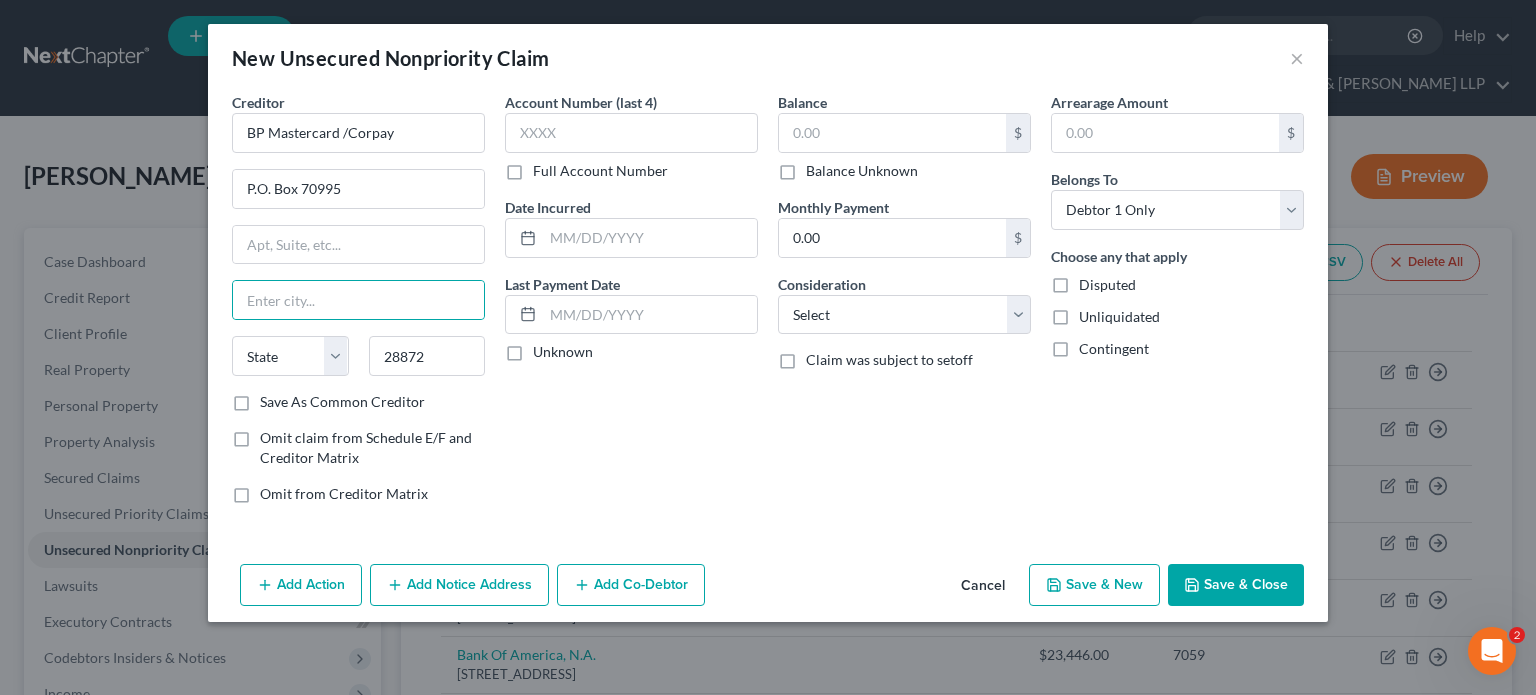 click on "Account Number (last 4)
Full Account Number
Date Incurred         Last Payment Date         Unknown" at bounding box center [631, 306] 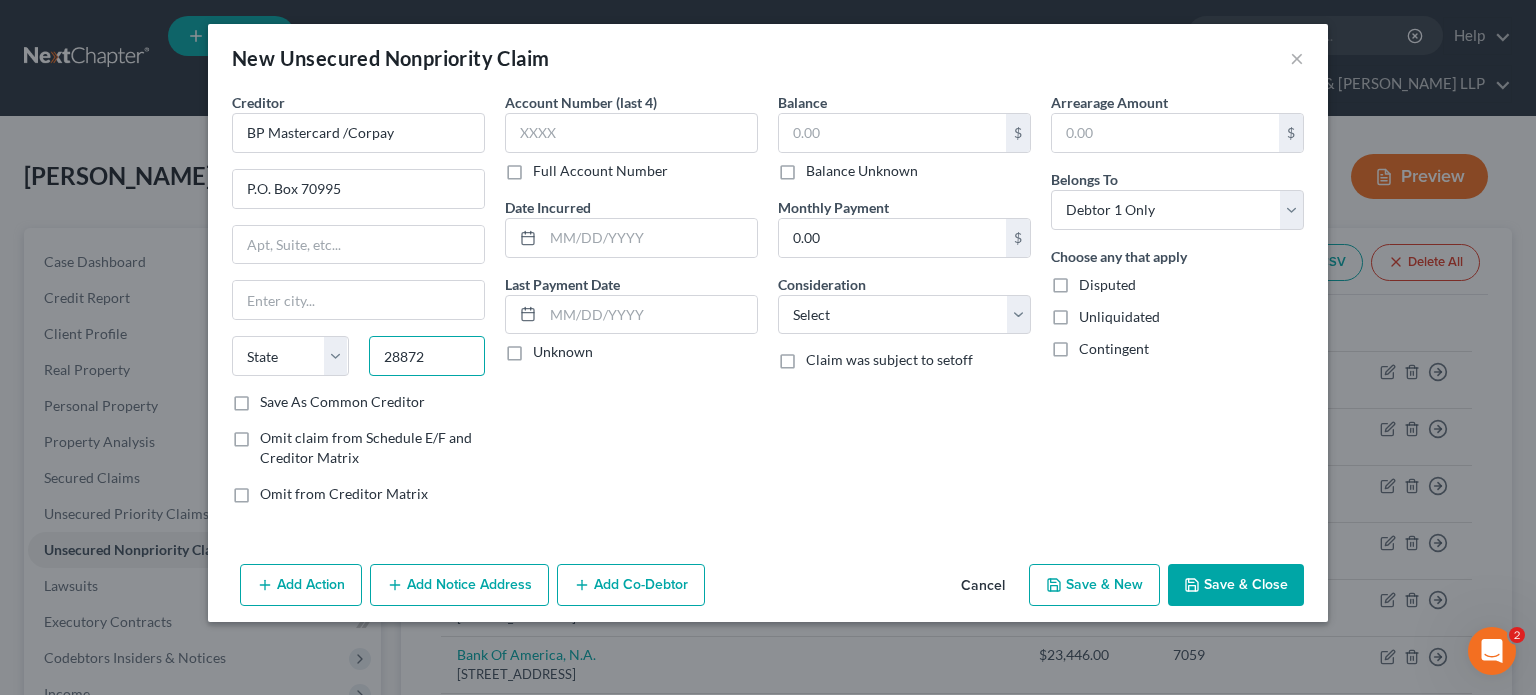 click on "28872" at bounding box center (427, 356) 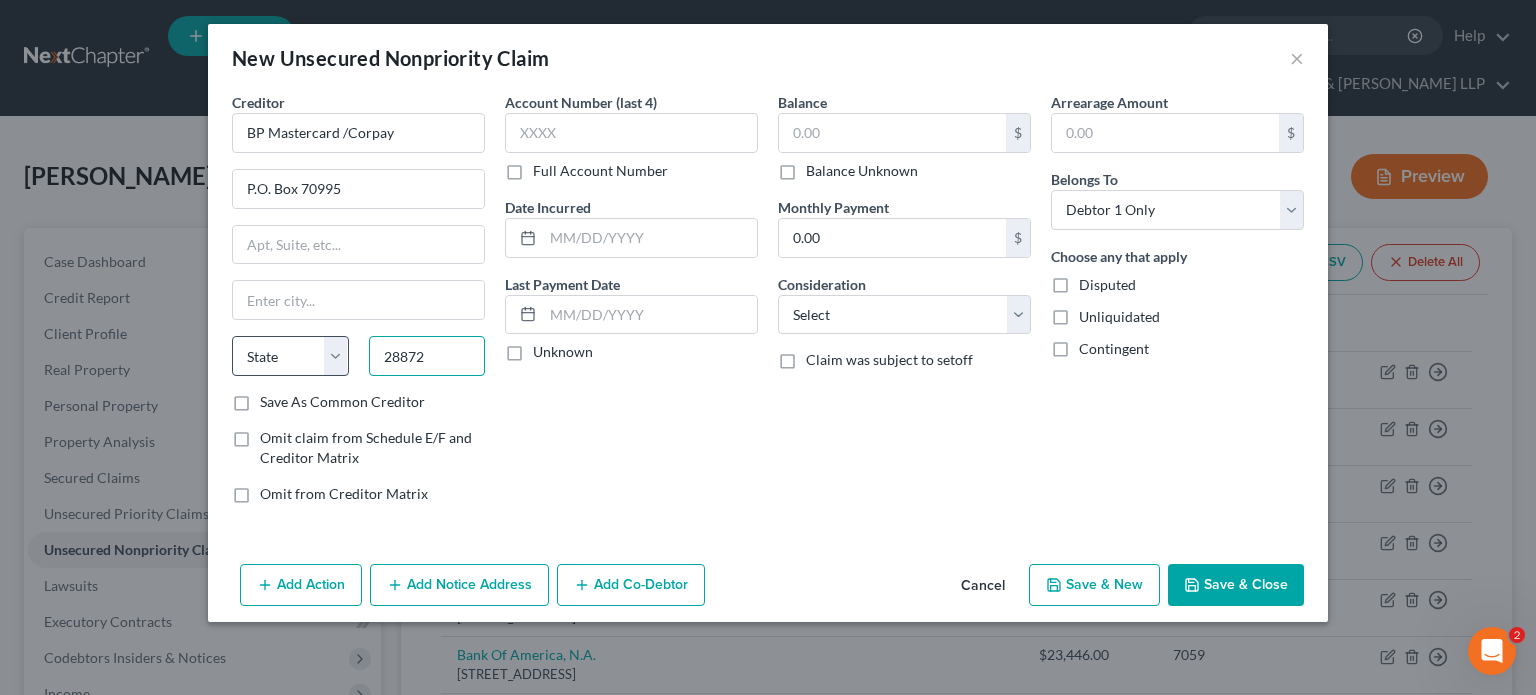 drag, startPoint x: 460, startPoint y: 355, endPoint x: 336, endPoint y: 341, distance: 124.78782 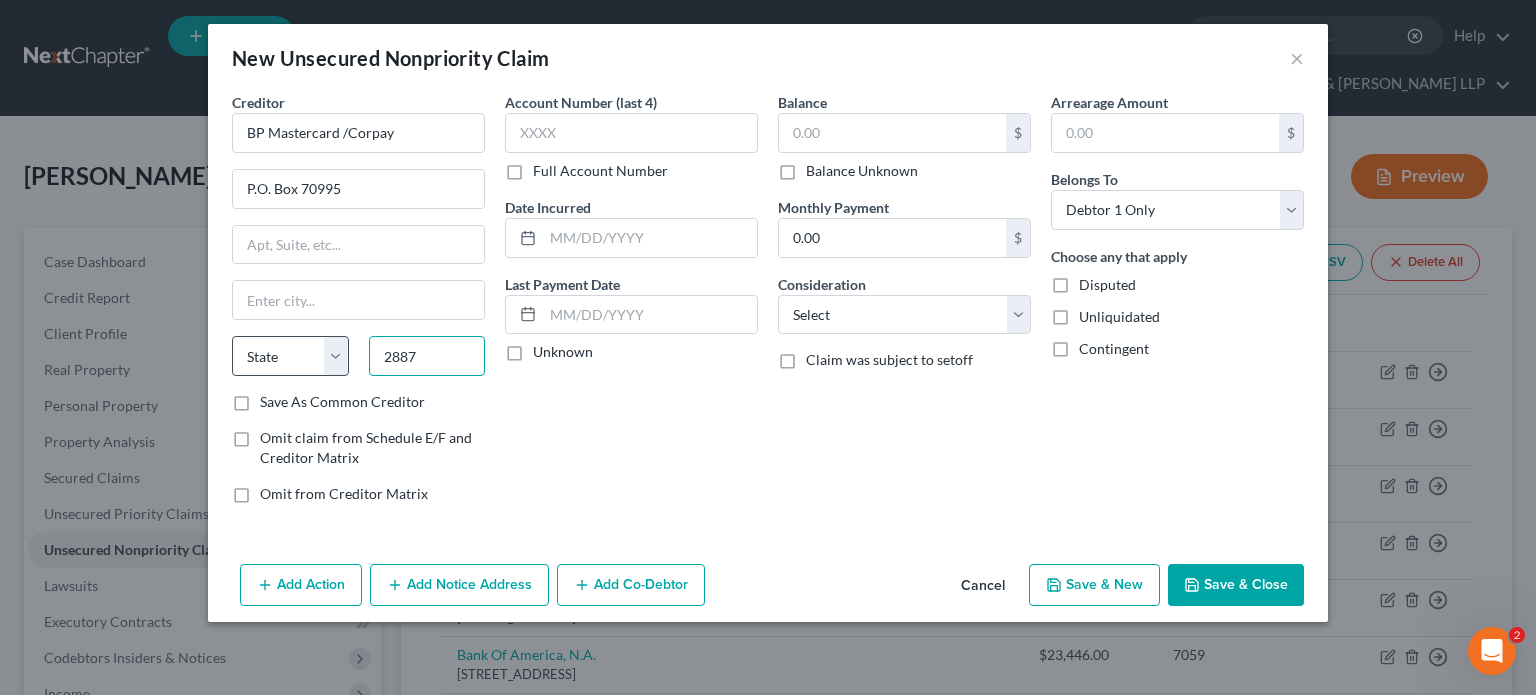 type on "28872" 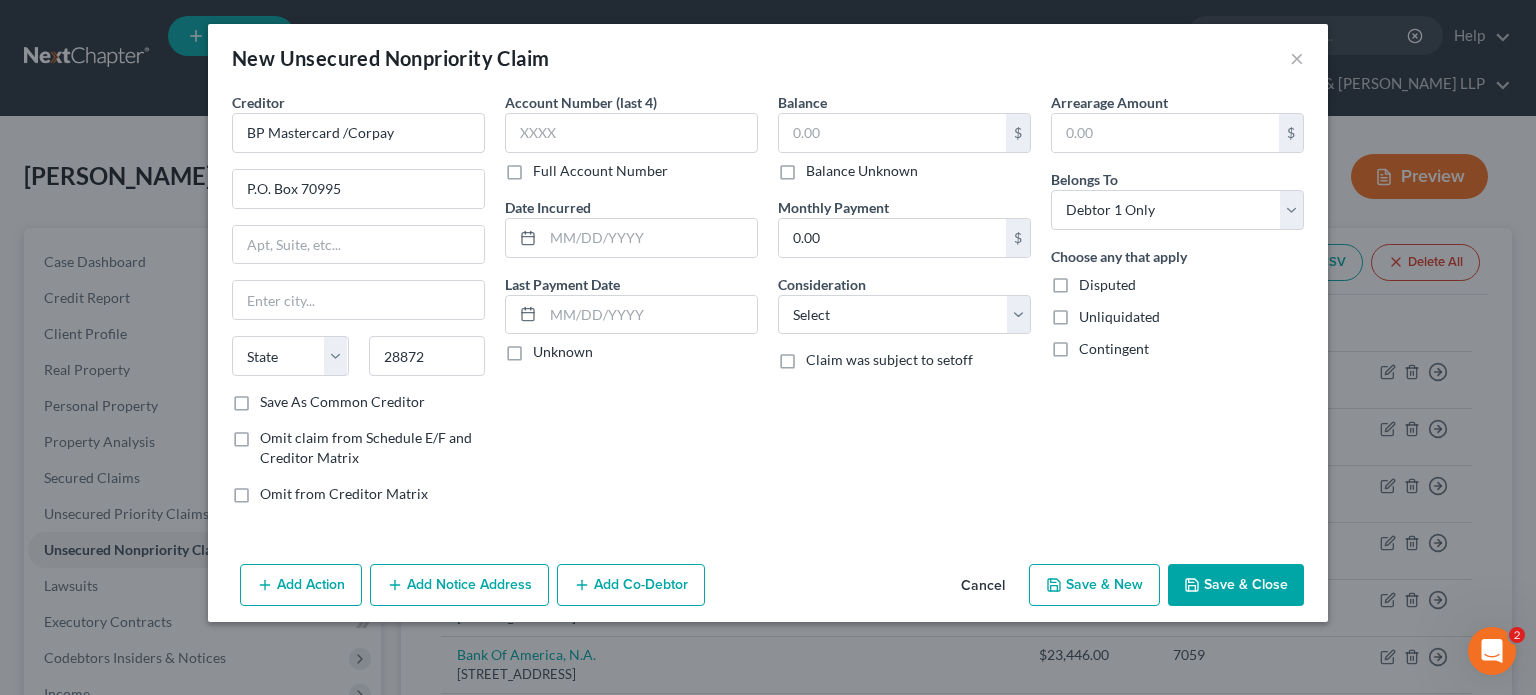 click on "Account Number (last 4)
Full Account Number
Date Incurred         Last Payment Date         Unknown" at bounding box center [631, 306] 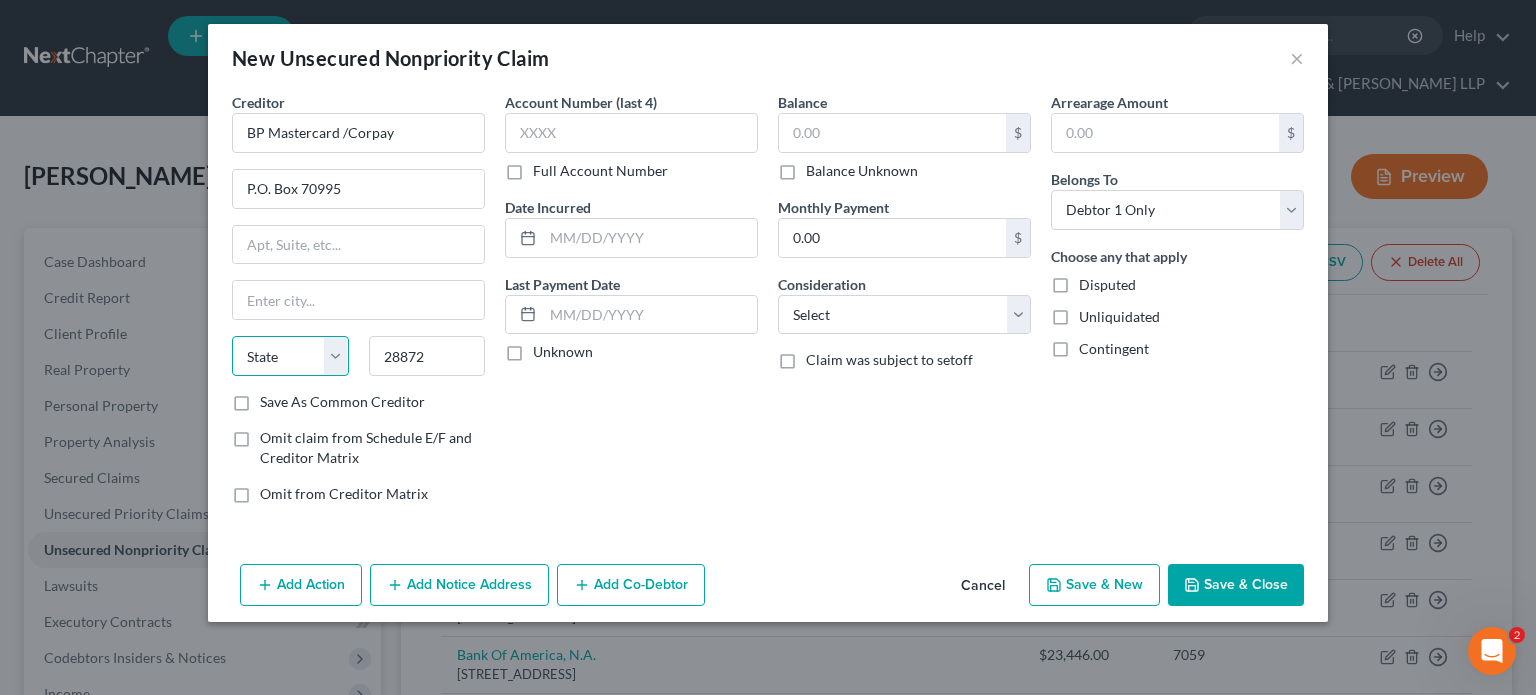 click on "State [US_STATE] AK AR AZ CA CO CT DE DC [GEOGRAPHIC_DATA] [GEOGRAPHIC_DATA] GU HI ID IL IN [GEOGRAPHIC_DATA] [GEOGRAPHIC_DATA] [GEOGRAPHIC_DATA] LA ME MD [GEOGRAPHIC_DATA] [GEOGRAPHIC_DATA] [GEOGRAPHIC_DATA] [GEOGRAPHIC_DATA] [GEOGRAPHIC_DATA] MT NC [GEOGRAPHIC_DATA] [GEOGRAPHIC_DATA] [GEOGRAPHIC_DATA] NH [GEOGRAPHIC_DATA] [GEOGRAPHIC_DATA] [GEOGRAPHIC_DATA] [GEOGRAPHIC_DATA] [GEOGRAPHIC_DATA] [GEOGRAPHIC_DATA] [GEOGRAPHIC_DATA] PR RI SC SD [GEOGRAPHIC_DATA] [GEOGRAPHIC_DATA] [GEOGRAPHIC_DATA] VI [GEOGRAPHIC_DATA] [GEOGRAPHIC_DATA] [GEOGRAPHIC_DATA] WV WI WY" at bounding box center [290, 356] 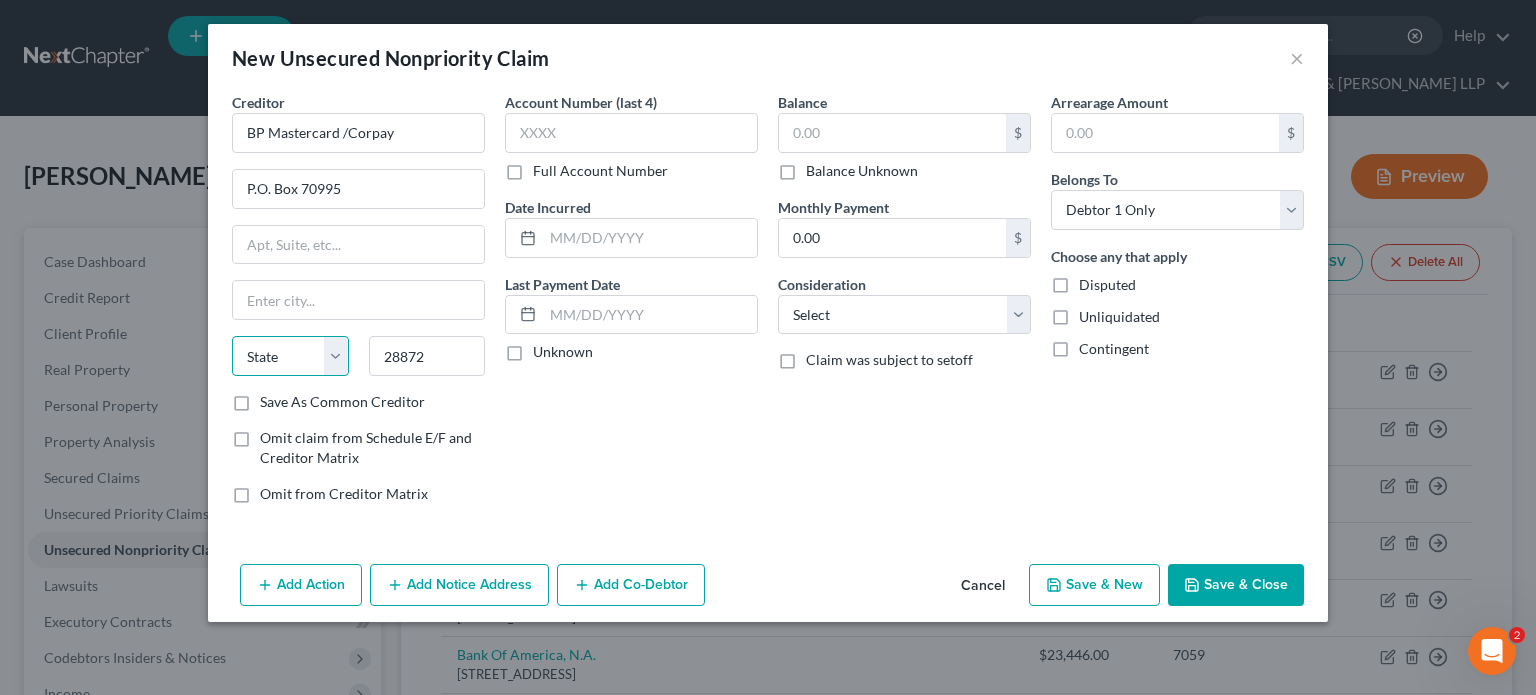 select on "28" 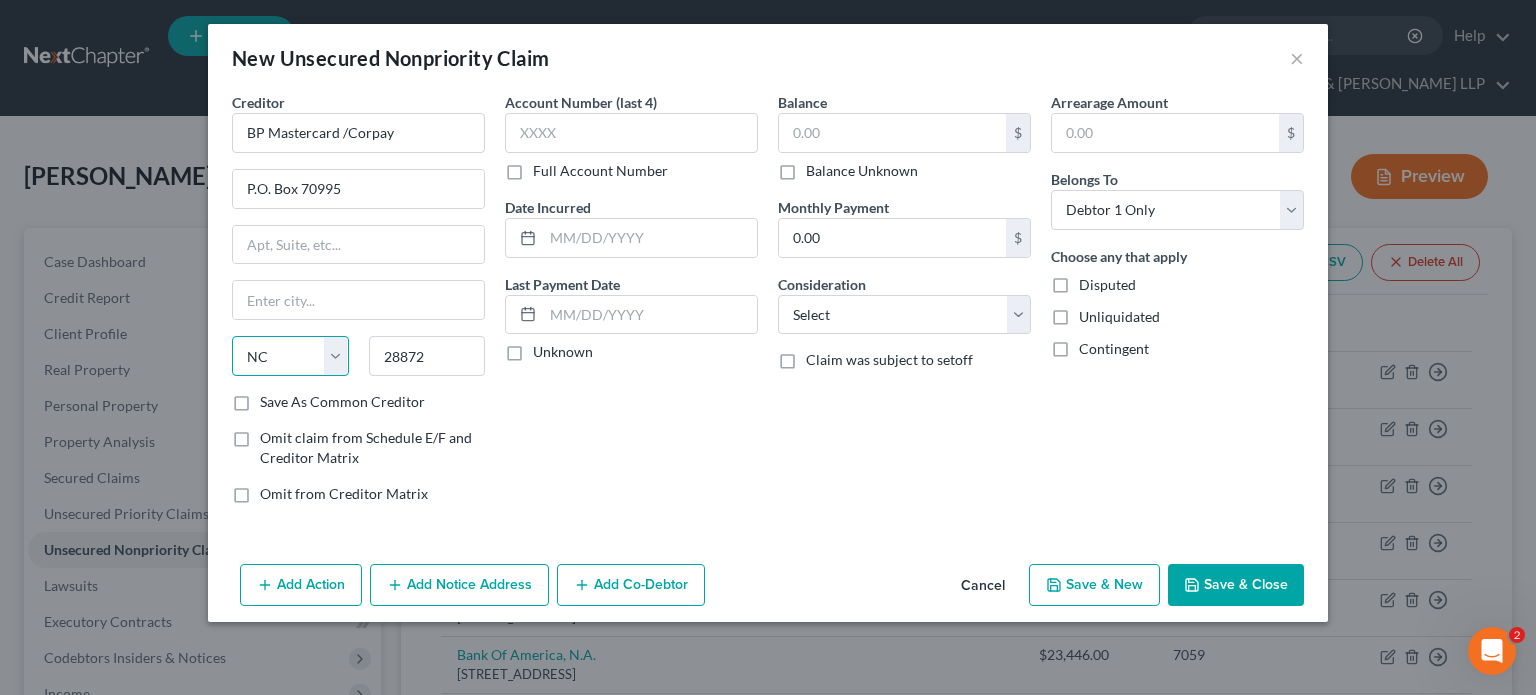 click on "State [US_STATE] AK AR AZ CA CO CT DE DC [GEOGRAPHIC_DATA] [GEOGRAPHIC_DATA] GU HI ID IL IN [GEOGRAPHIC_DATA] [GEOGRAPHIC_DATA] [GEOGRAPHIC_DATA] LA ME MD [GEOGRAPHIC_DATA] [GEOGRAPHIC_DATA] [GEOGRAPHIC_DATA] [GEOGRAPHIC_DATA] [GEOGRAPHIC_DATA] MT NC [GEOGRAPHIC_DATA] [GEOGRAPHIC_DATA] [GEOGRAPHIC_DATA] NH [GEOGRAPHIC_DATA] [GEOGRAPHIC_DATA] [GEOGRAPHIC_DATA] [GEOGRAPHIC_DATA] [GEOGRAPHIC_DATA] [GEOGRAPHIC_DATA] [GEOGRAPHIC_DATA] PR RI SC SD [GEOGRAPHIC_DATA] [GEOGRAPHIC_DATA] [GEOGRAPHIC_DATA] VI [GEOGRAPHIC_DATA] [GEOGRAPHIC_DATA] [GEOGRAPHIC_DATA] WV WI WY" at bounding box center (290, 356) 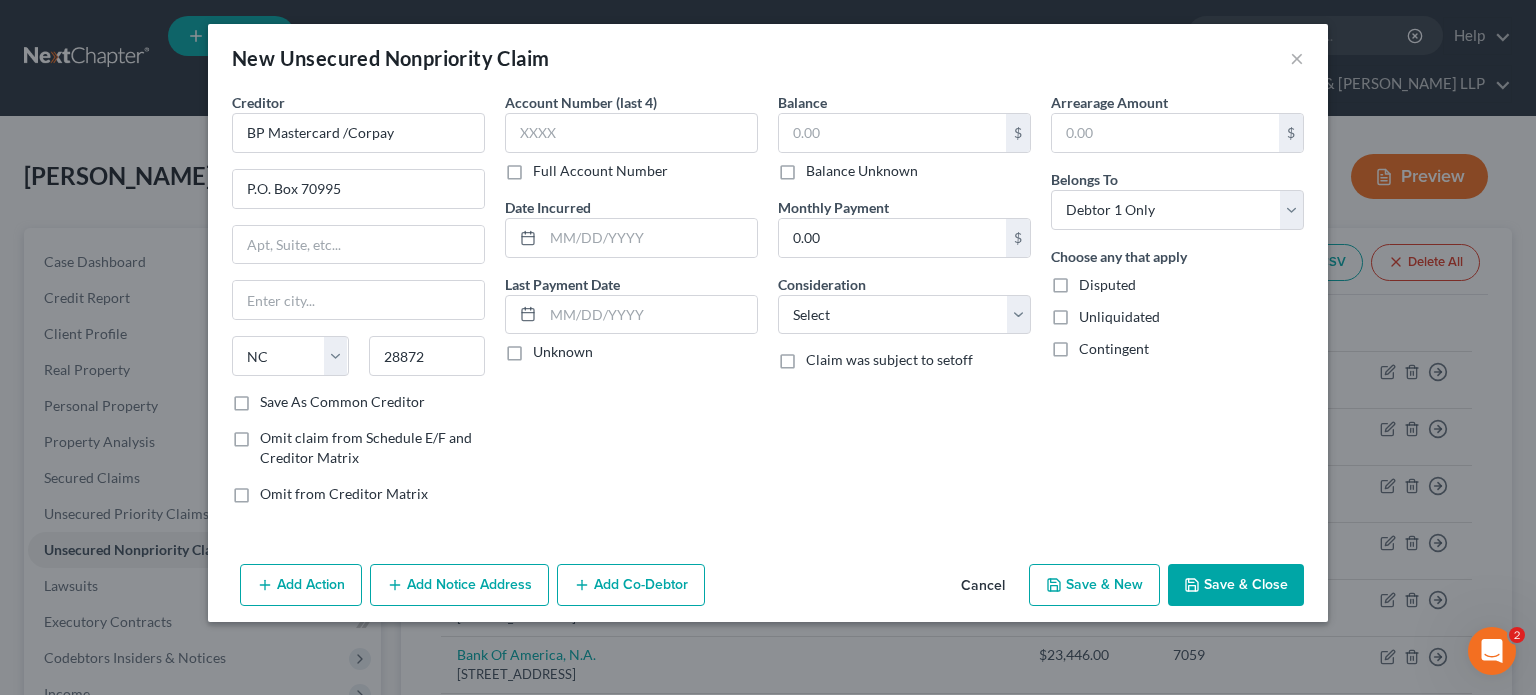 drag, startPoint x: 548, startPoint y: 412, endPoint x: 553, endPoint y: 431, distance: 19.646883 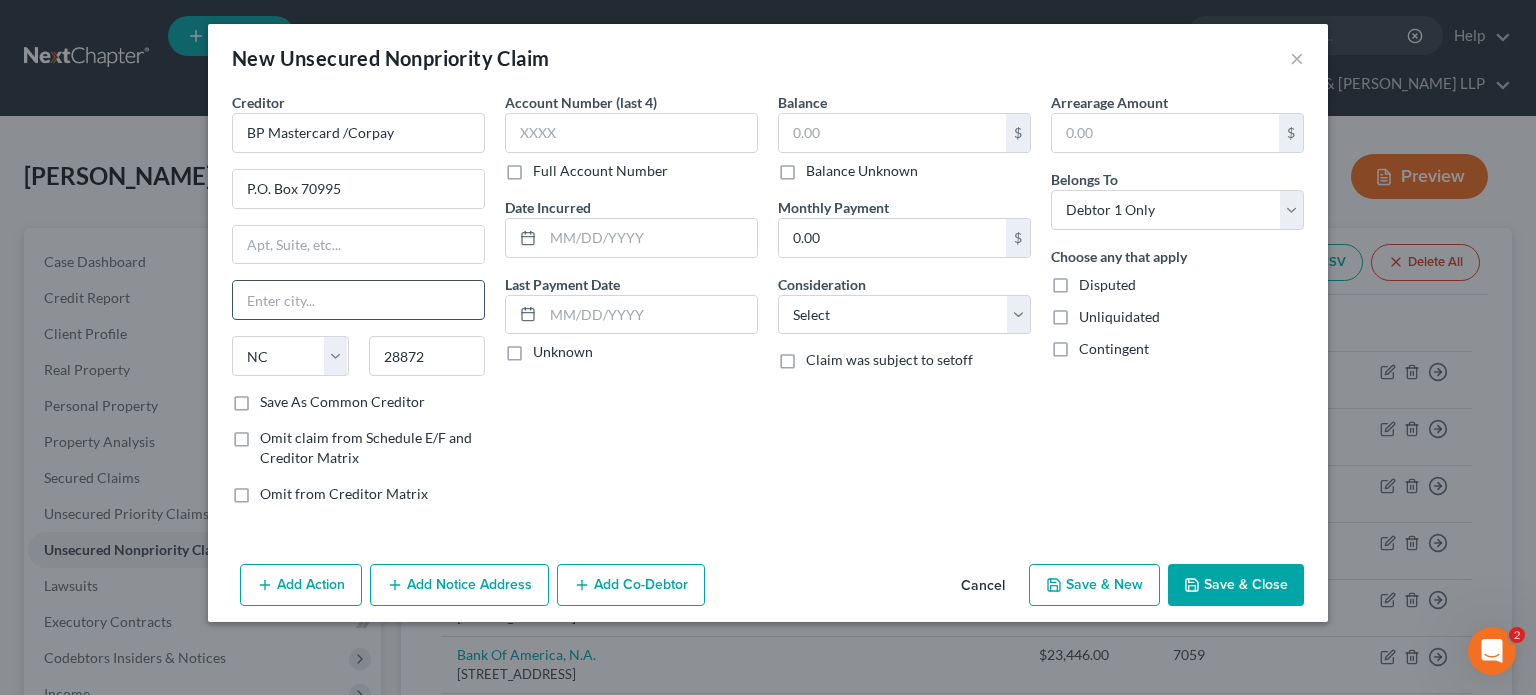 click at bounding box center (358, 300) 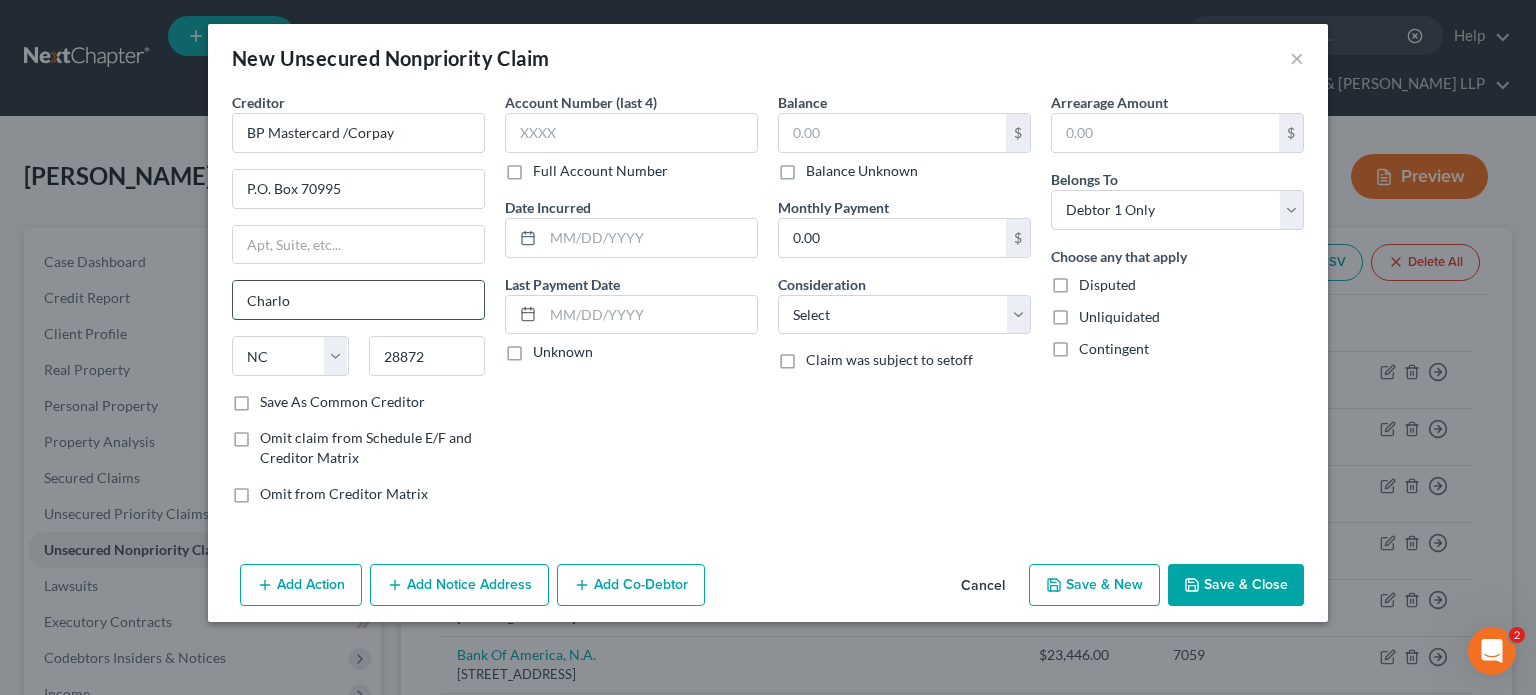 type on "Charlotte" 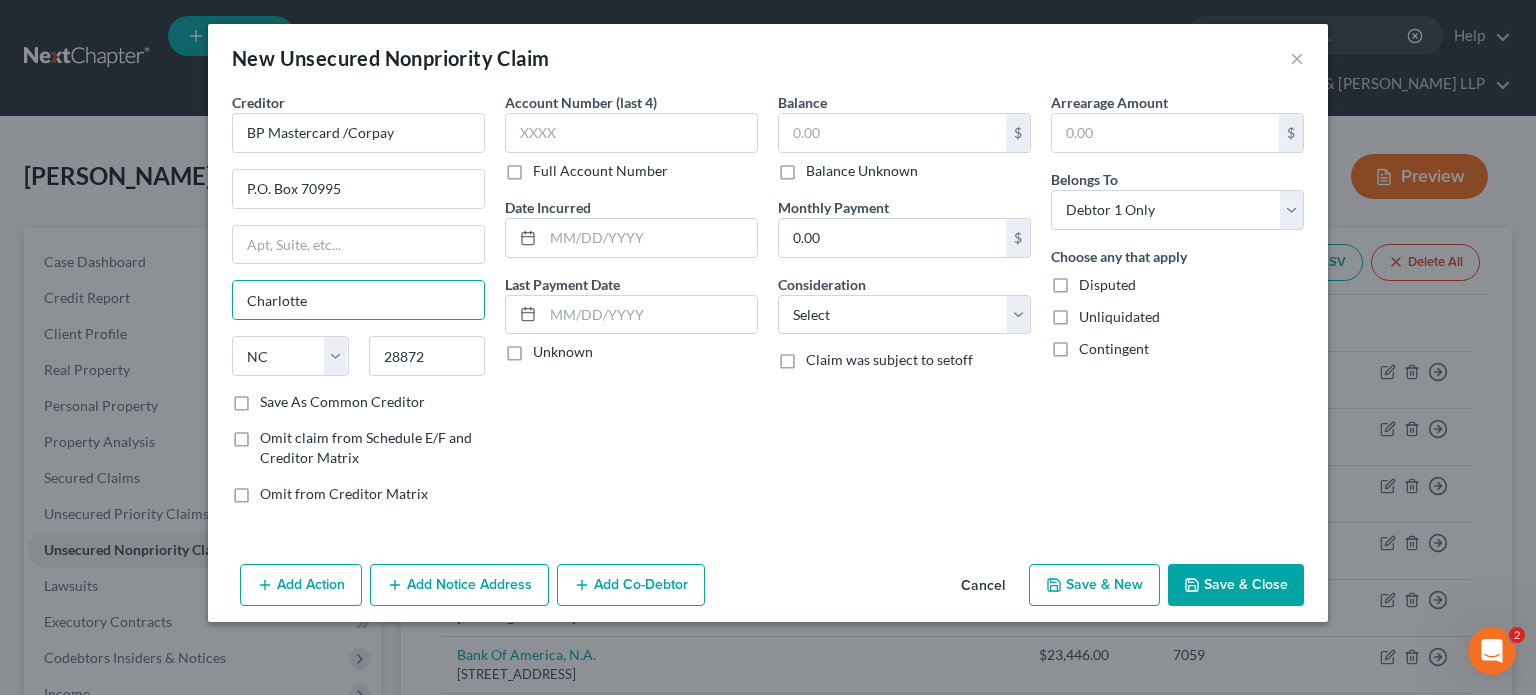 click on "Add Co-Debtor" at bounding box center (631, 585) 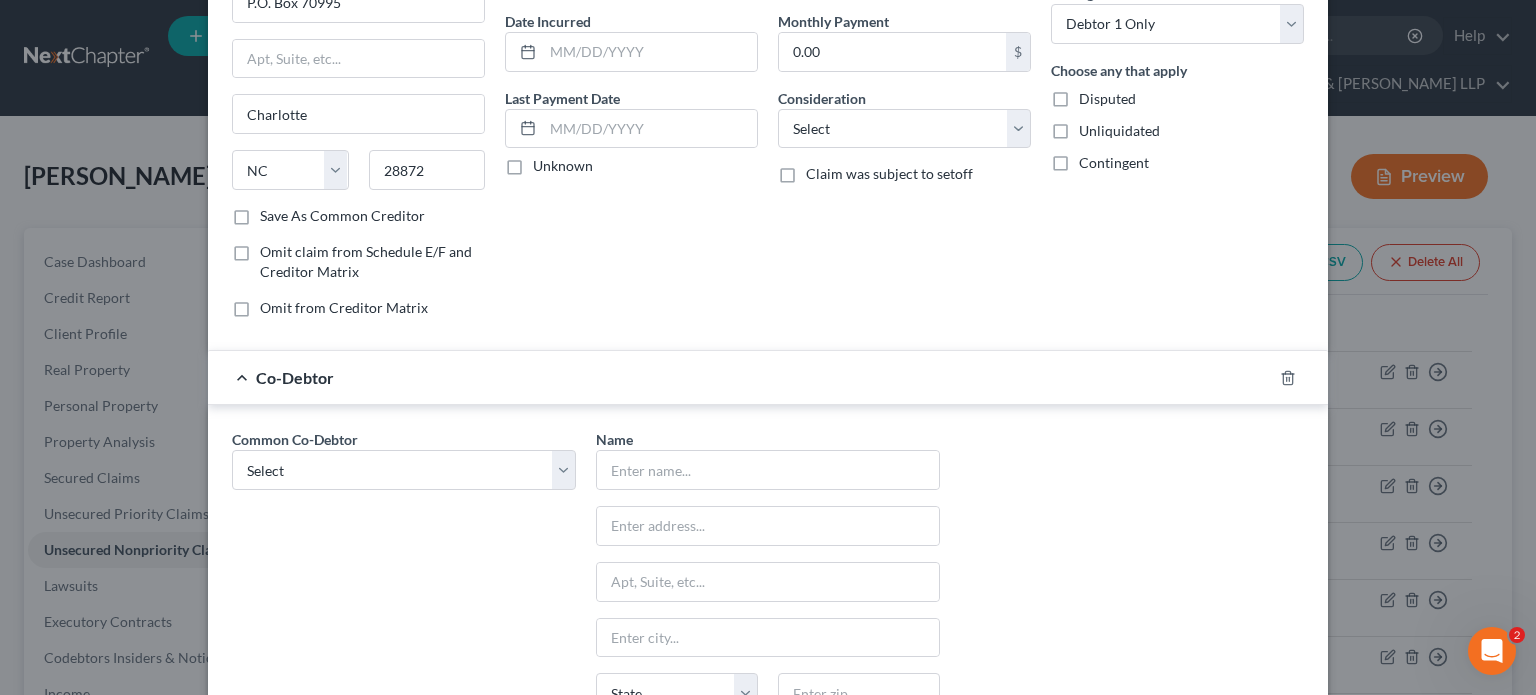 scroll, scrollTop: 200, scrollLeft: 0, axis: vertical 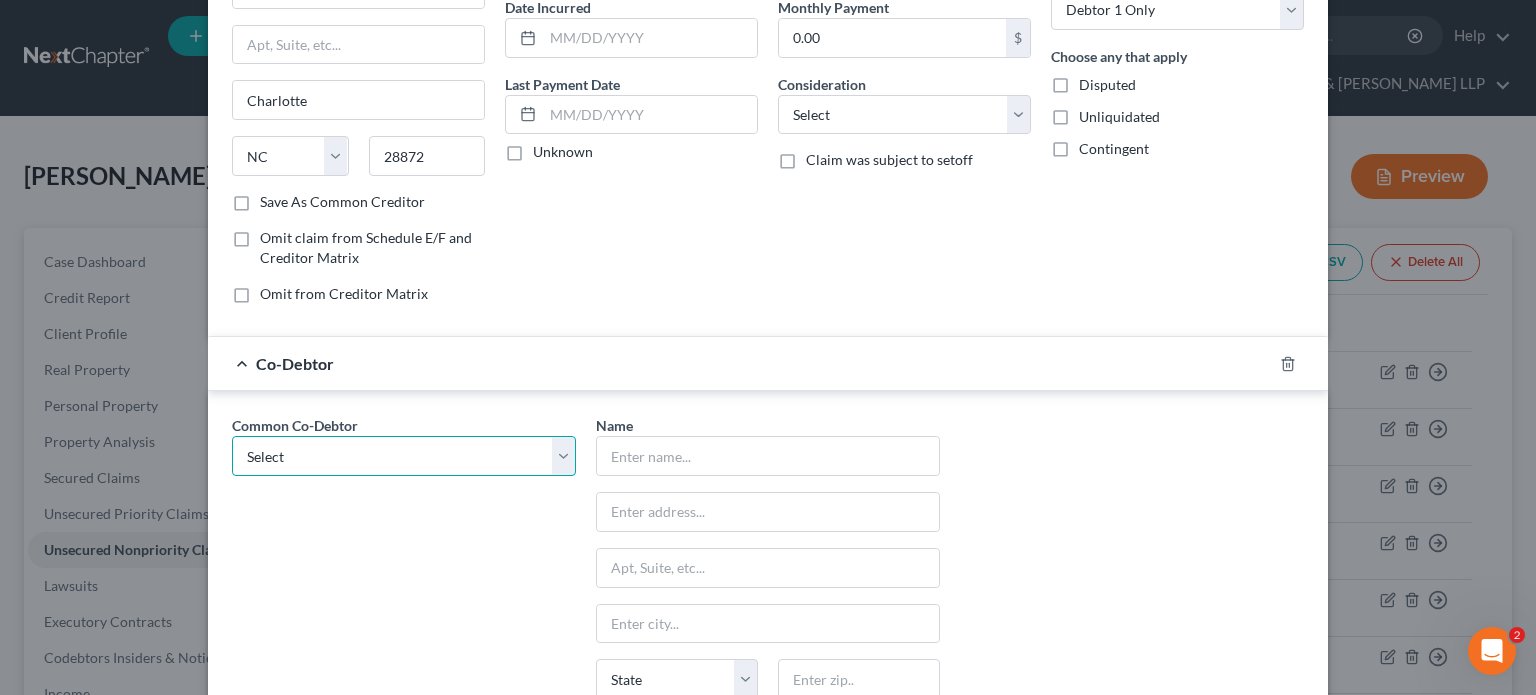 click on "Select America Group LLC [PERSON_NAME] [PERSON_NAME]" at bounding box center (404, 456) 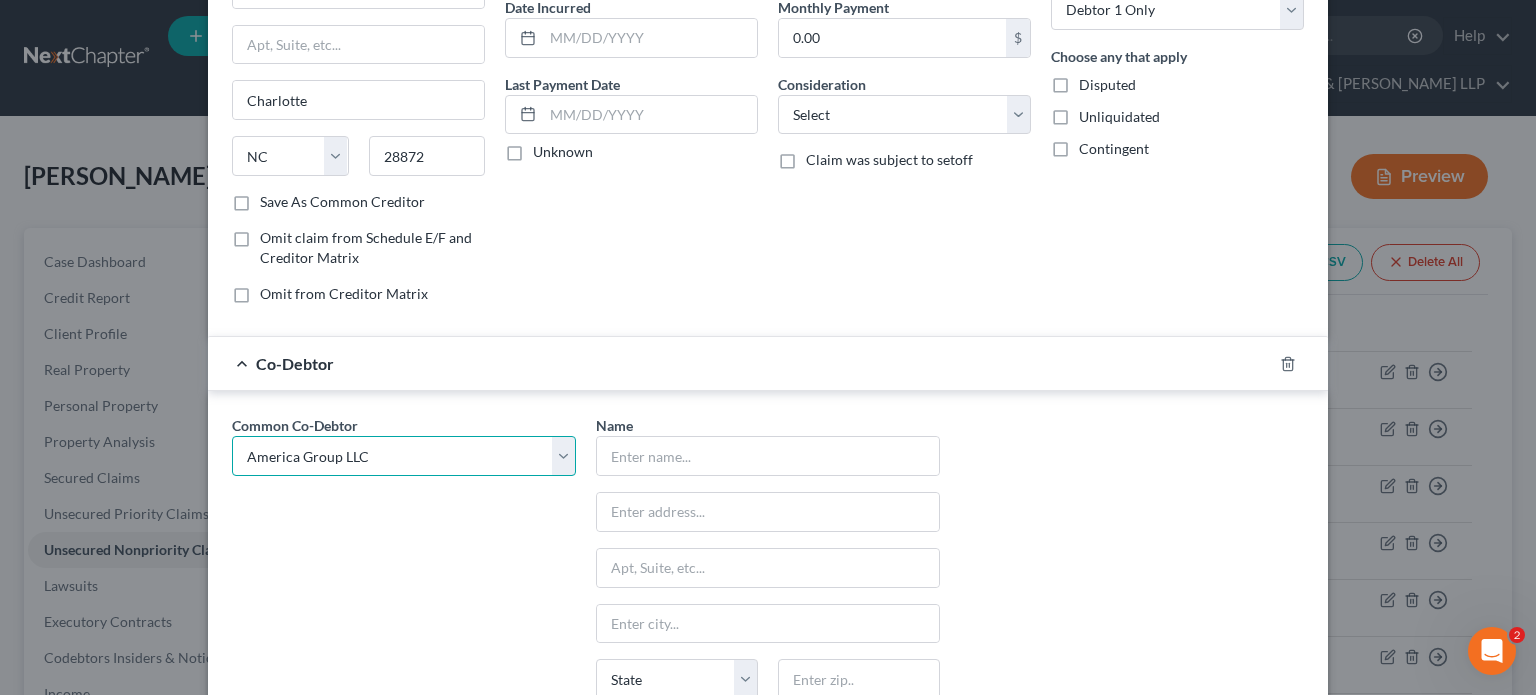 click on "Select America Group LLC [PERSON_NAME] [PERSON_NAME]" at bounding box center [404, 456] 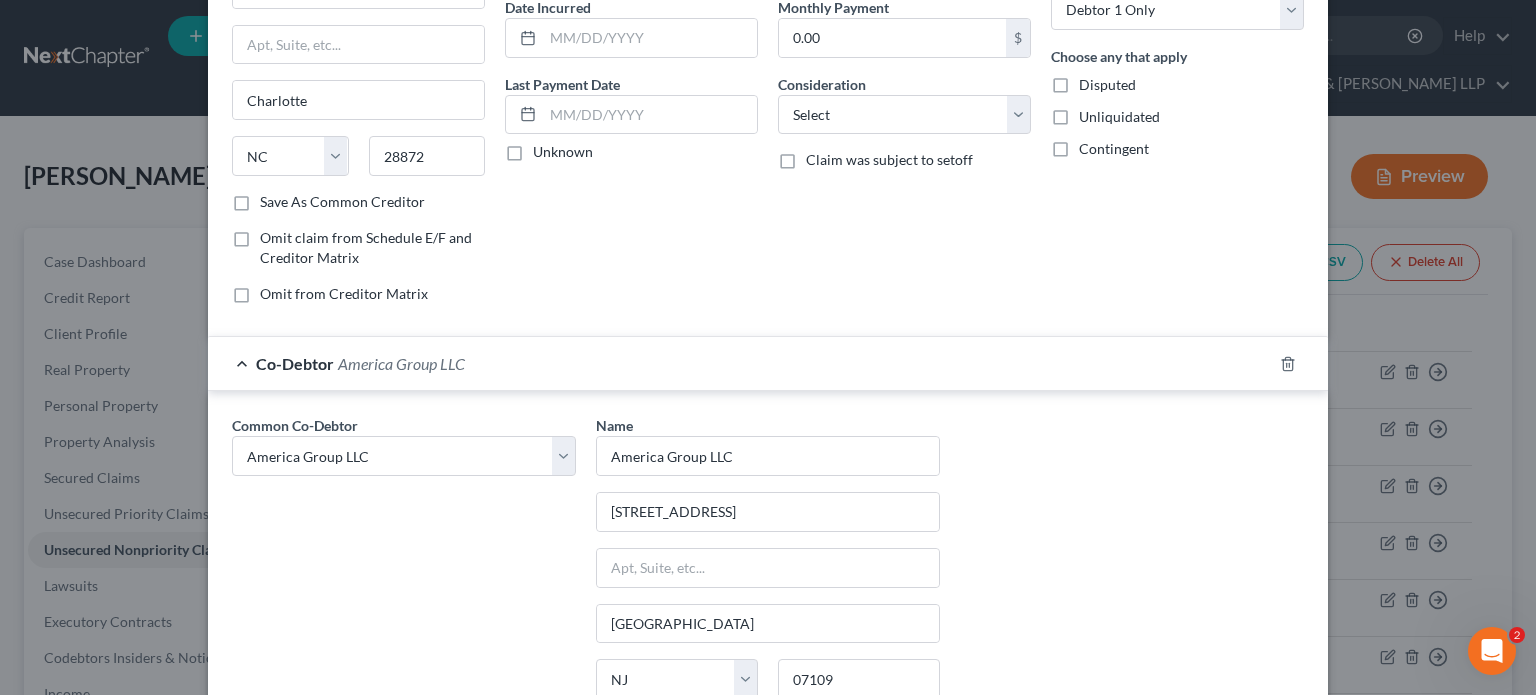 drag, startPoint x: 424, startPoint y: 540, endPoint x: 435, endPoint y: 587, distance: 48.270073 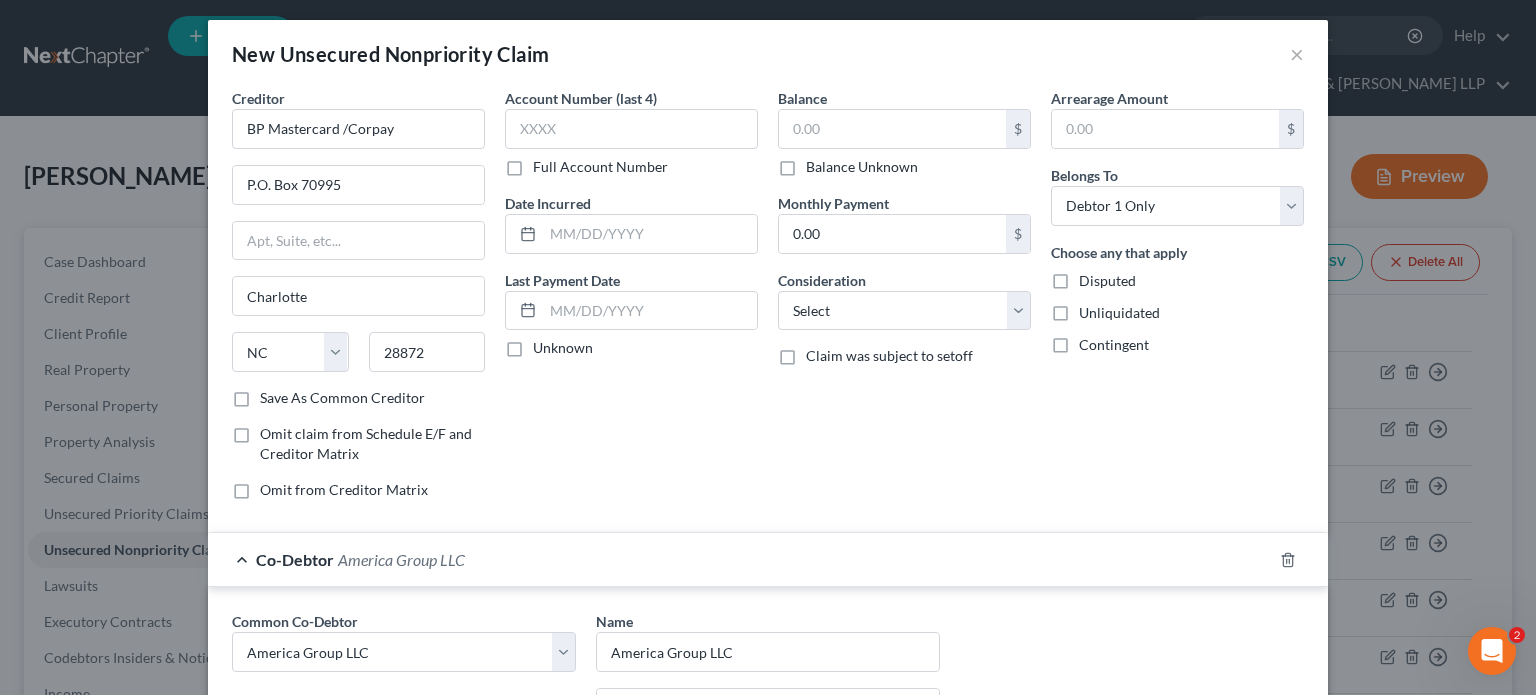 scroll, scrollTop: 0, scrollLeft: 0, axis: both 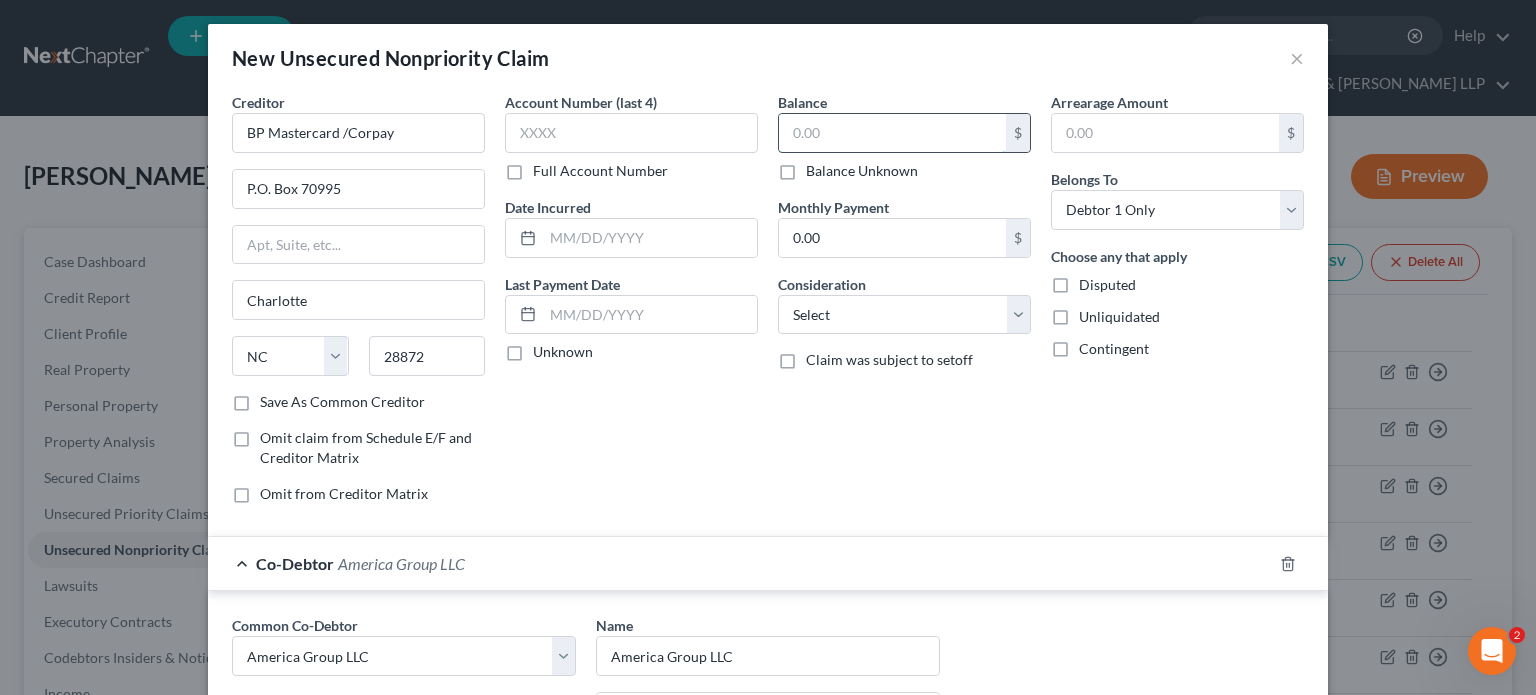drag, startPoint x: 803, startPoint y: 121, endPoint x: 808, endPoint y: 130, distance: 10.29563 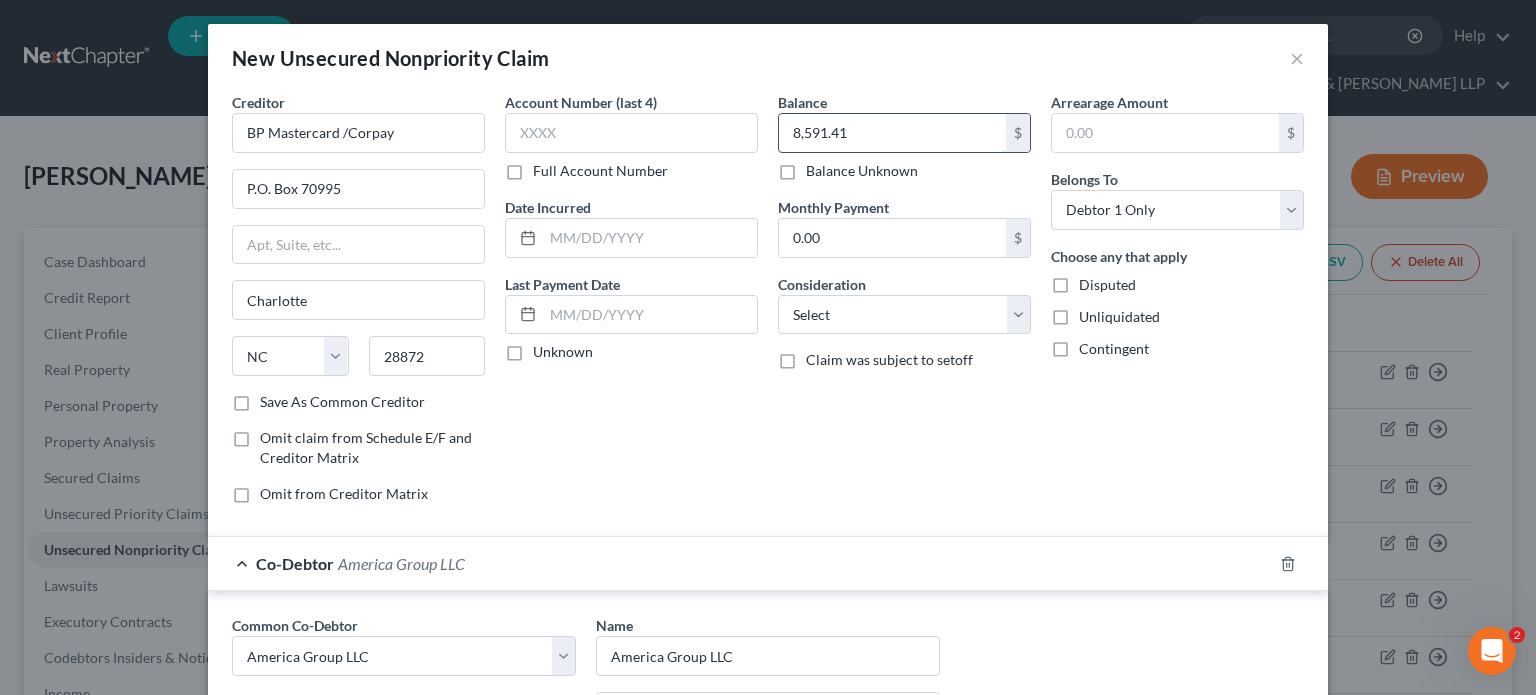click on "8,591.41" at bounding box center (892, 133) 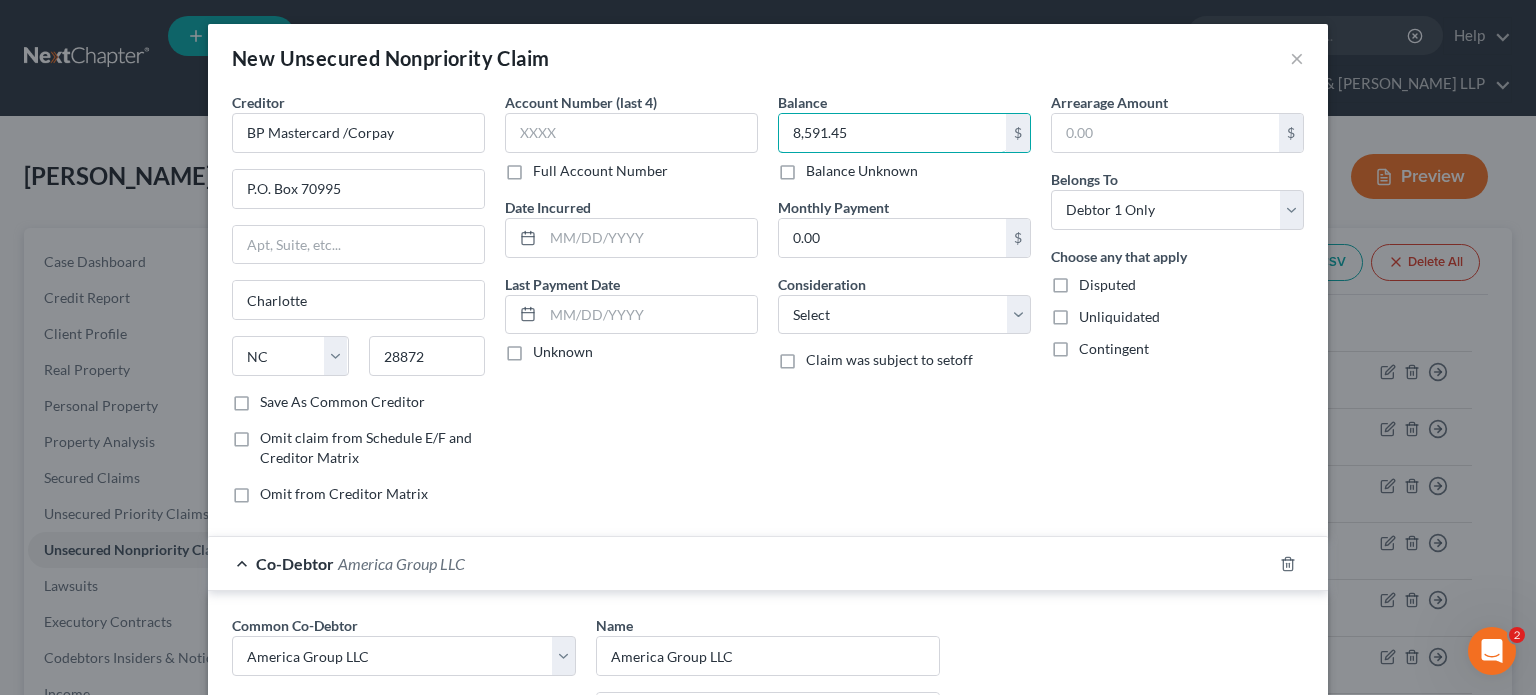 type on "8,591.45" 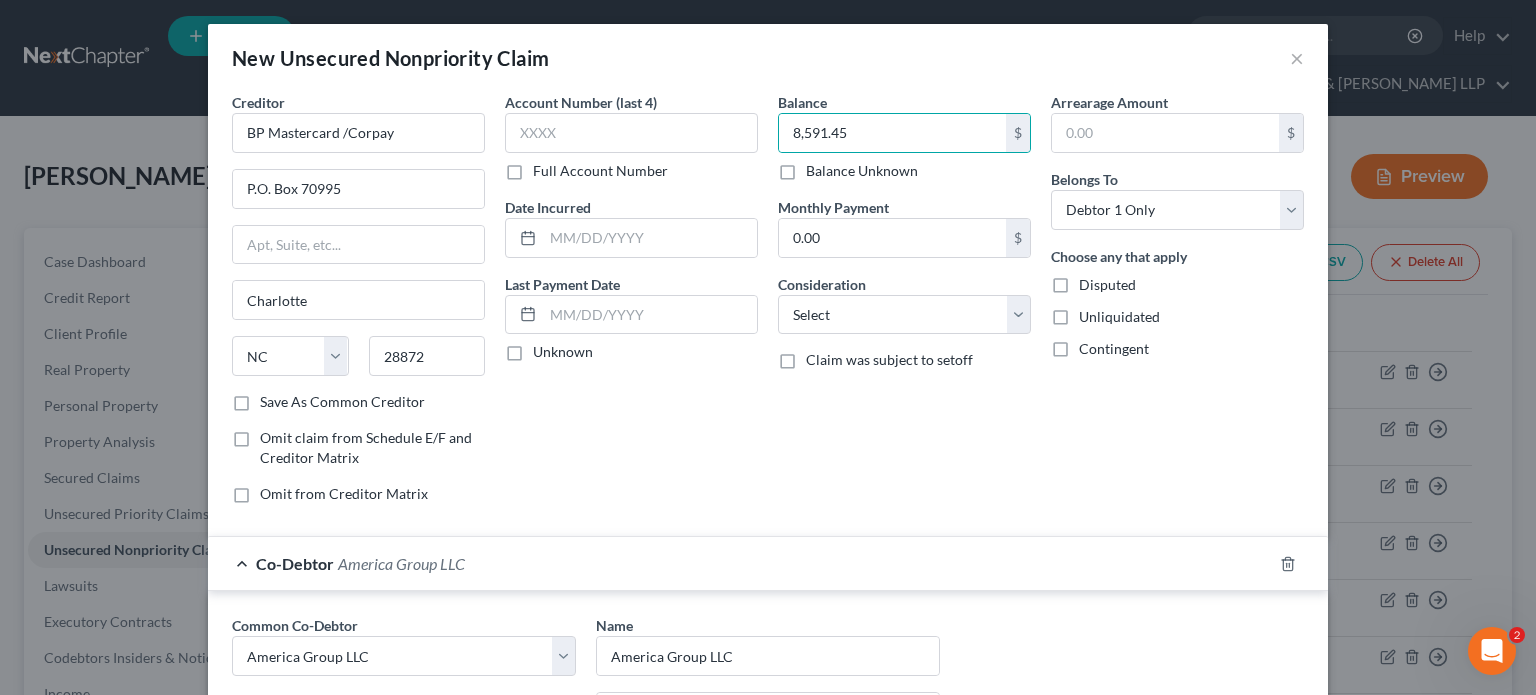 drag, startPoint x: 620, startPoint y: 441, endPoint x: 638, endPoint y: 453, distance: 21.633308 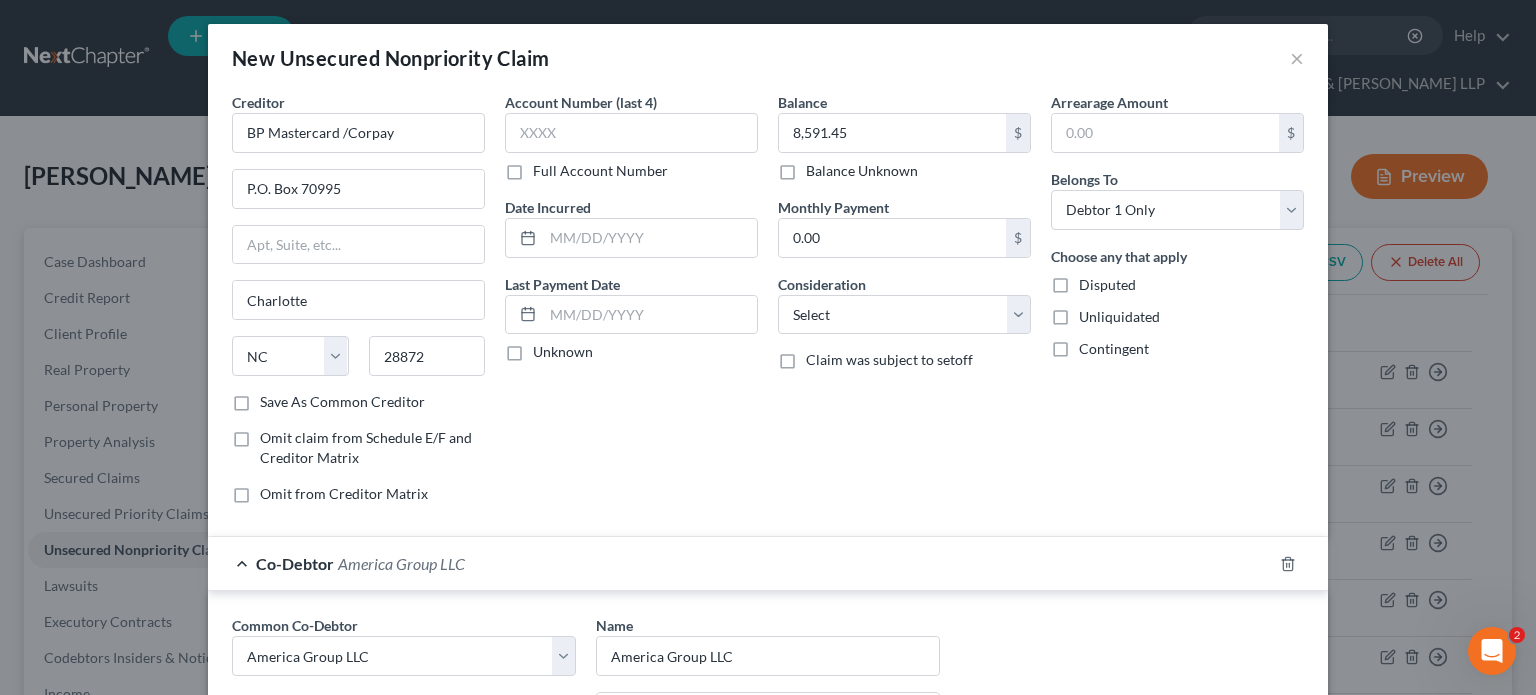click on "Co-Debtor America Group LLC" at bounding box center [740, 563] 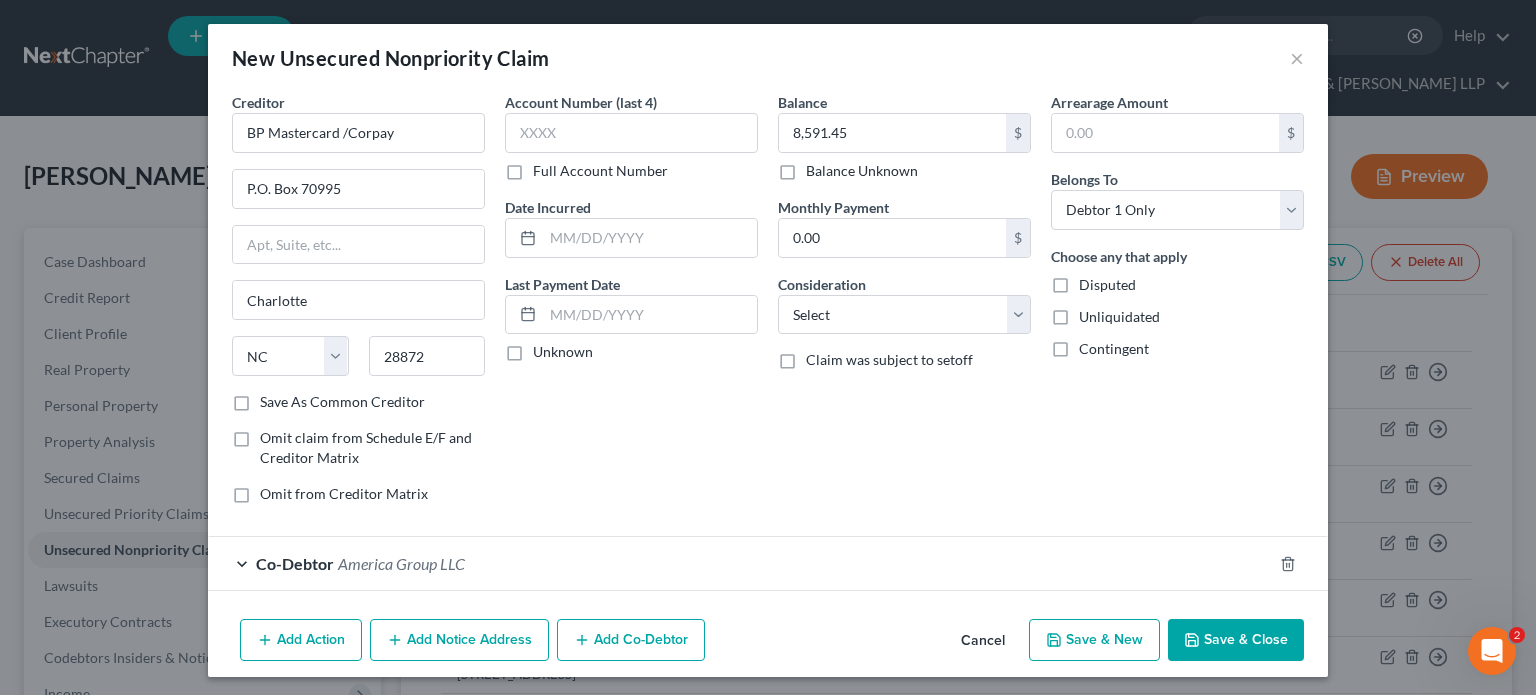 drag, startPoint x: 443, startPoint y: 628, endPoint x: 478, endPoint y: 610, distance: 39.357338 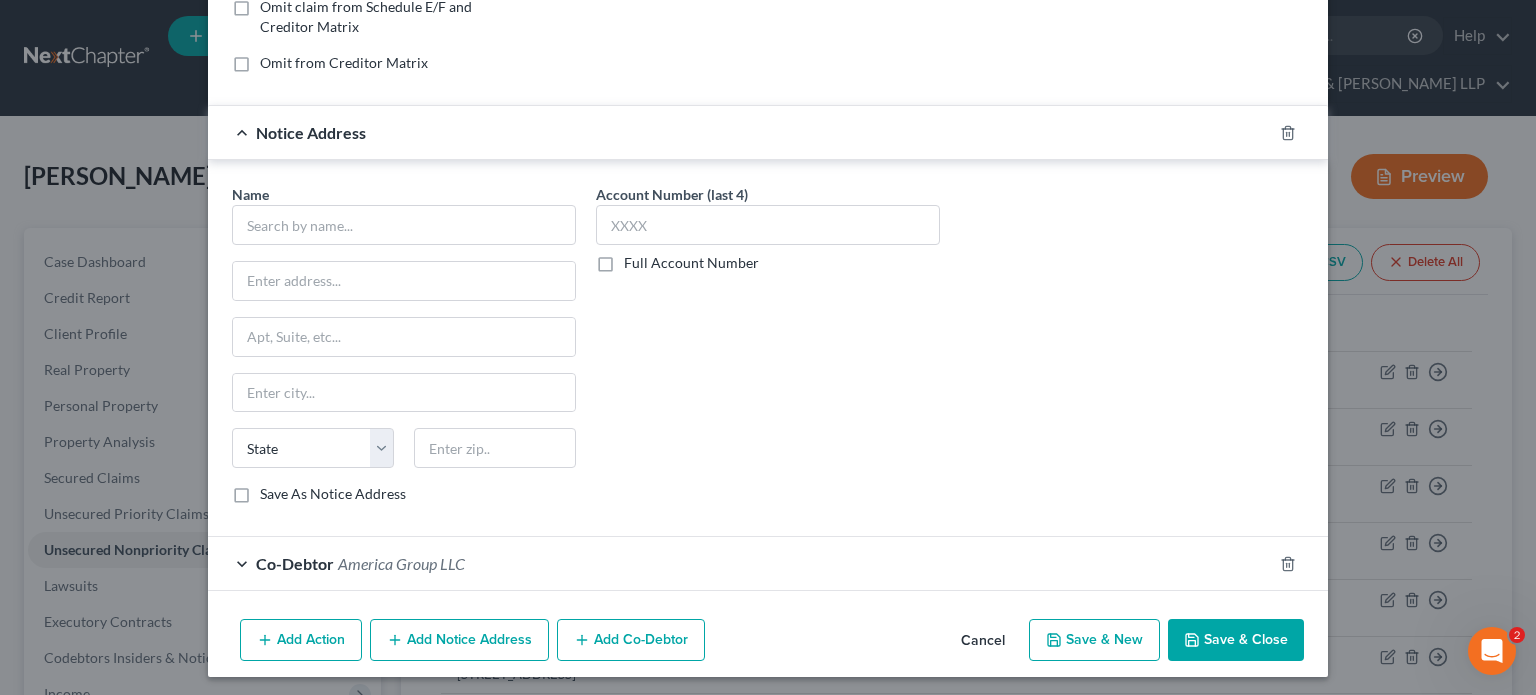scroll, scrollTop: 432, scrollLeft: 0, axis: vertical 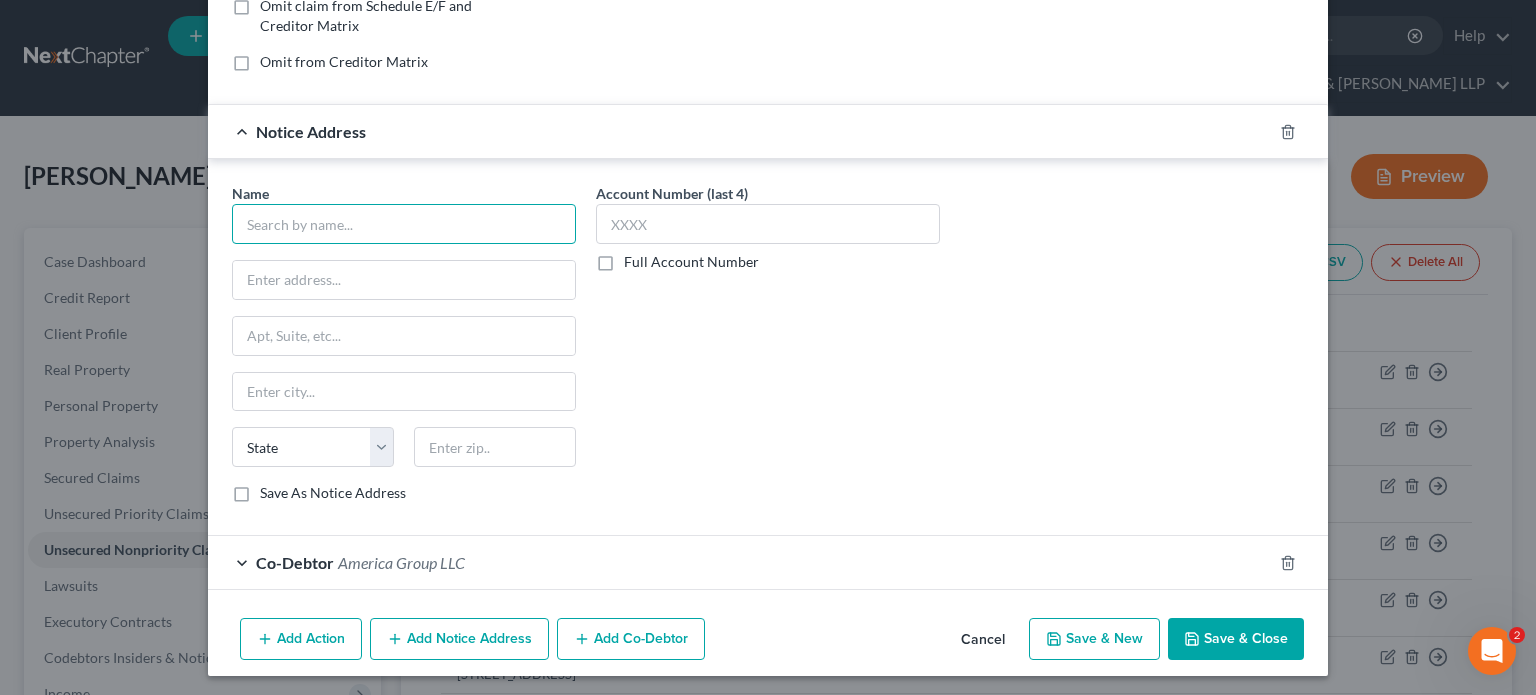 drag, startPoint x: 408, startPoint y: 215, endPoint x: 416, endPoint y: 230, distance: 17 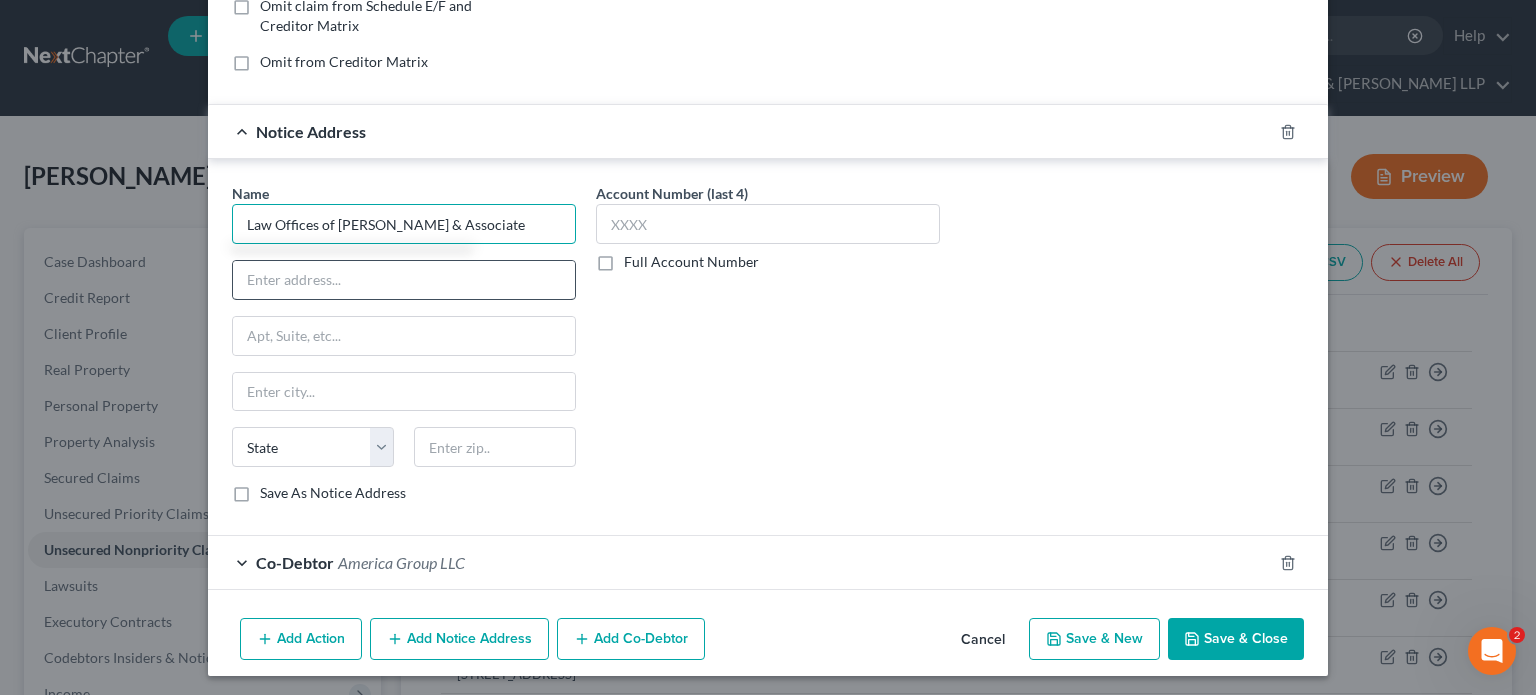 type on "Law Offices of [PERSON_NAME] & Associates" 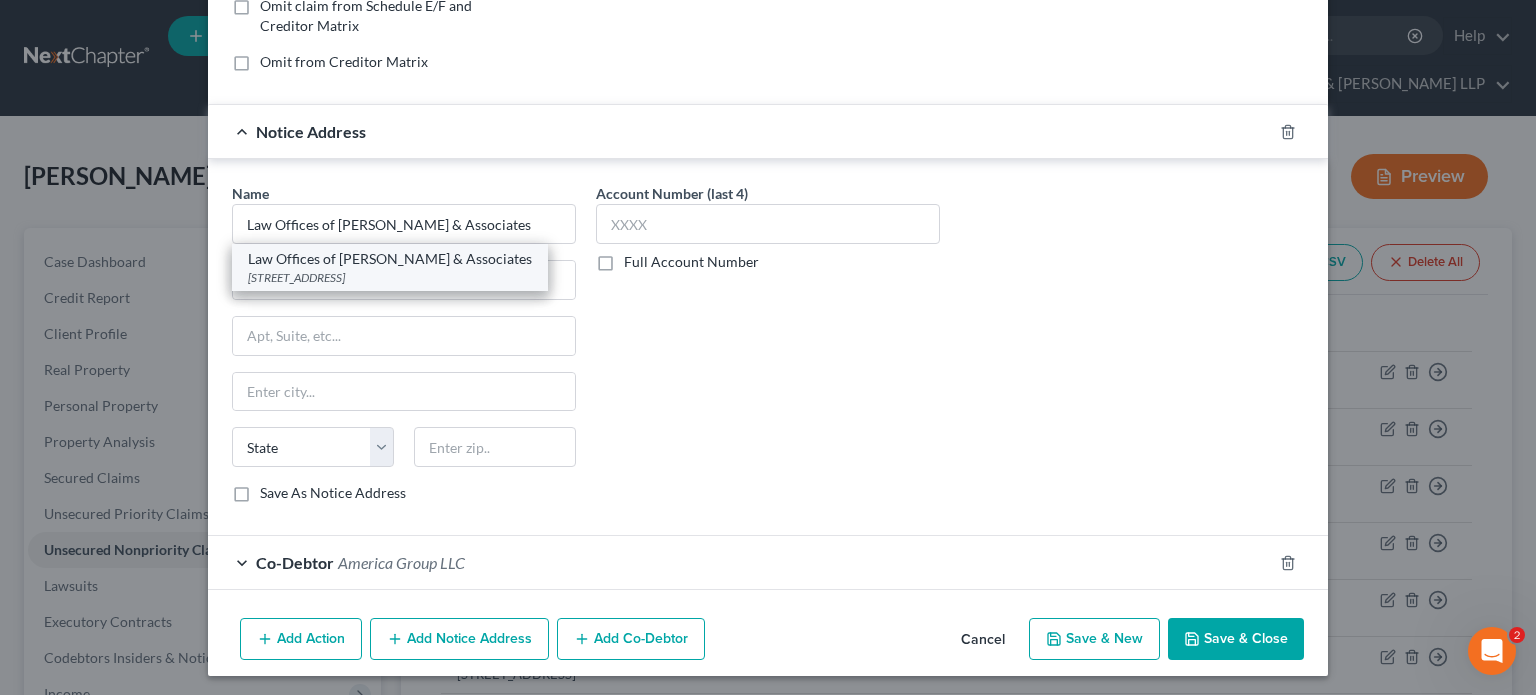 click on "Law Offices of [PERSON_NAME] & Associates" at bounding box center [390, 259] 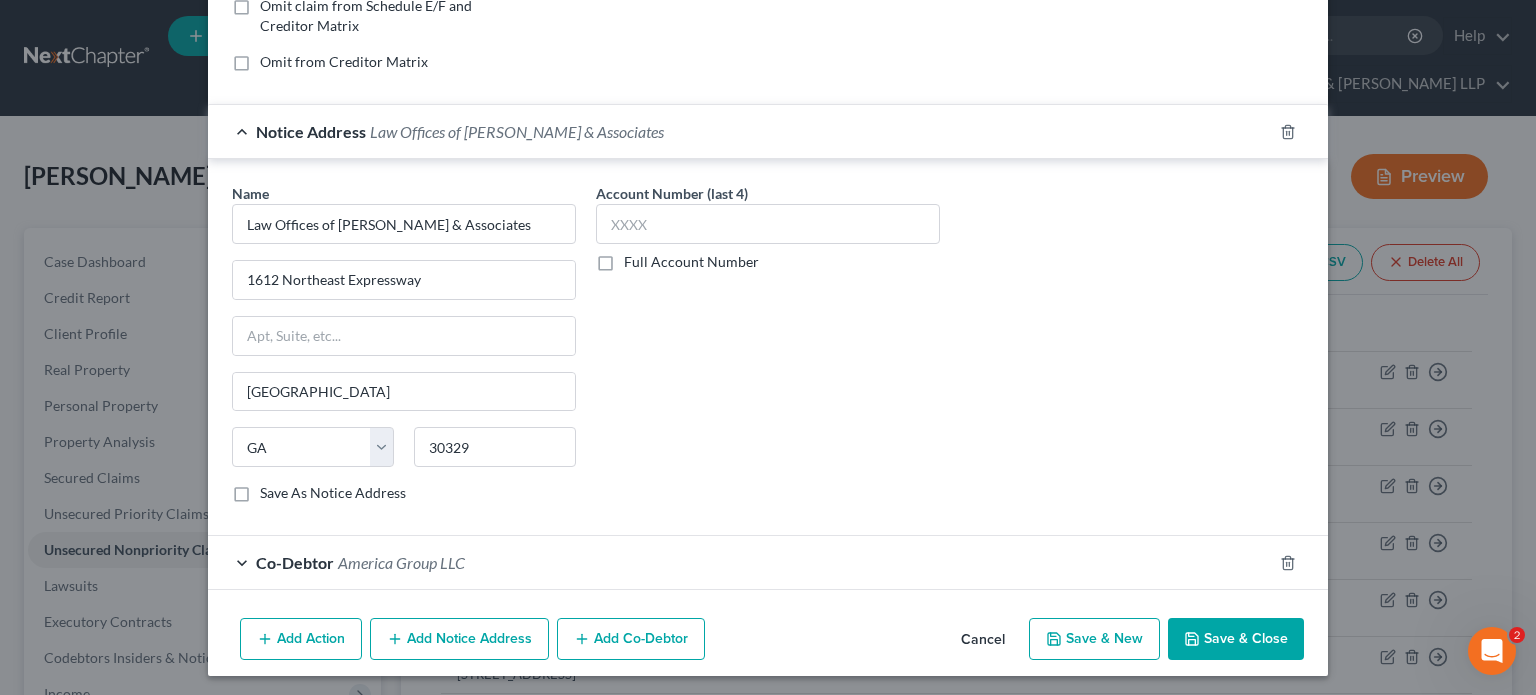 click on "Save As Notice Address" at bounding box center [333, 493] 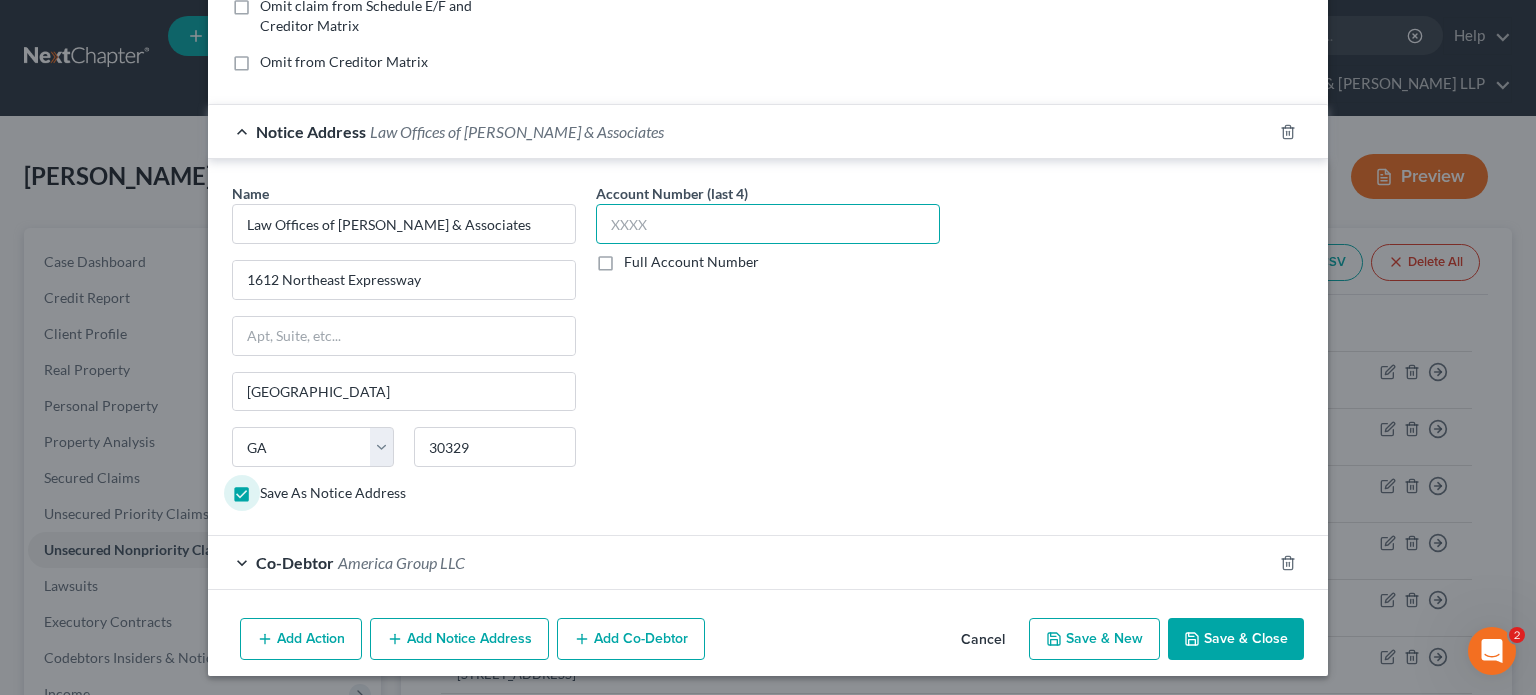 click at bounding box center (768, 224) 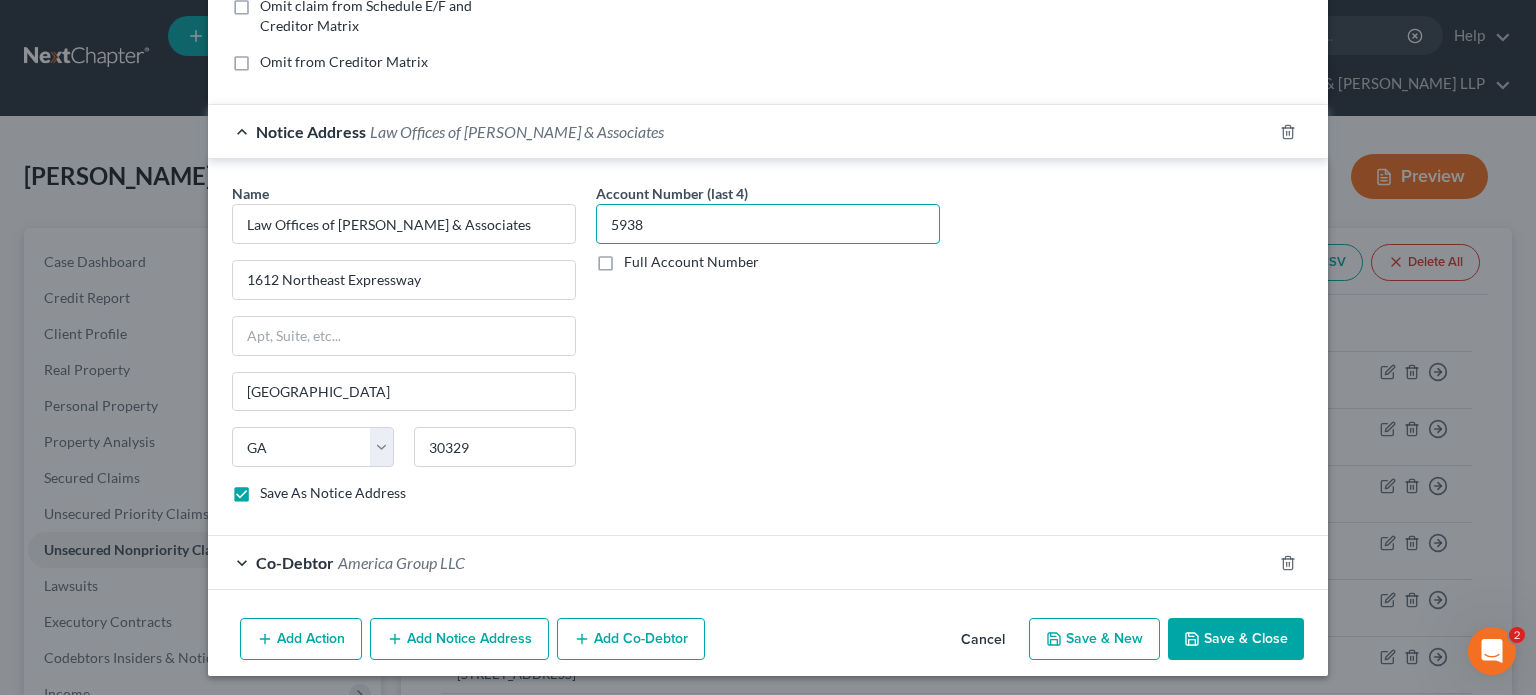 type on "5938" 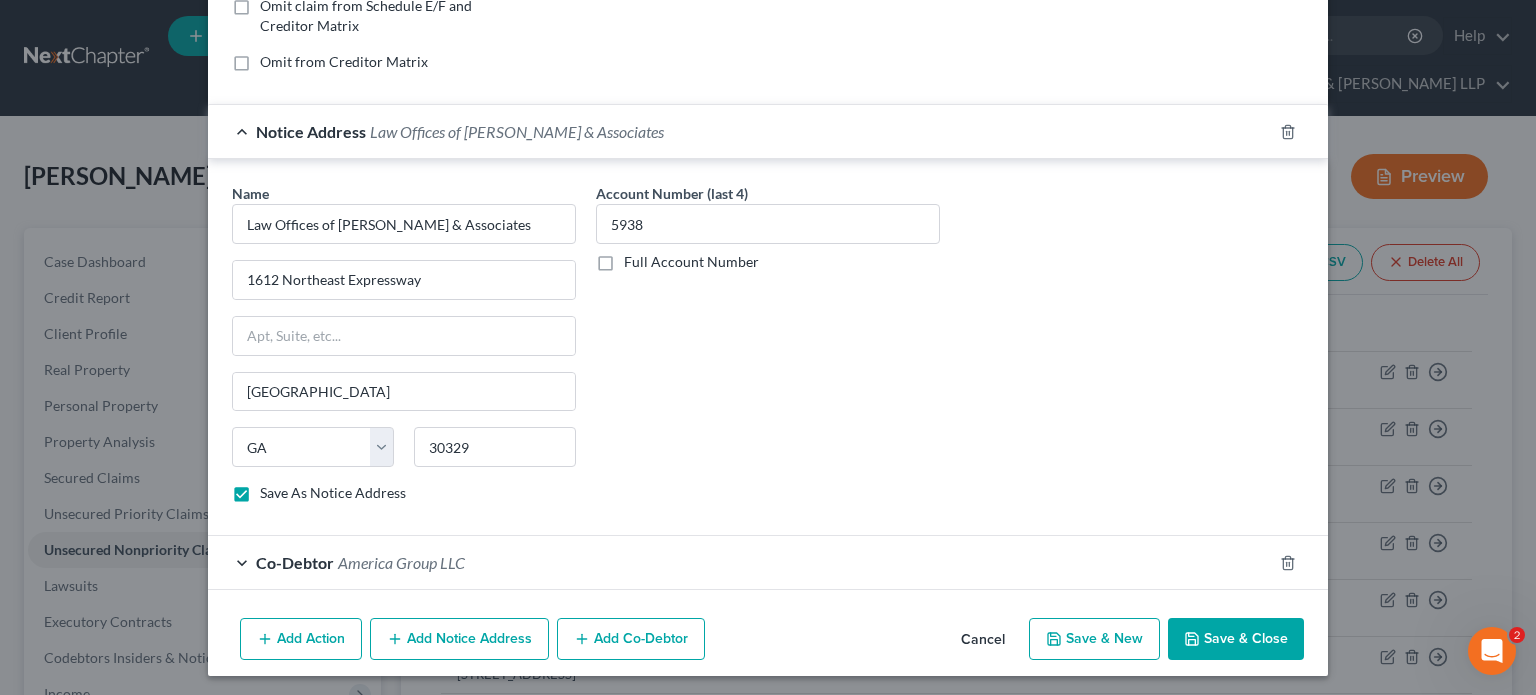 click on "Notice Address Law Offices of [PERSON_NAME] & Associates" at bounding box center [740, 131] 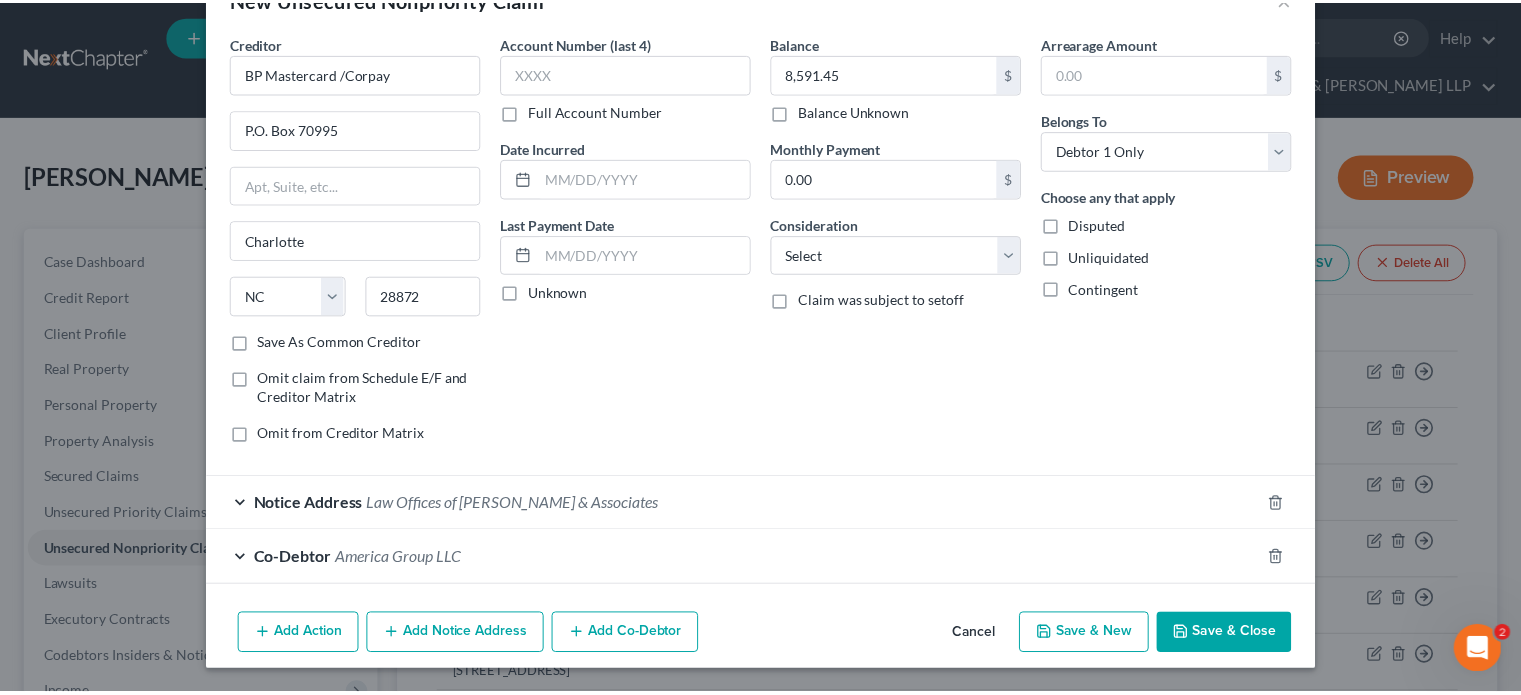 scroll, scrollTop: 57, scrollLeft: 0, axis: vertical 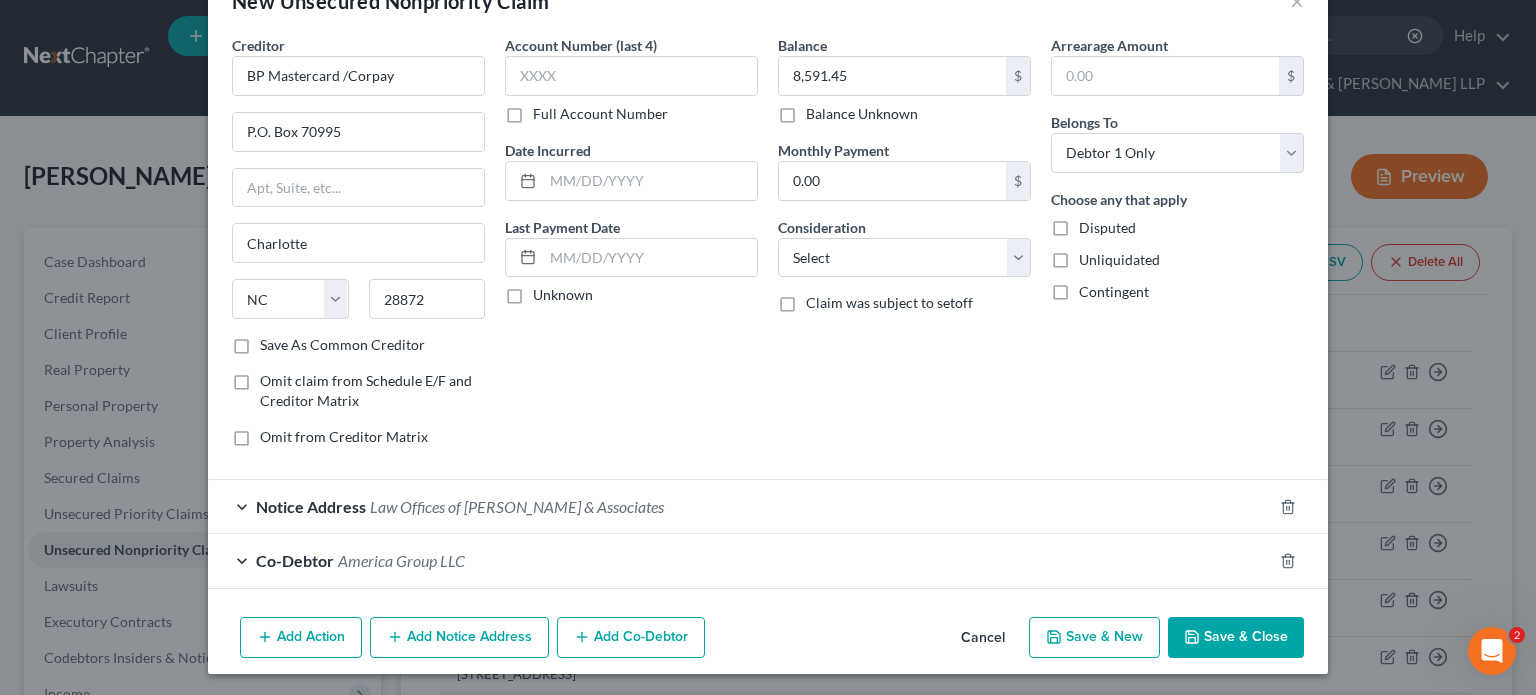 click on "Save & Close" at bounding box center [1236, 638] 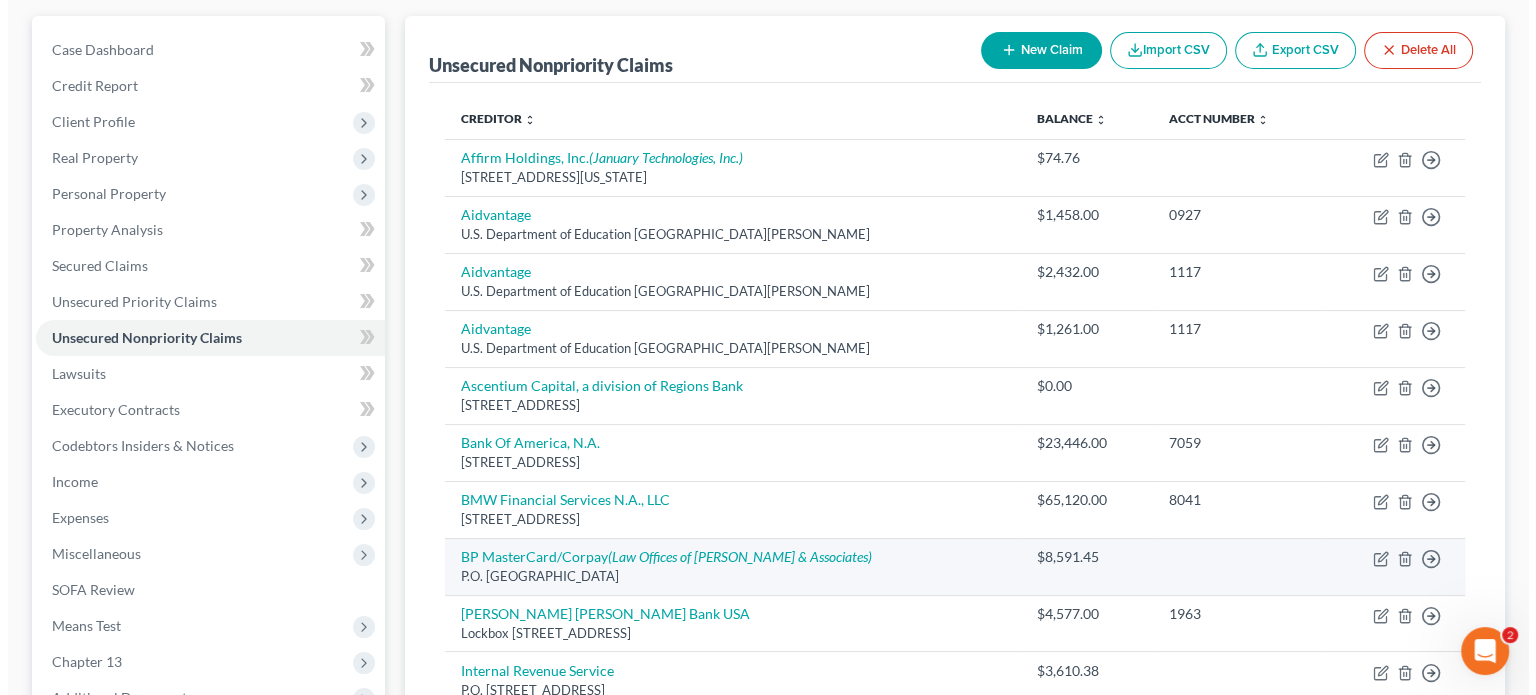 scroll, scrollTop: 200, scrollLeft: 0, axis: vertical 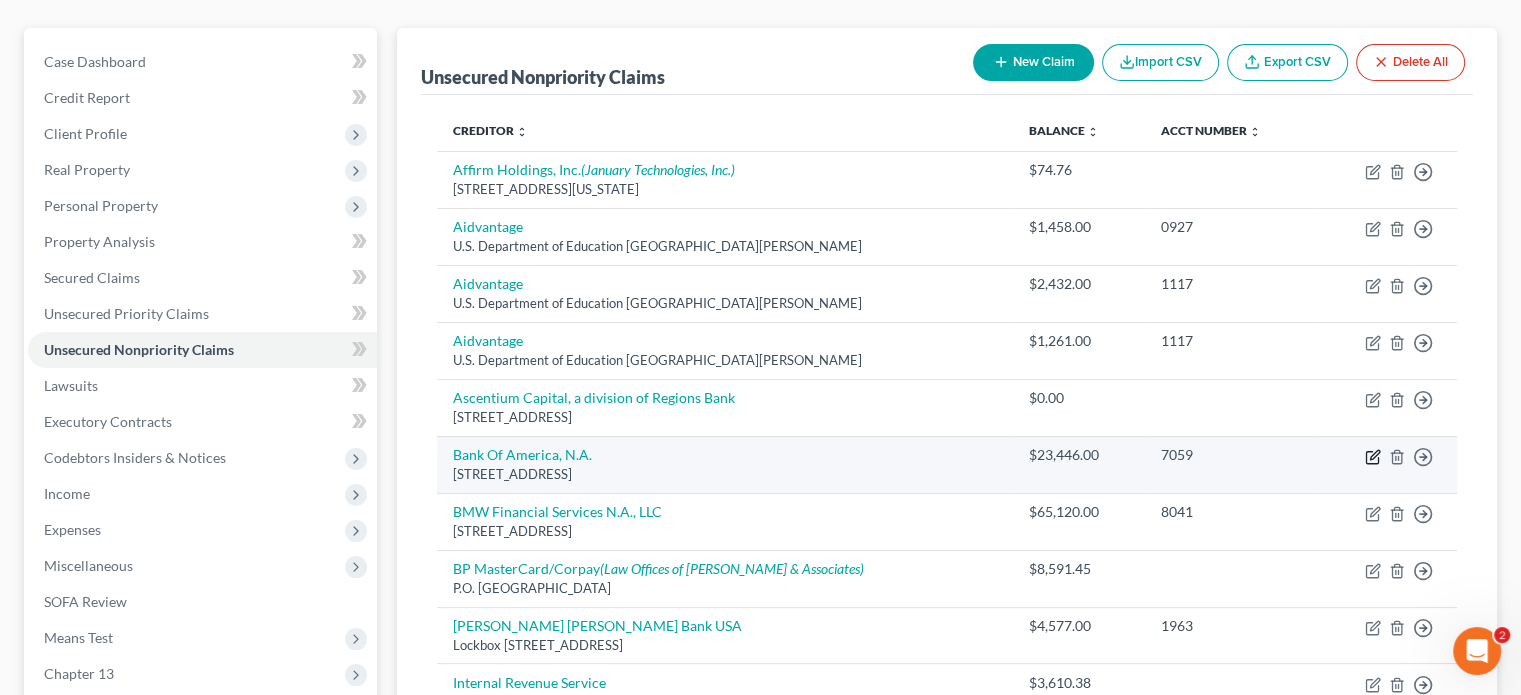 click 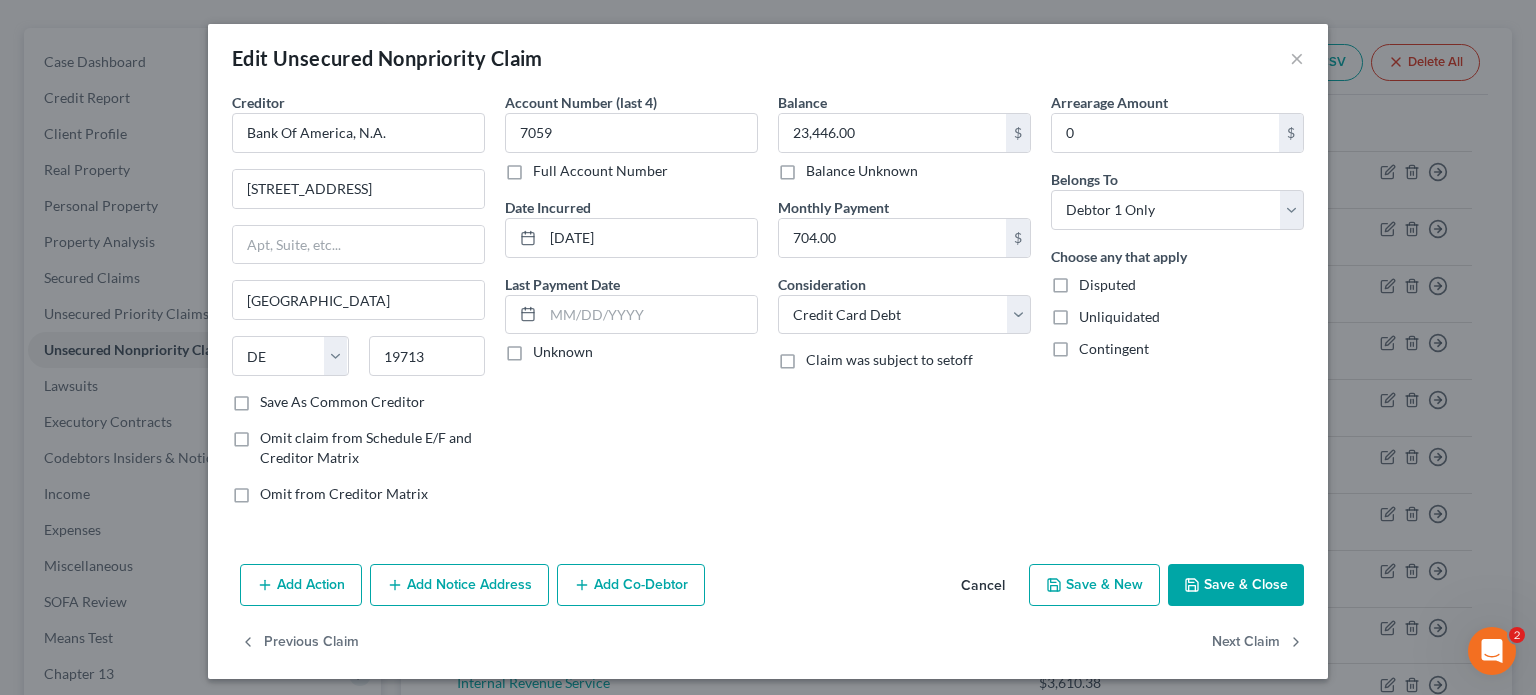 click on "Add Notice Address" at bounding box center [459, 585] 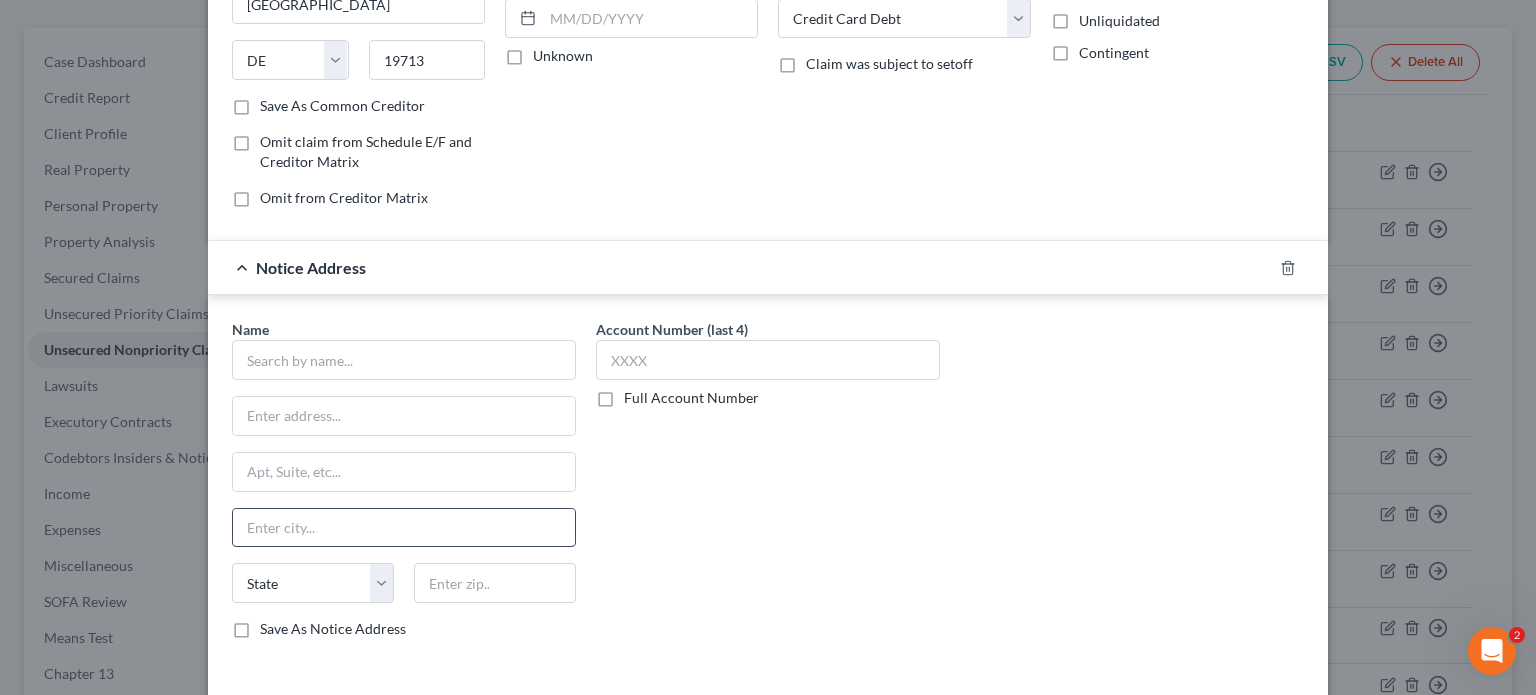 scroll, scrollTop: 300, scrollLeft: 0, axis: vertical 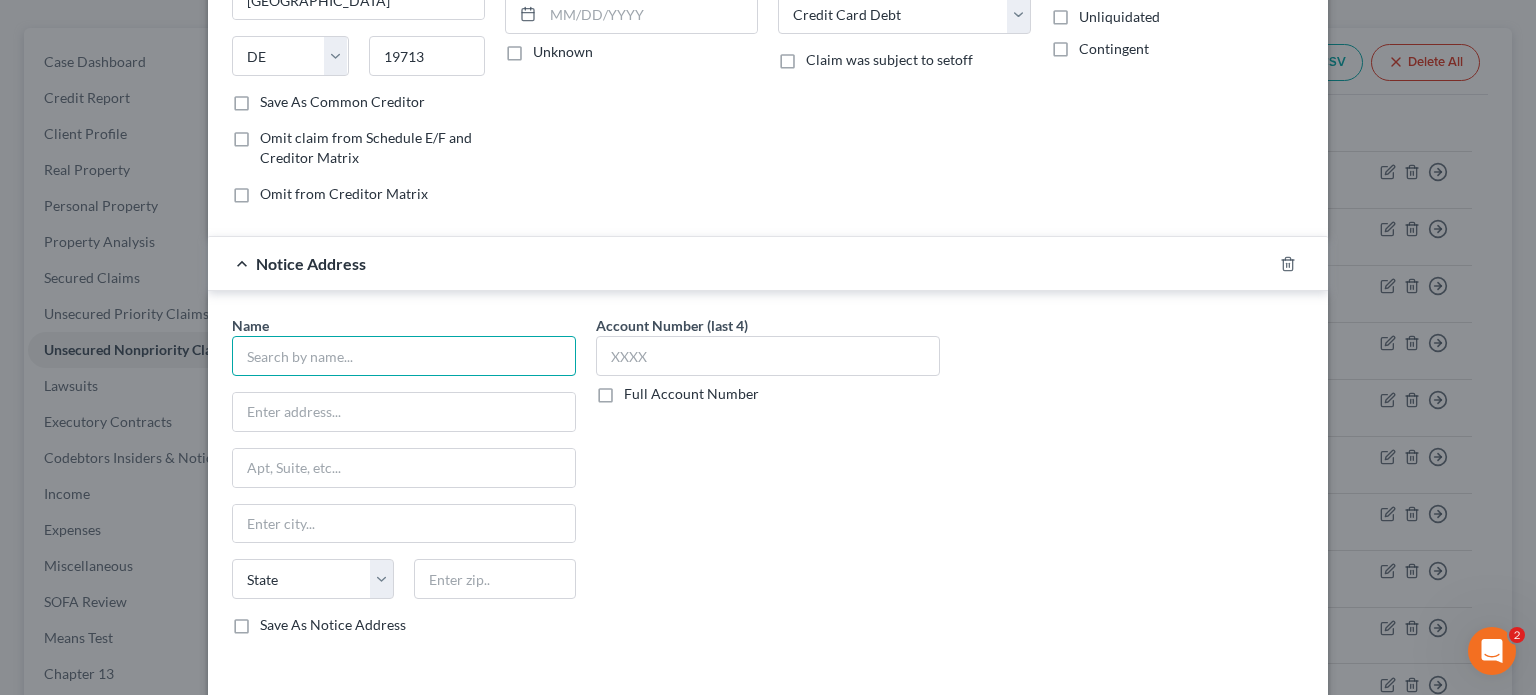 click at bounding box center [404, 356] 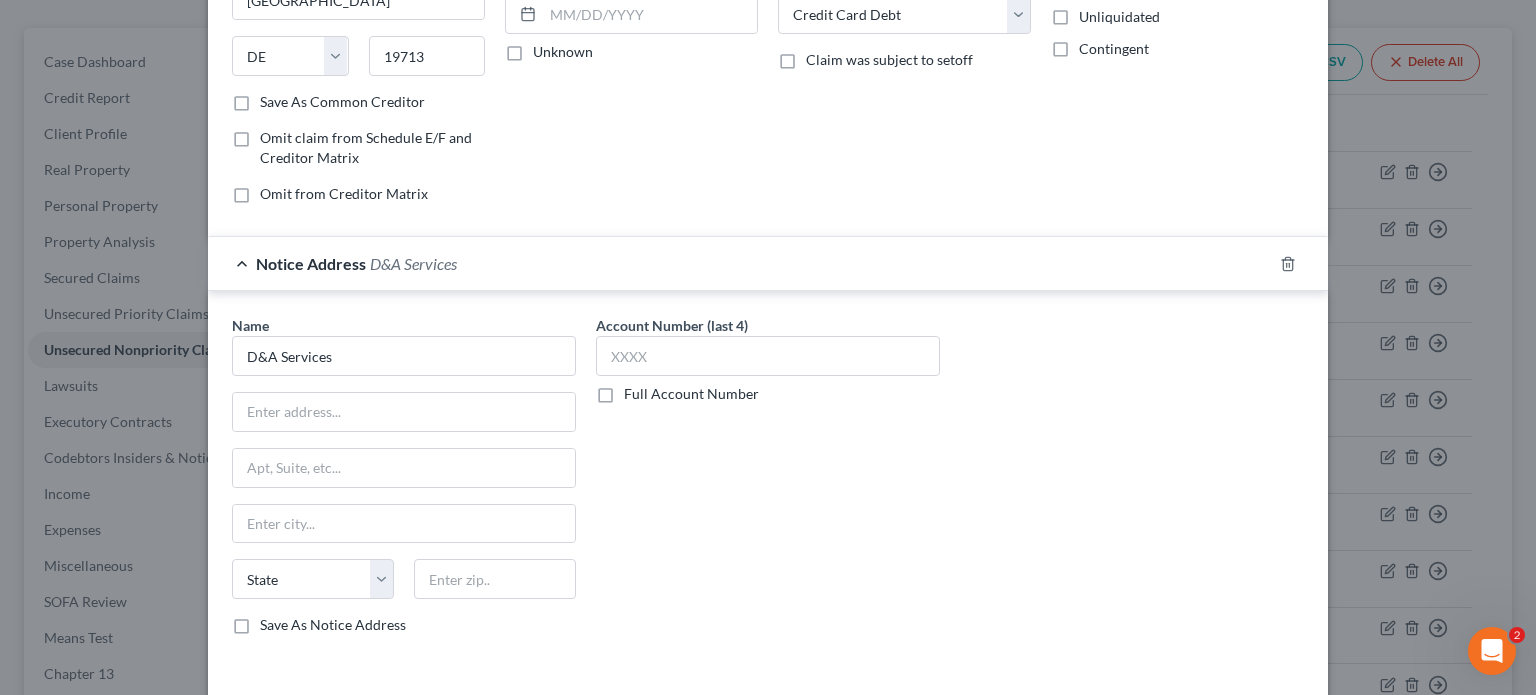 type on "D&A Services" 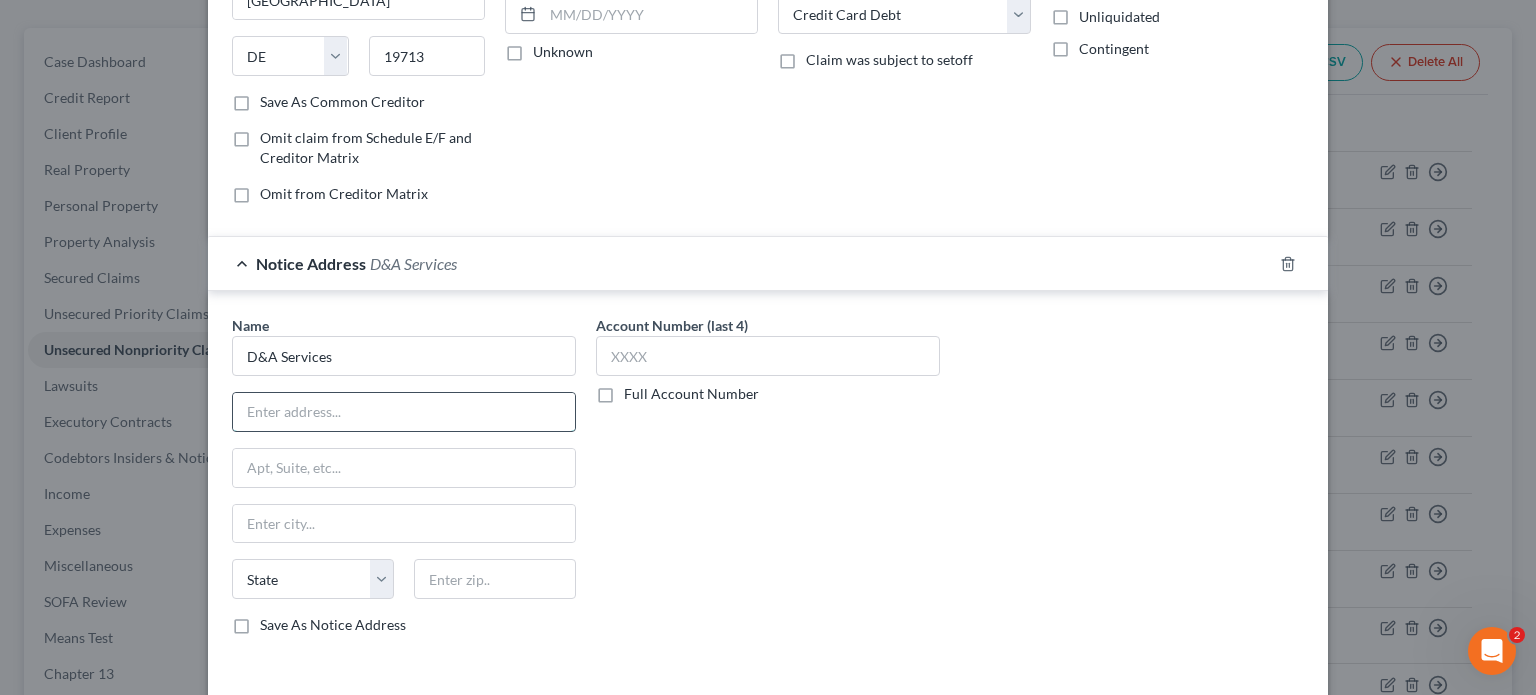 click at bounding box center (404, 412) 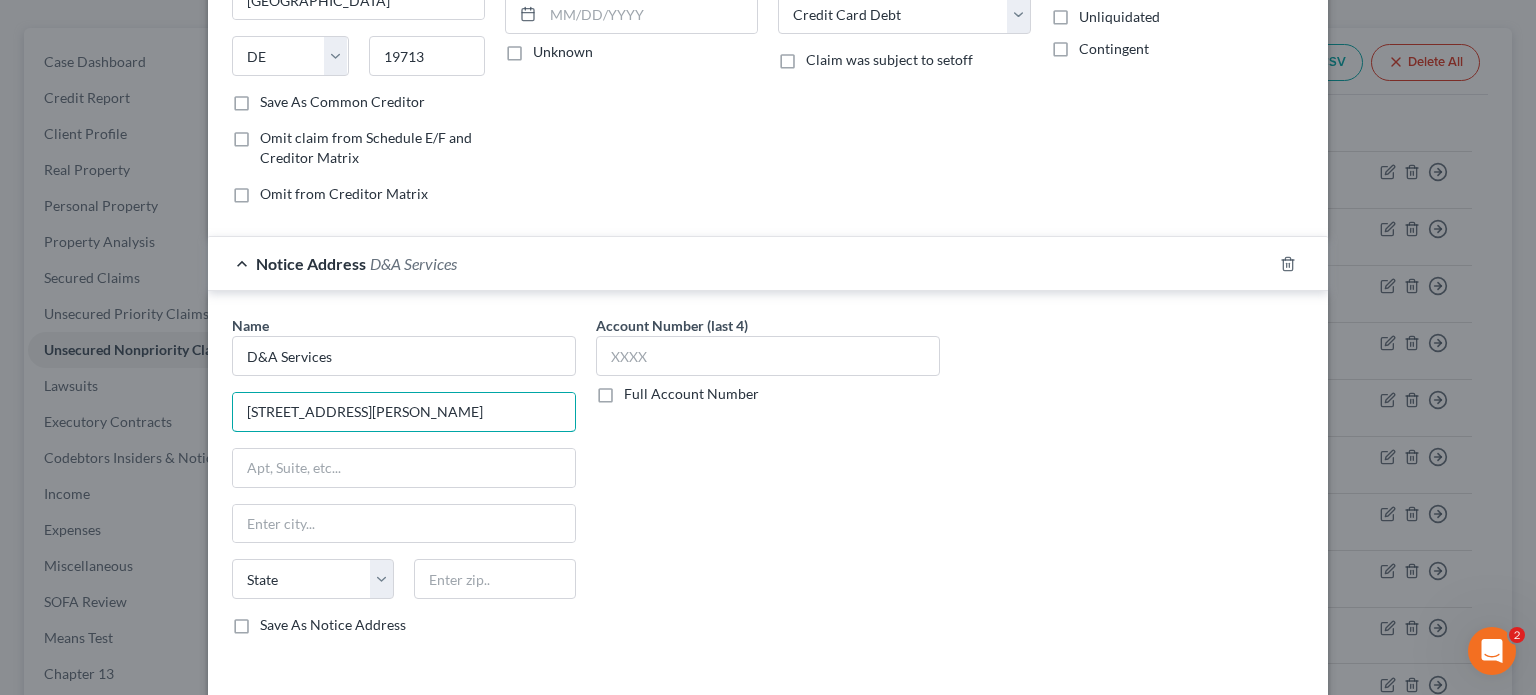 type on "[STREET_ADDRESS][PERSON_NAME]" 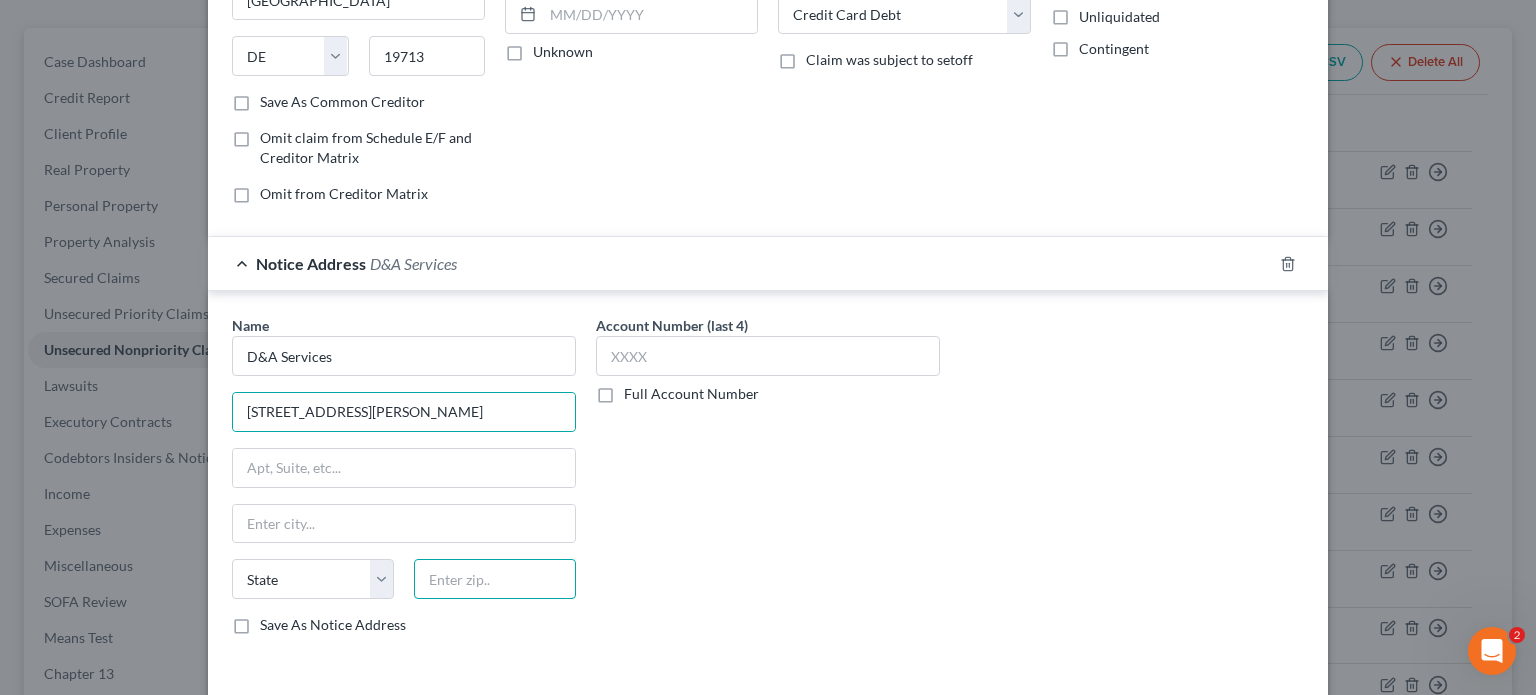 click at bounding box center [495, 579] 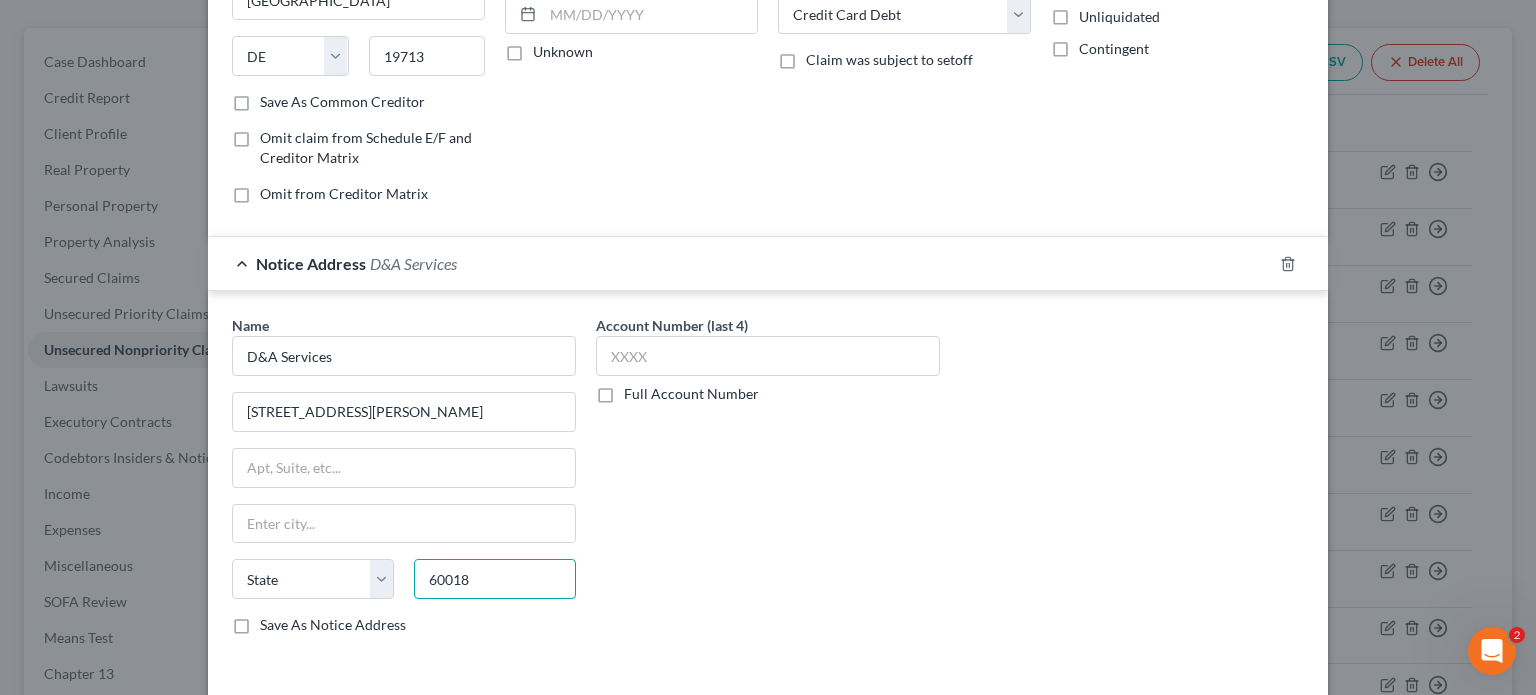type on "60018" 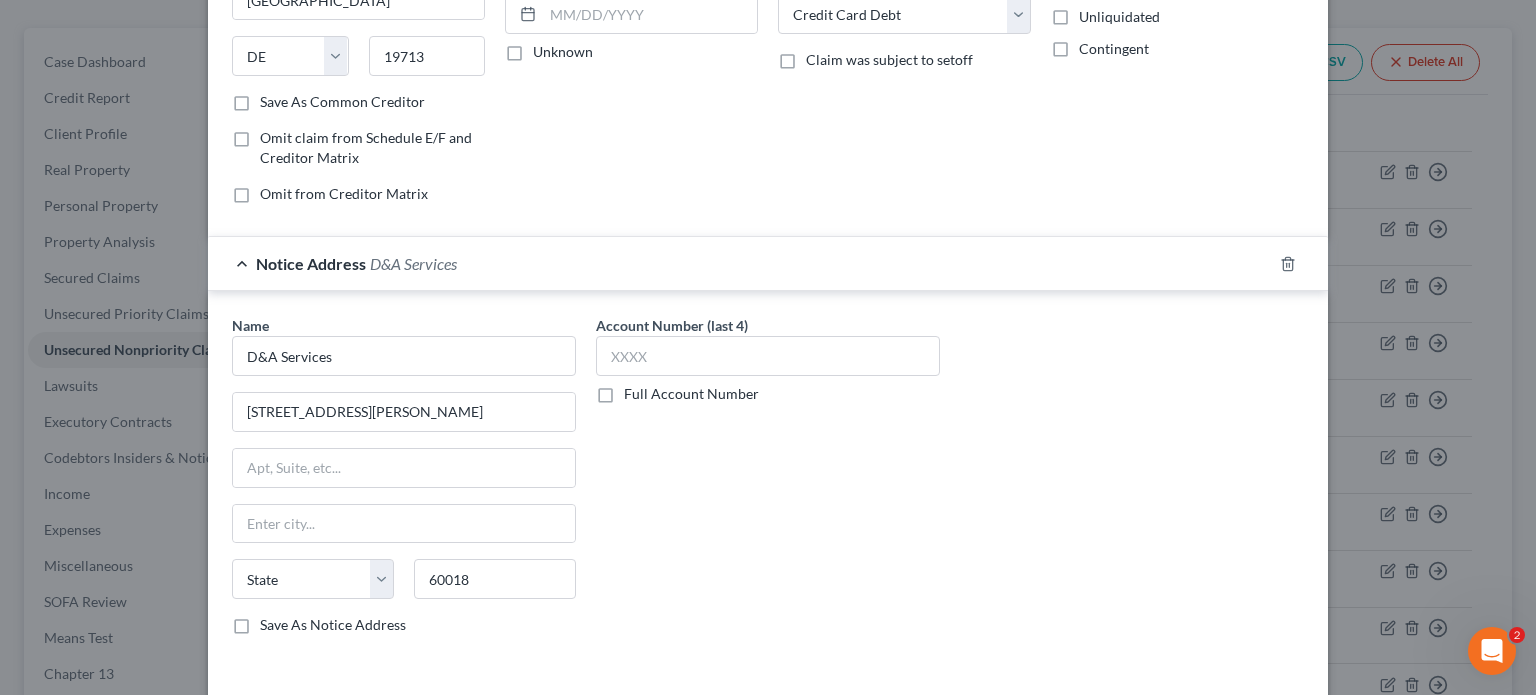 type on "Des Plaines" 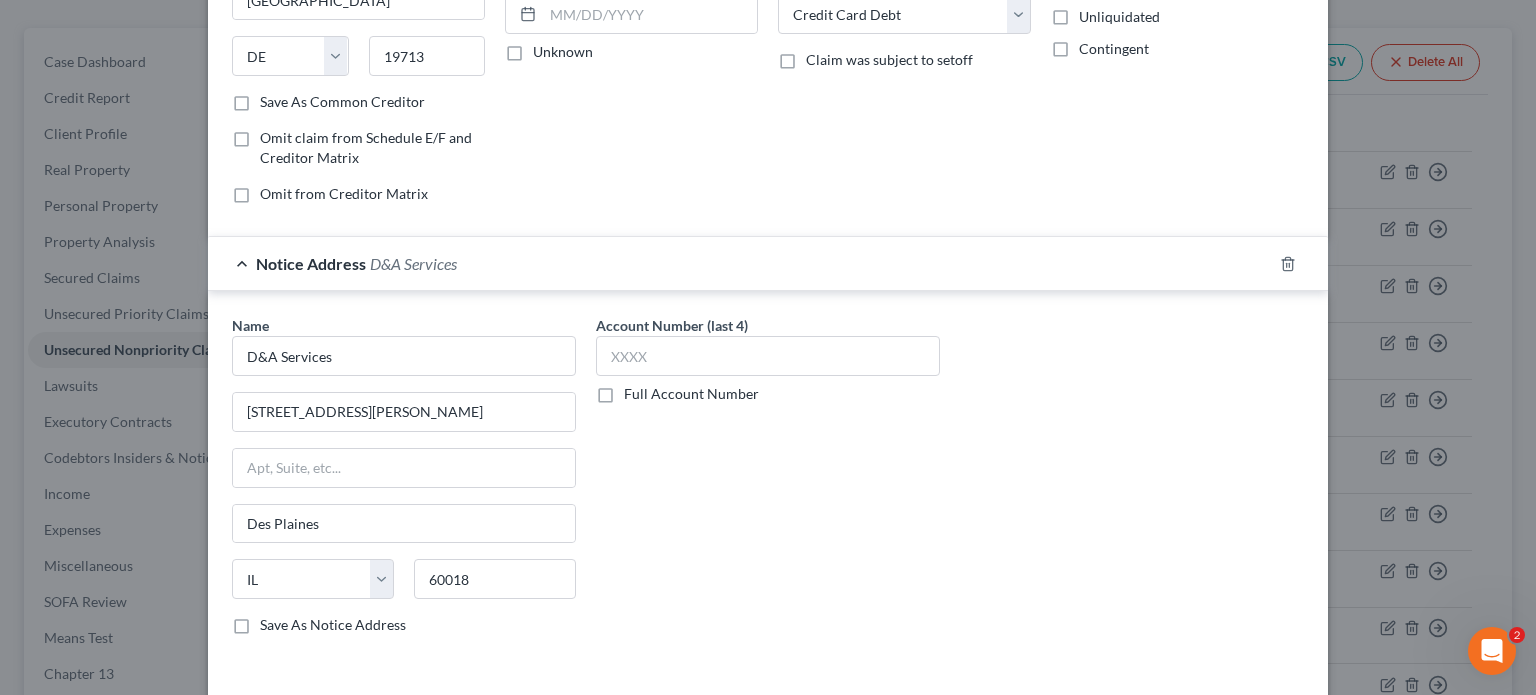 click on "Account Number (last 4)
Full Account Number" at bounding box center [768, 483] 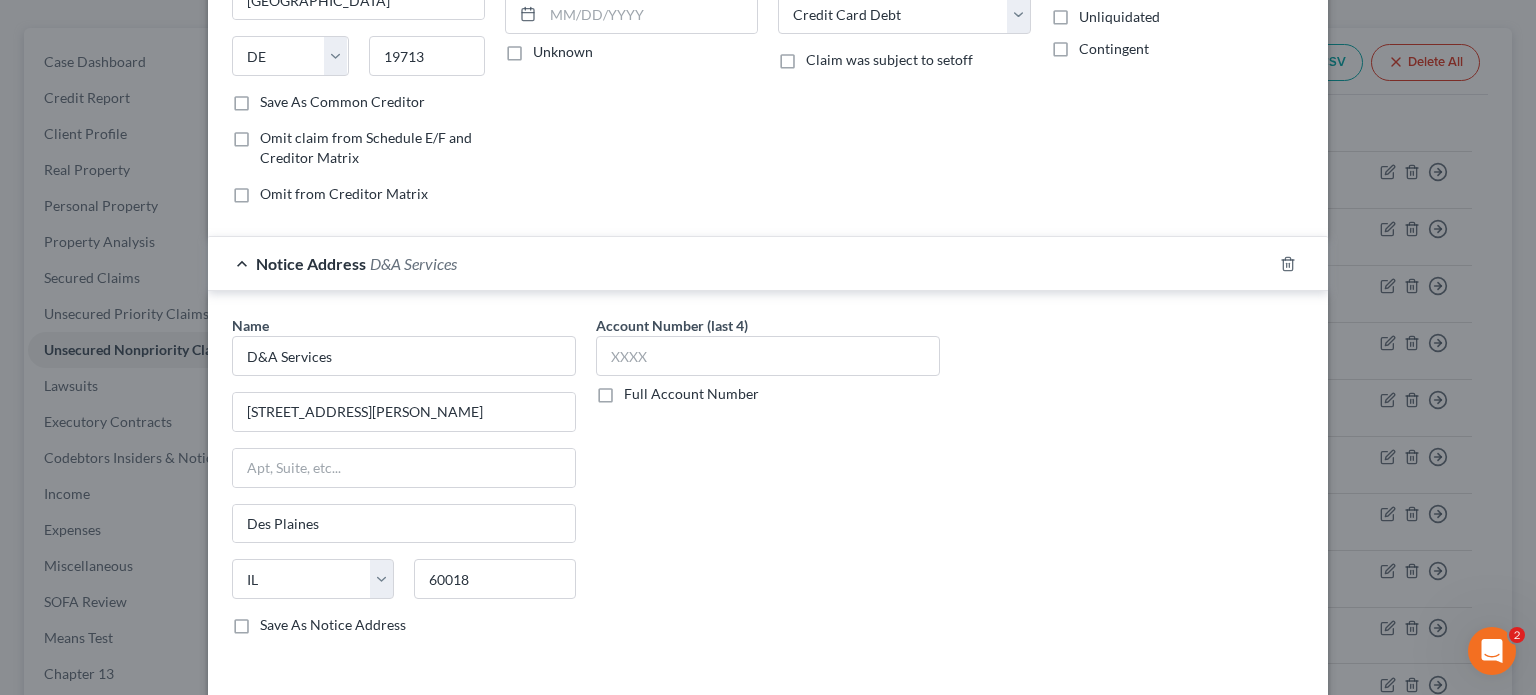 click on "Notice Address D&A Services" at bounding box center [740, 263] 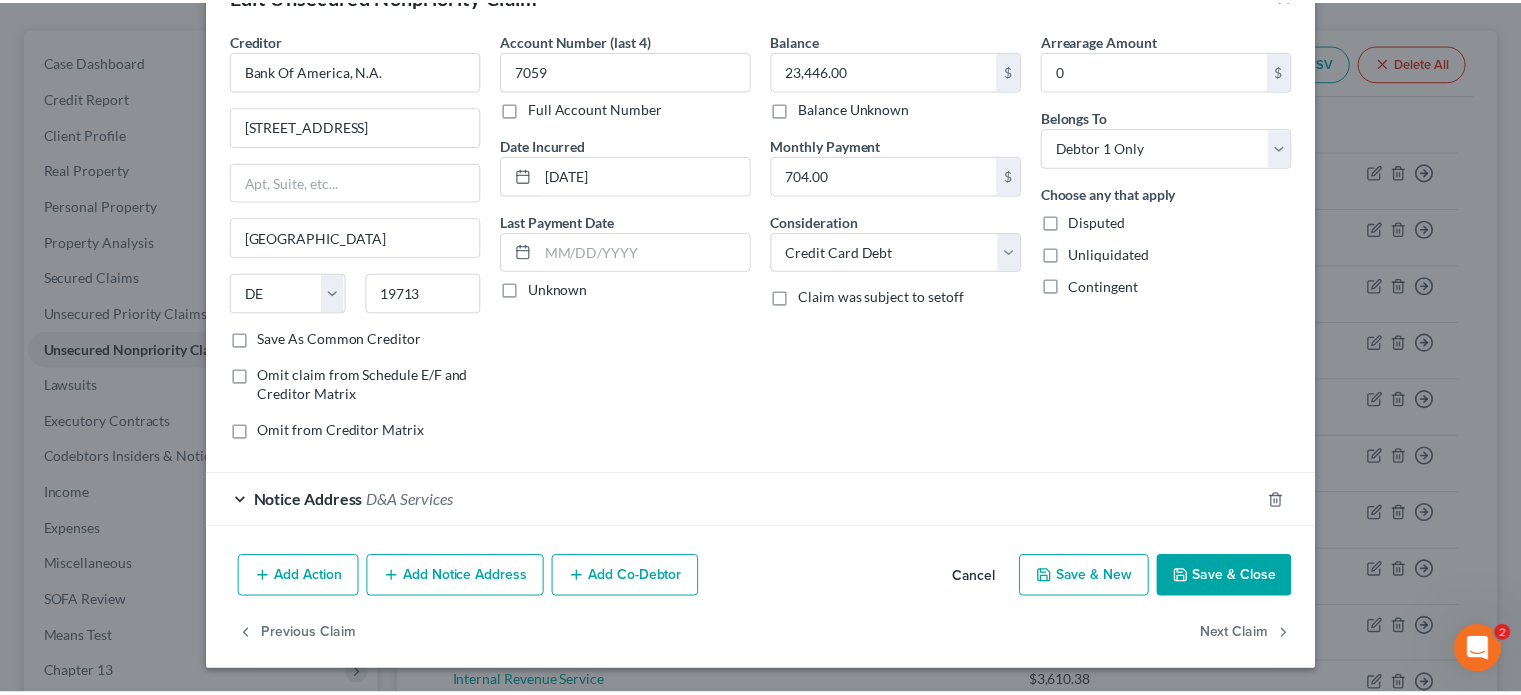 scroll, scrollTop: 60, scrollLeft: 0, axis: vertical 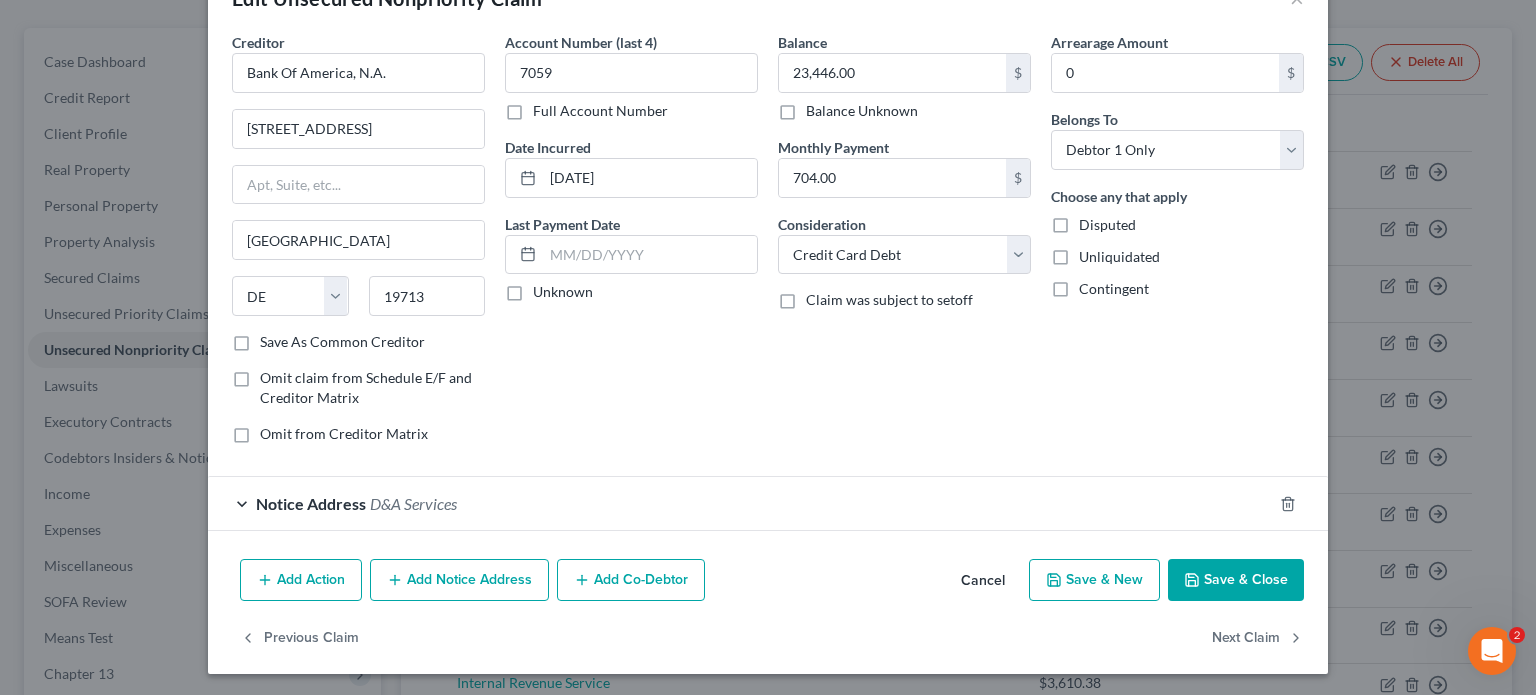 click on "Save & Close" at bounding box center [1236, 580] 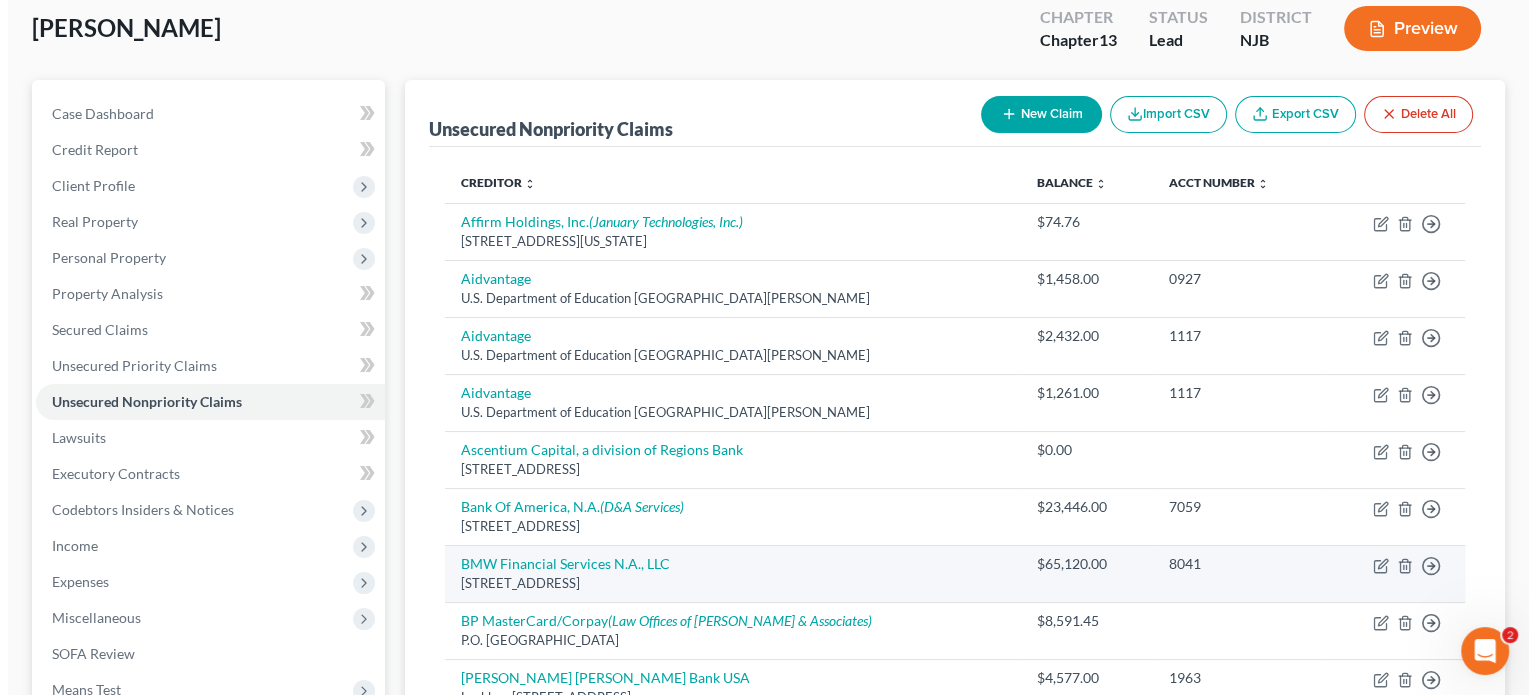 scroll, scrollTop: 100, scrollLeft: 0, axis: vertical 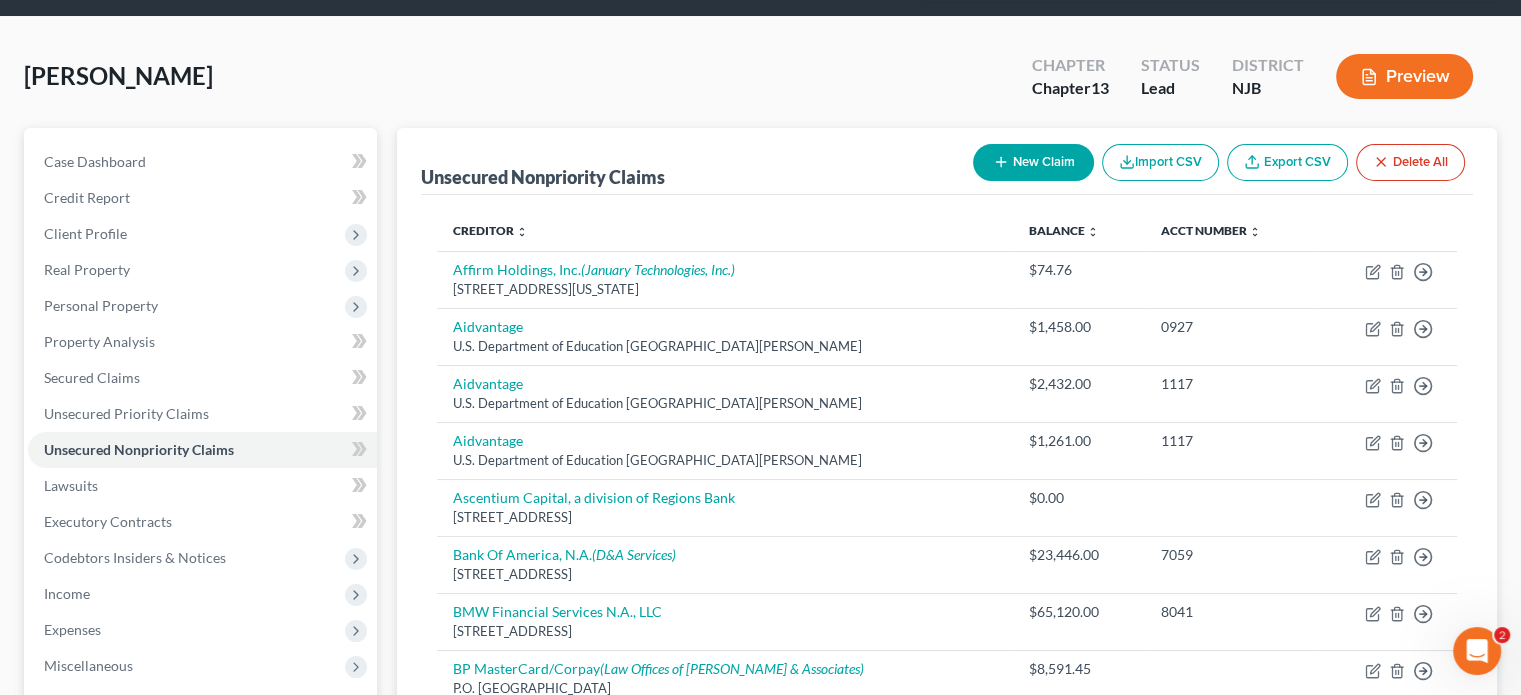 click on "New Claim" at bounding box center [1033, 162] 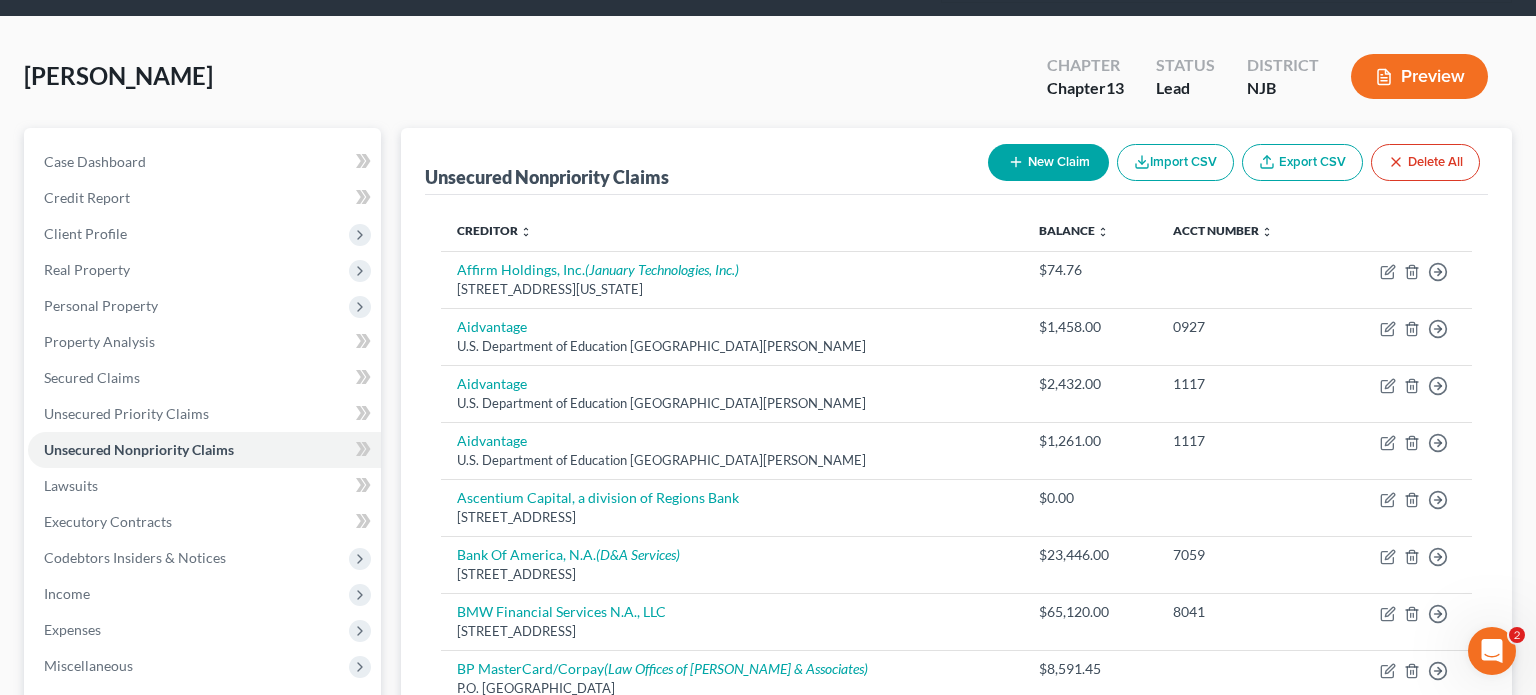 select on "0" 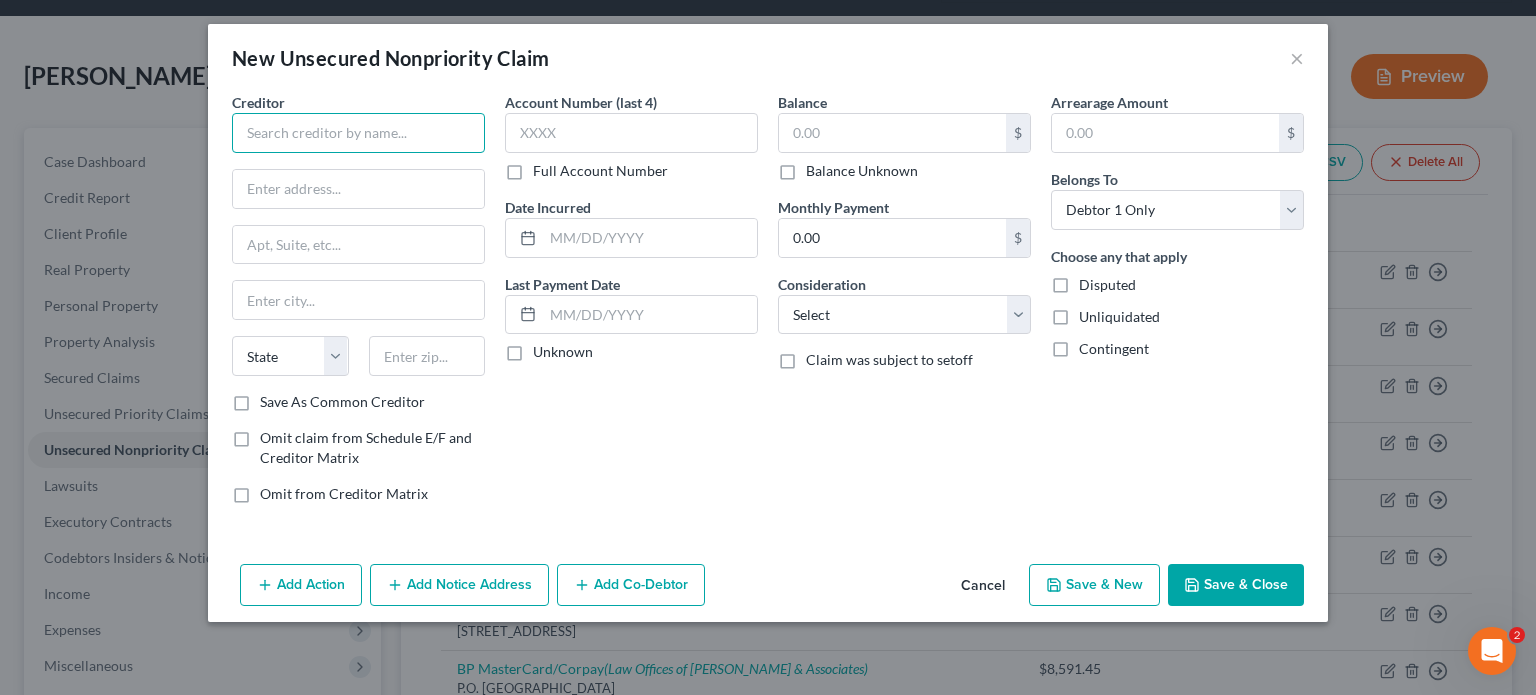 click at bounding box center (358, 133) 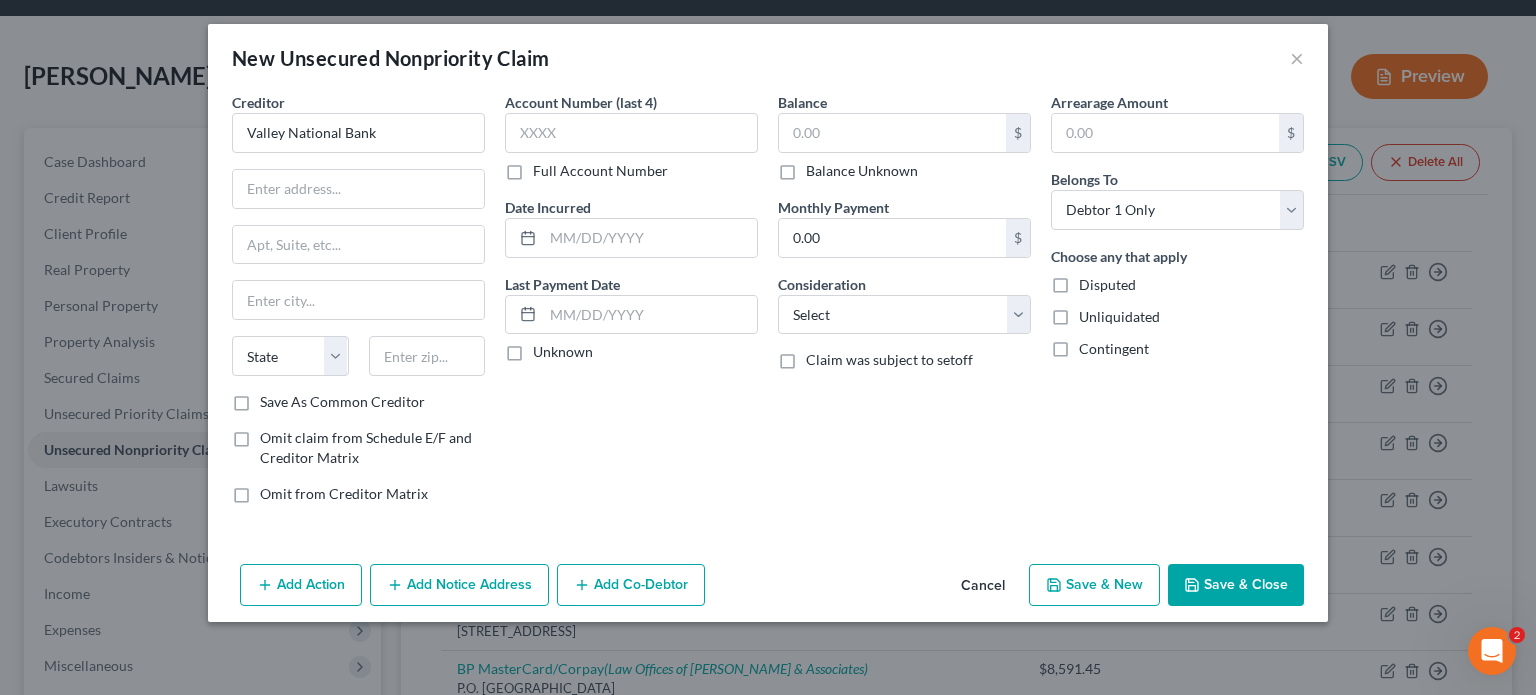 type on "Valley National Bank" 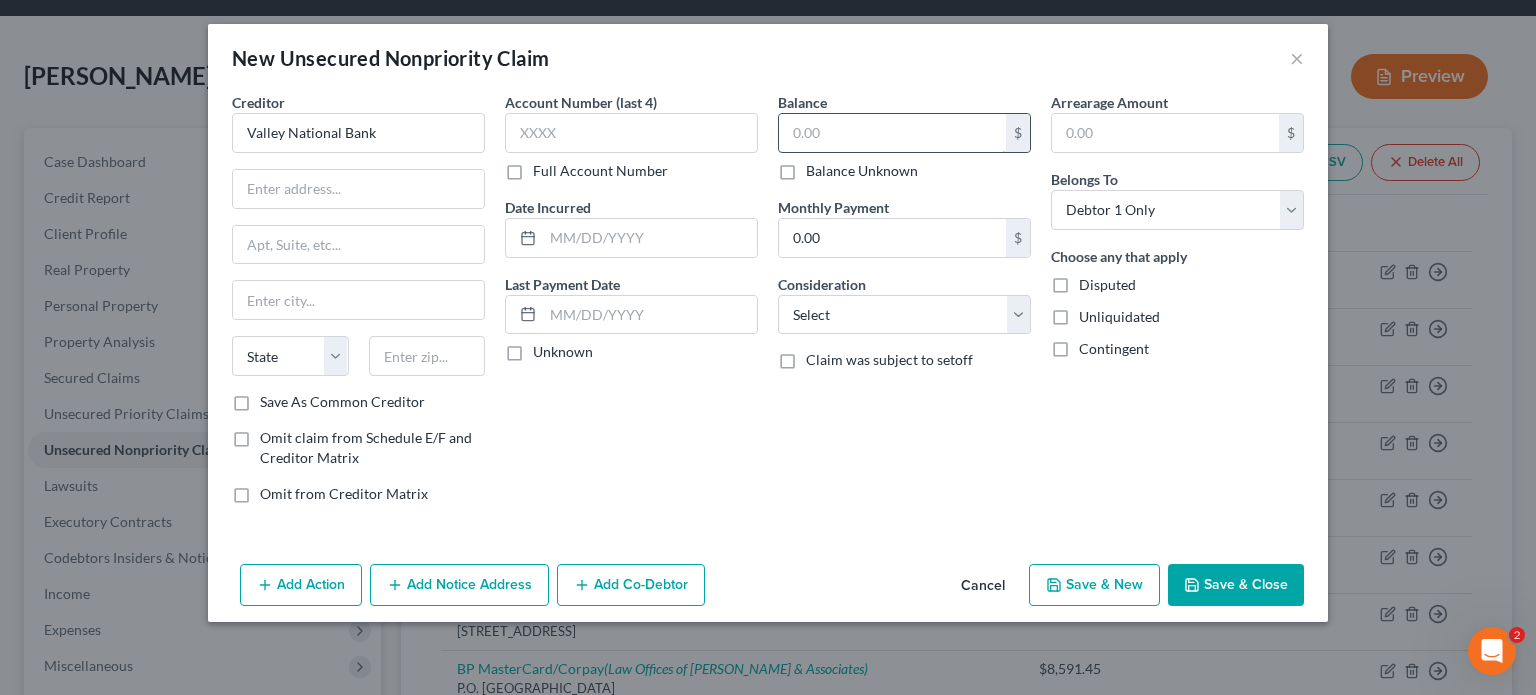 click at bounding box center [892, 133] 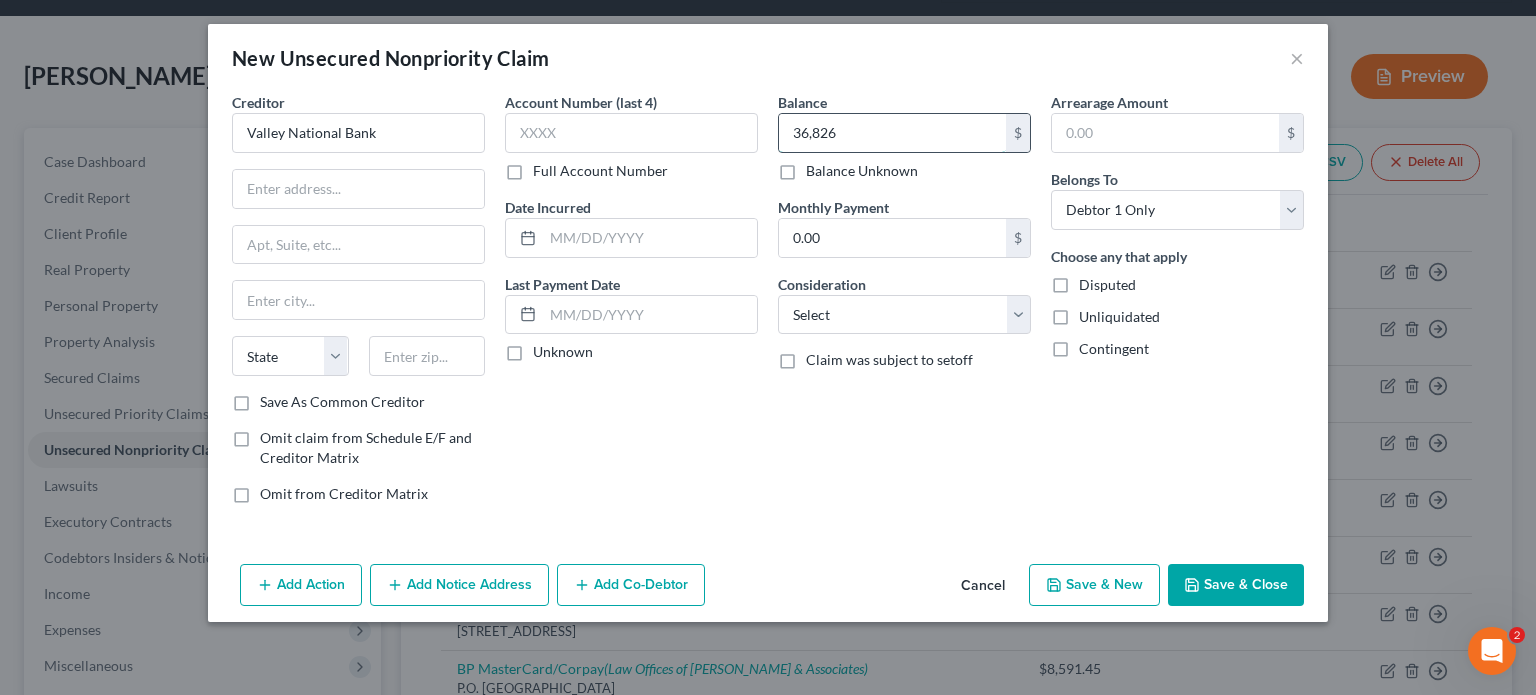 click on "36,826" at bounding box center (892, 133) 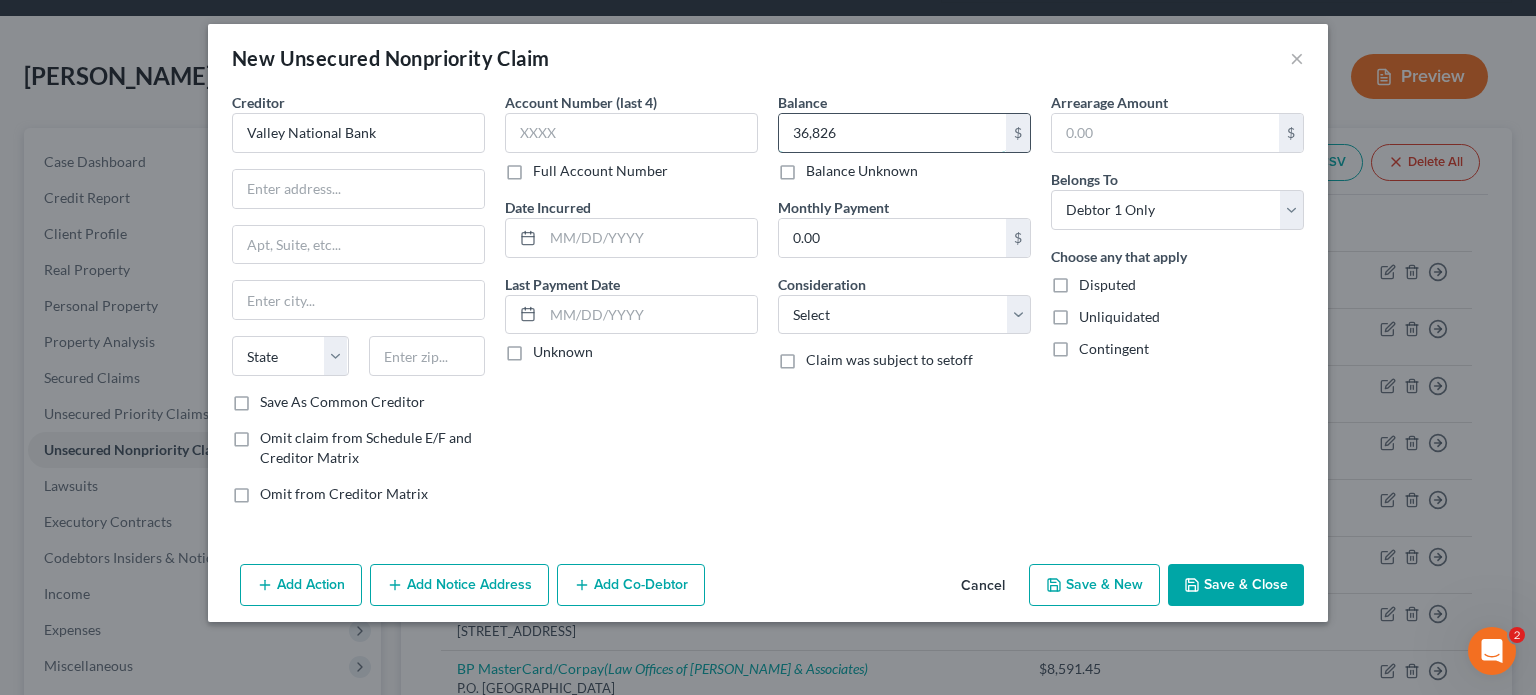 click on "36,826" at bounding box center [892, 133] 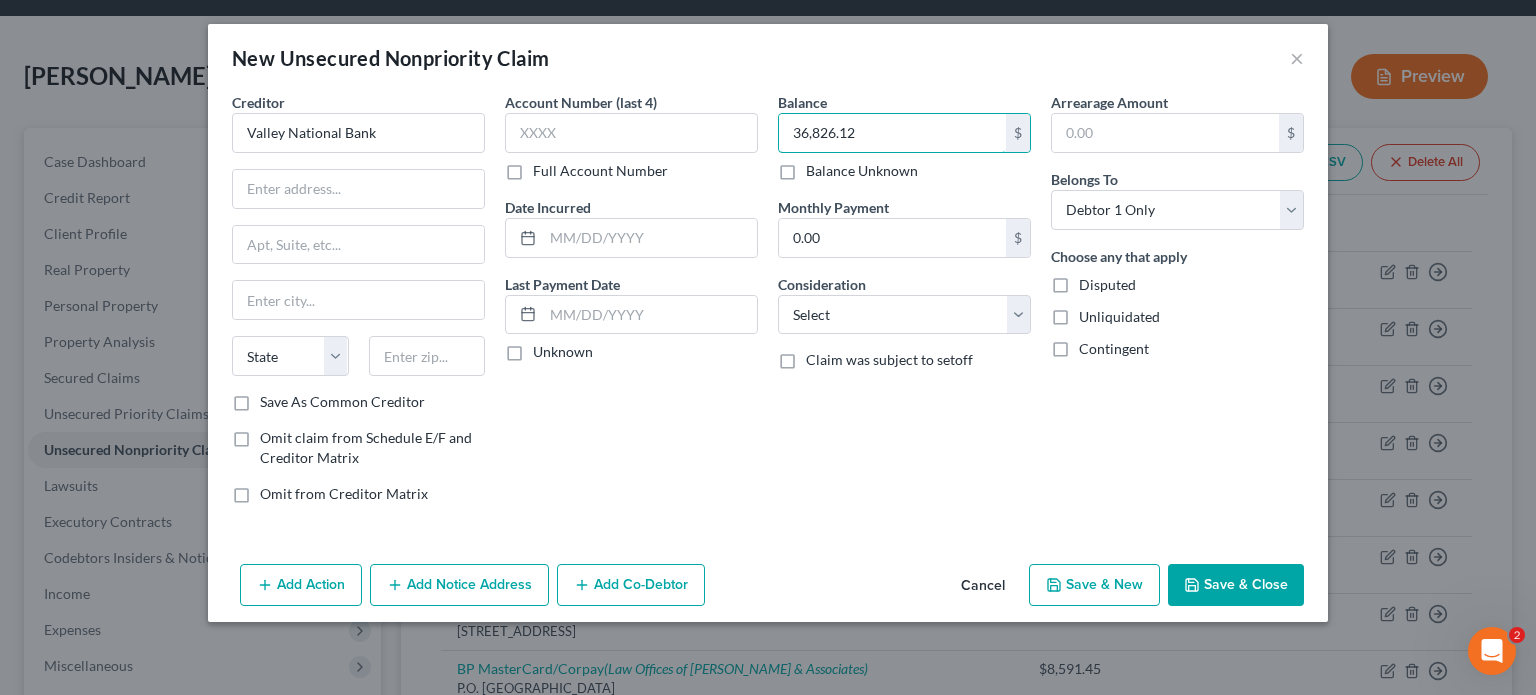 type on "36,826.12" 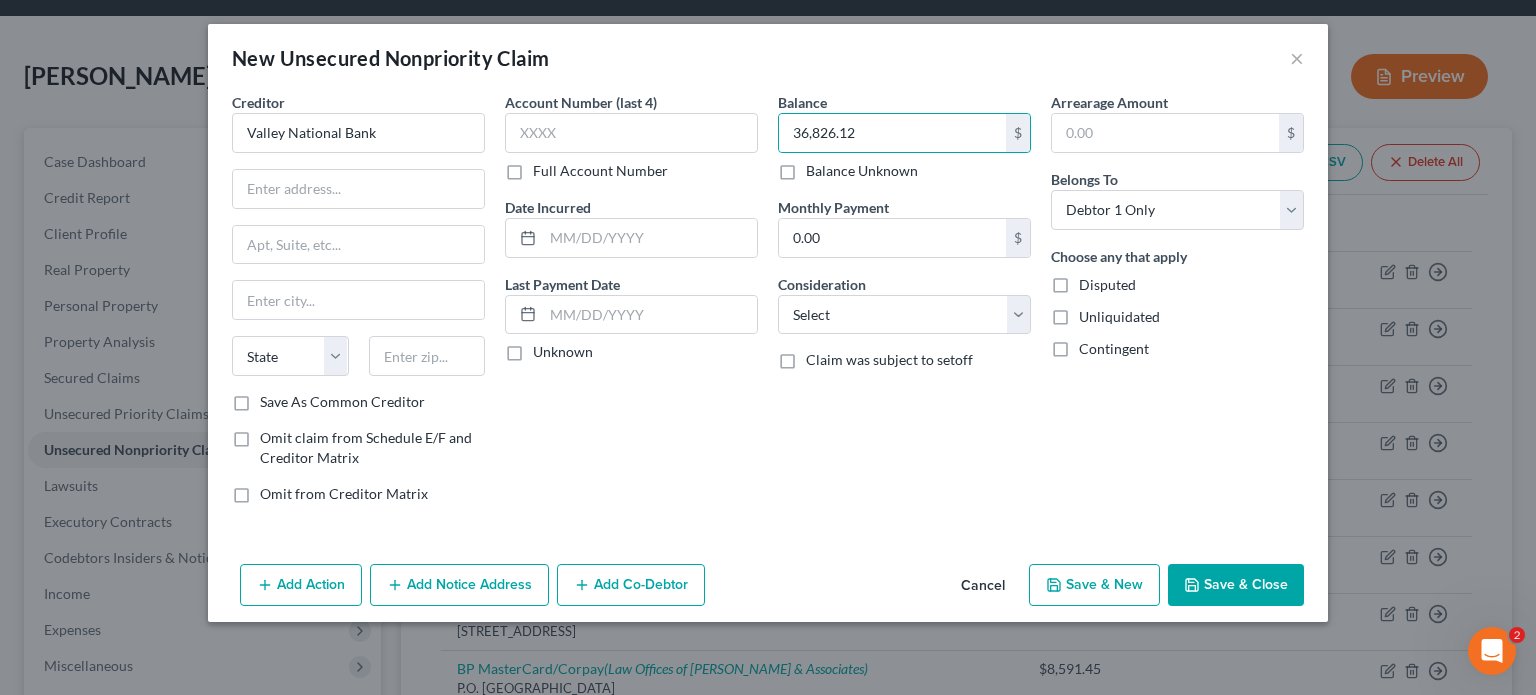 click on "Add Co-Debtor" at bounding box center [631, 585] 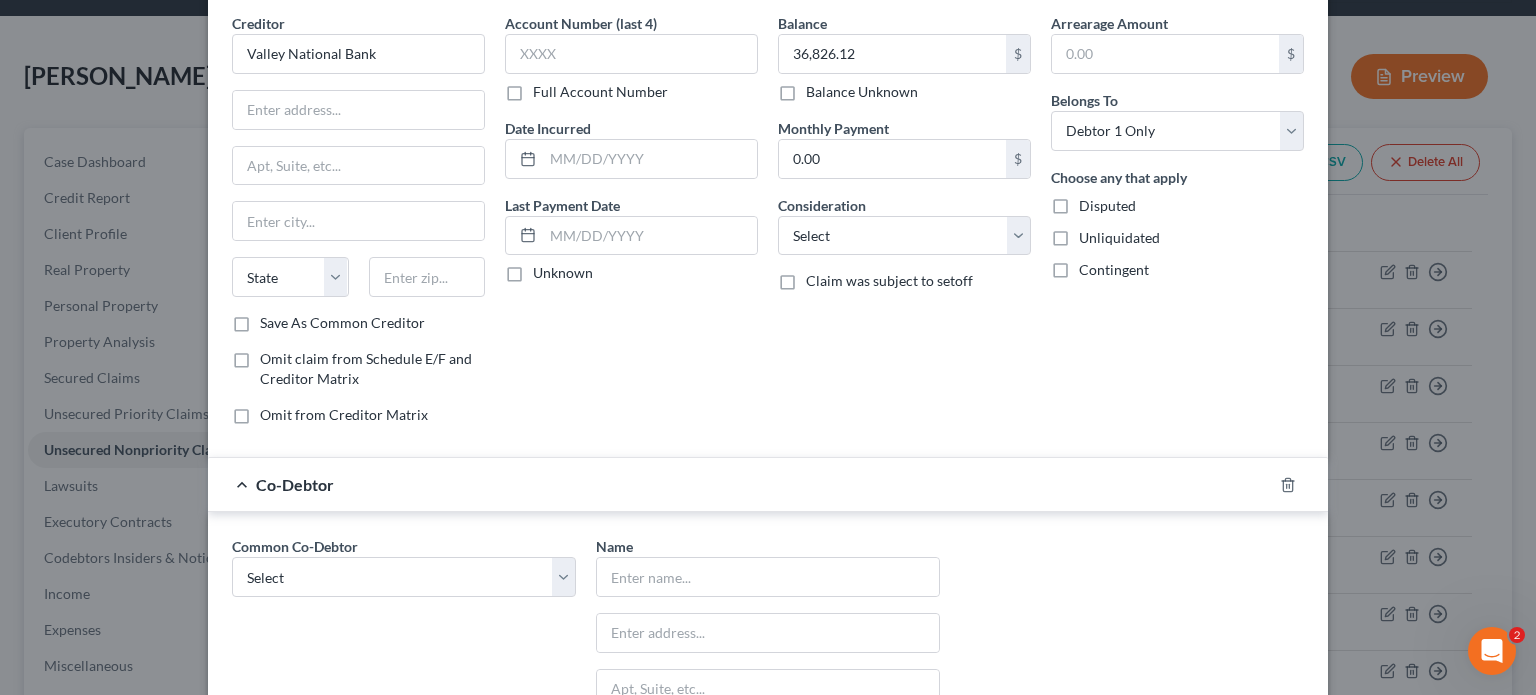 scroll, scrollTop: 300, scrollLeft: 0, axis: vertical 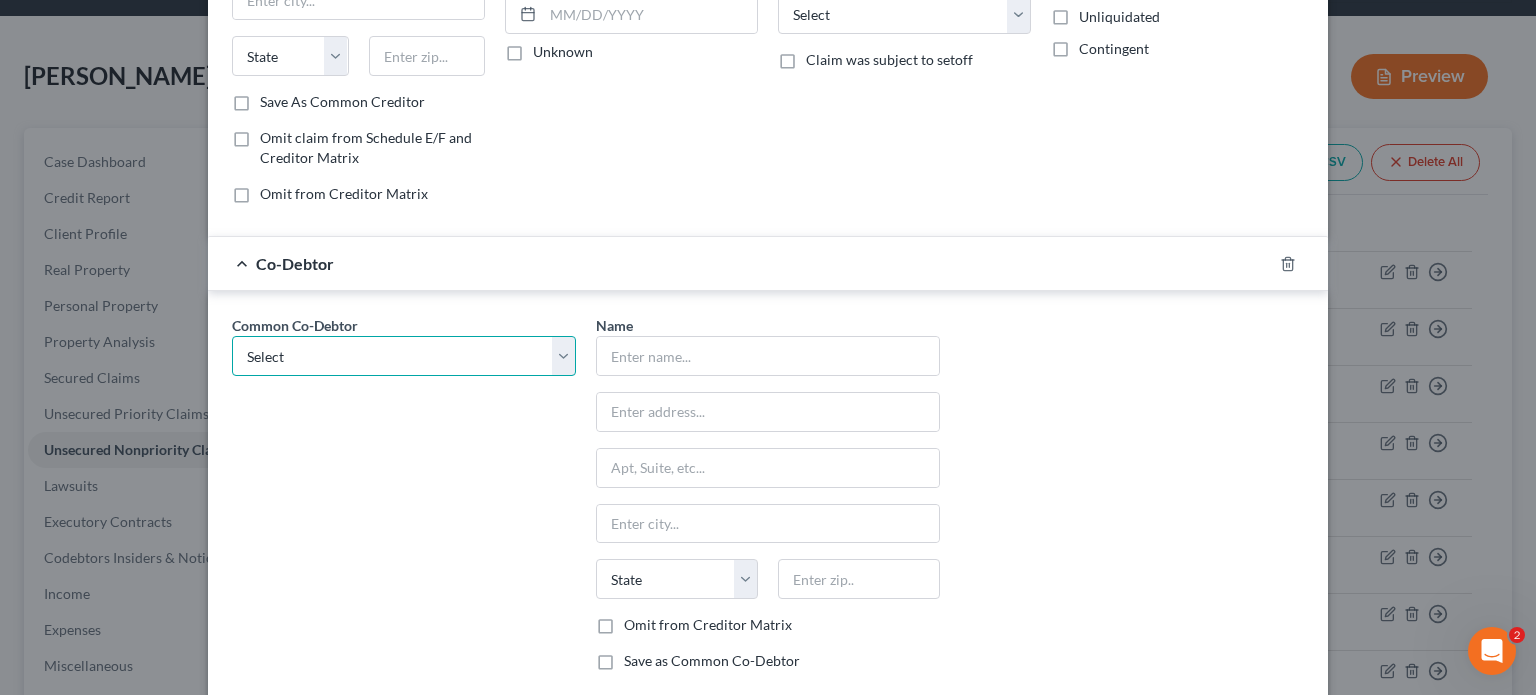 click on "Select America Group LLC [PERSON_NAME] [PERSON_NAME]" at bounding box center [404, 356] 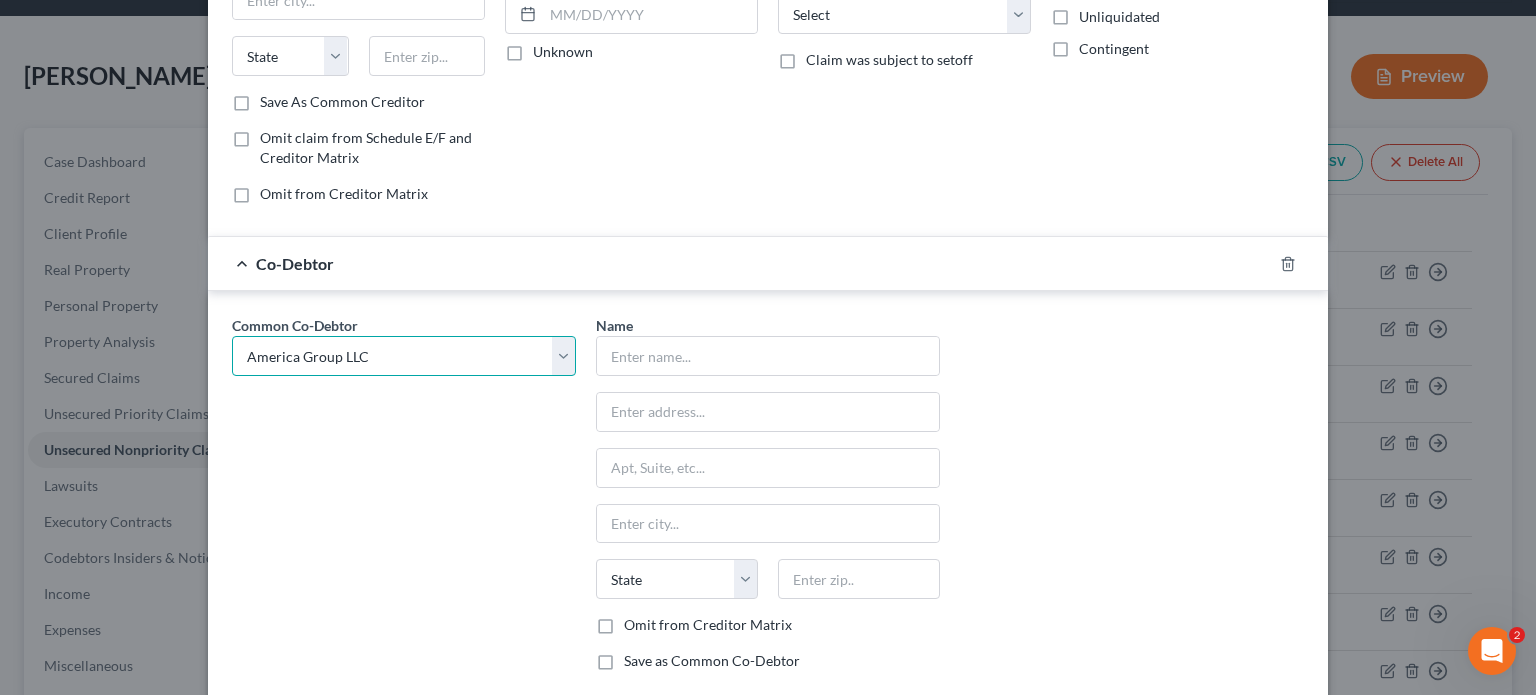 click on "Select America Group LLC [PERSON_NAME] [PERSON_NAME]" at bounding box center [404, 356] 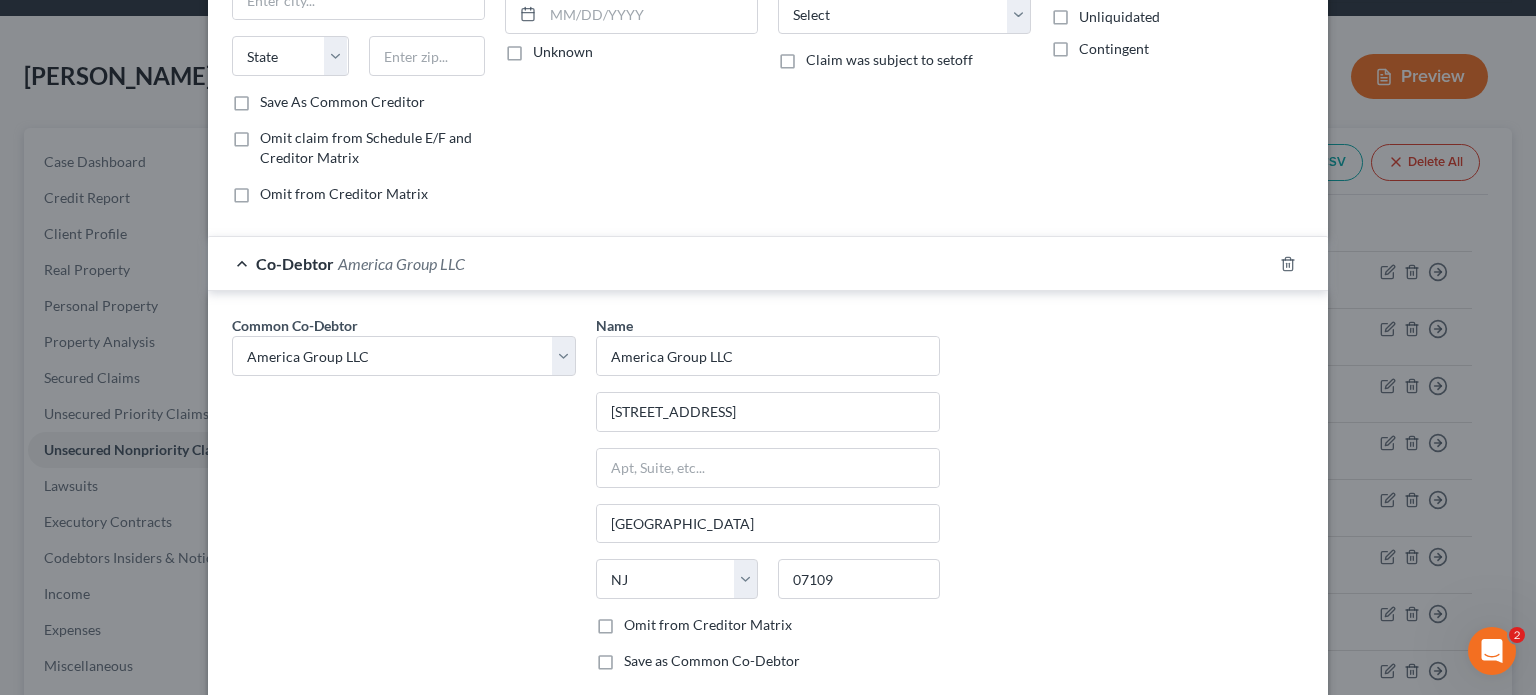 click on "Co-Debtor America Group LLC" at bounding box center [740, 263] 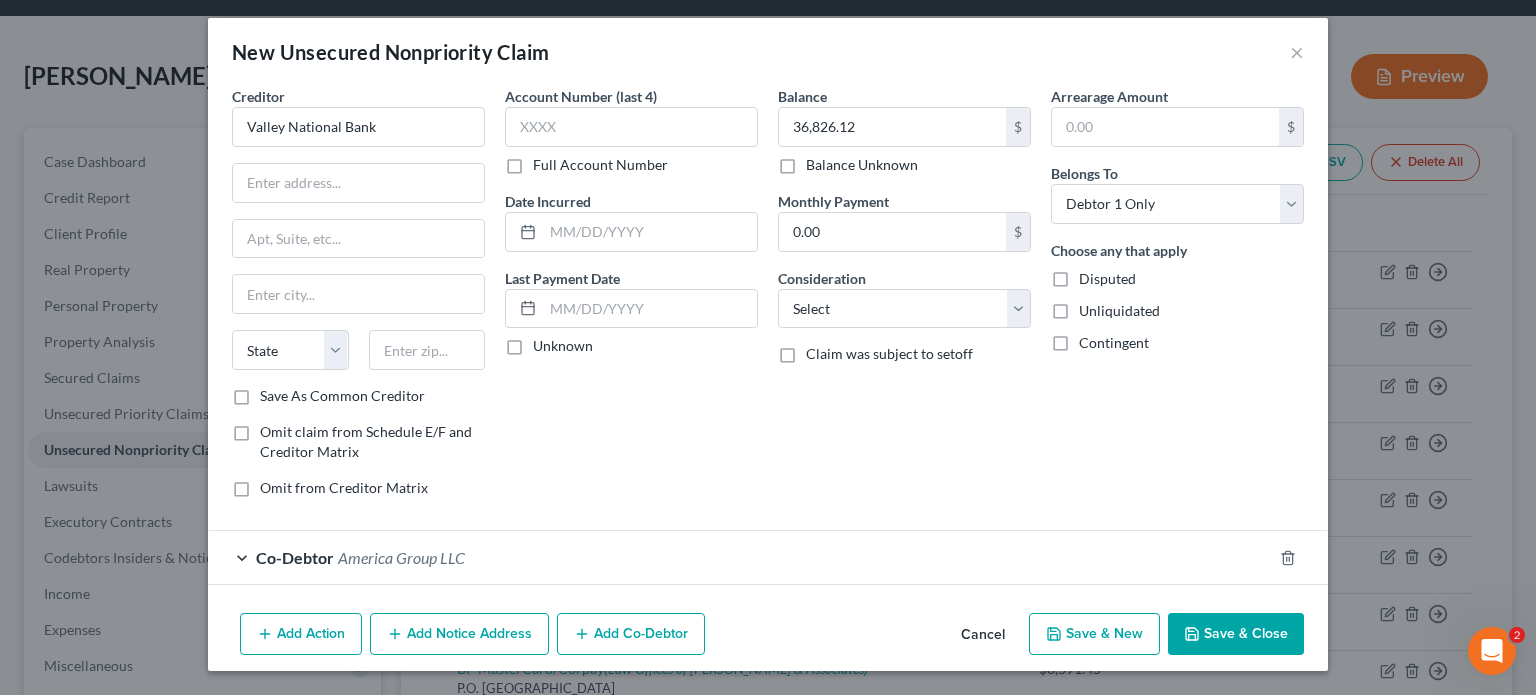 scroll, scrollTop: 3, scrollLeft: 0, axis: vertical 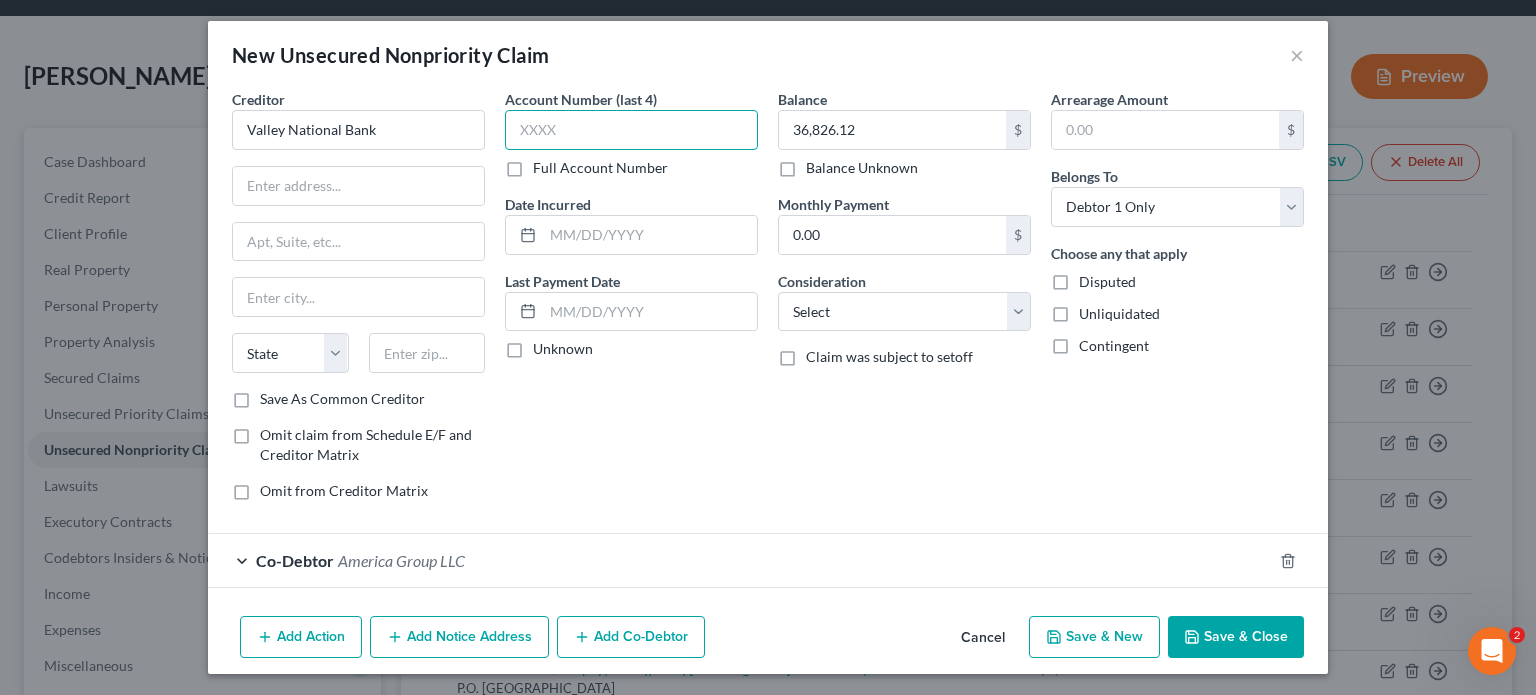 click at bounding box center (631, 130) 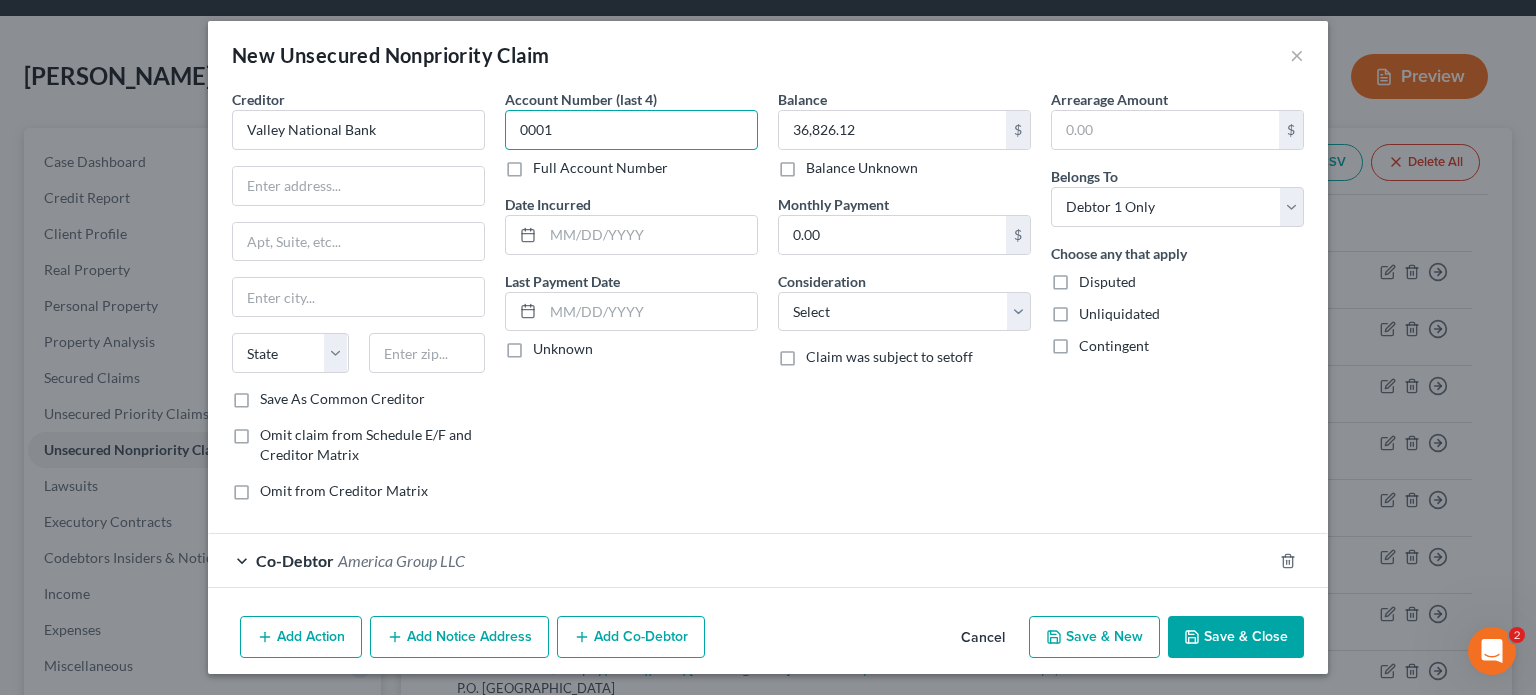 type on "0001" 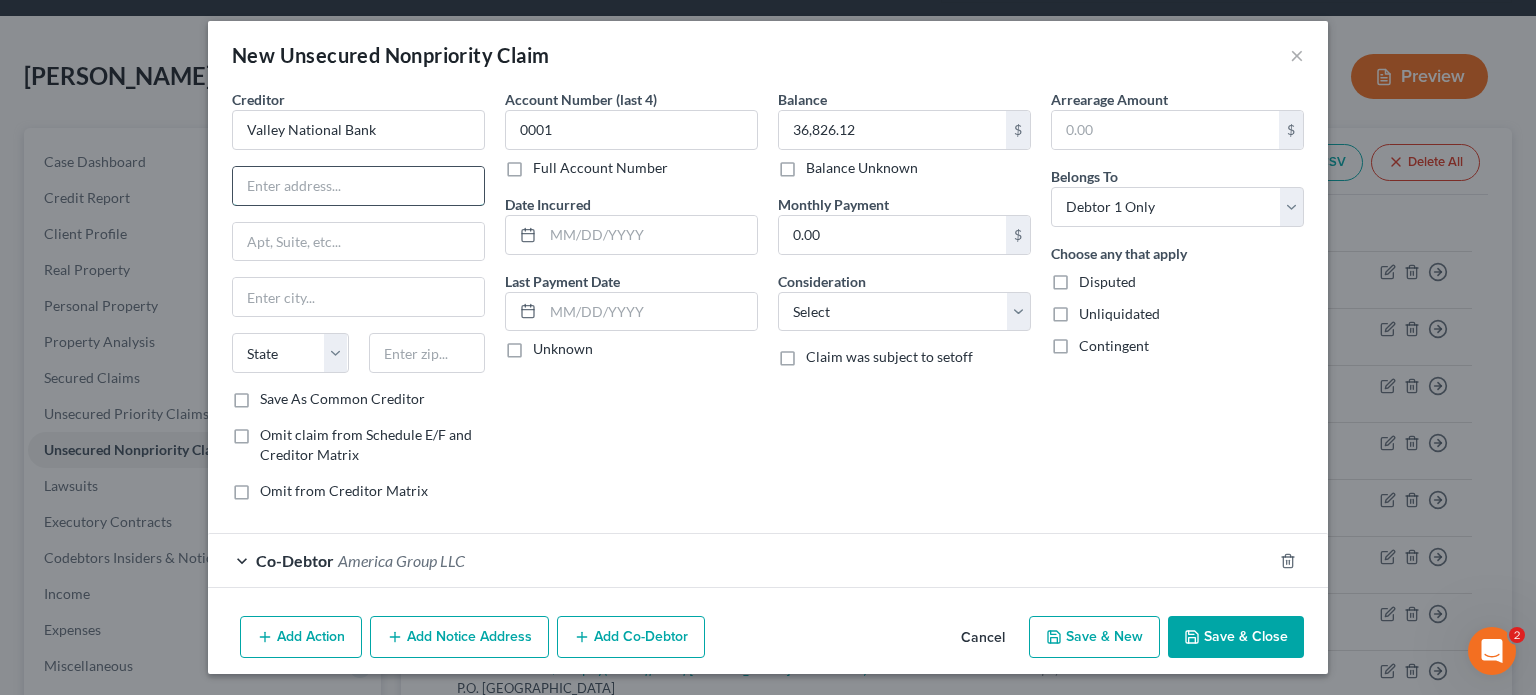 click at bounding box center (358, 186) 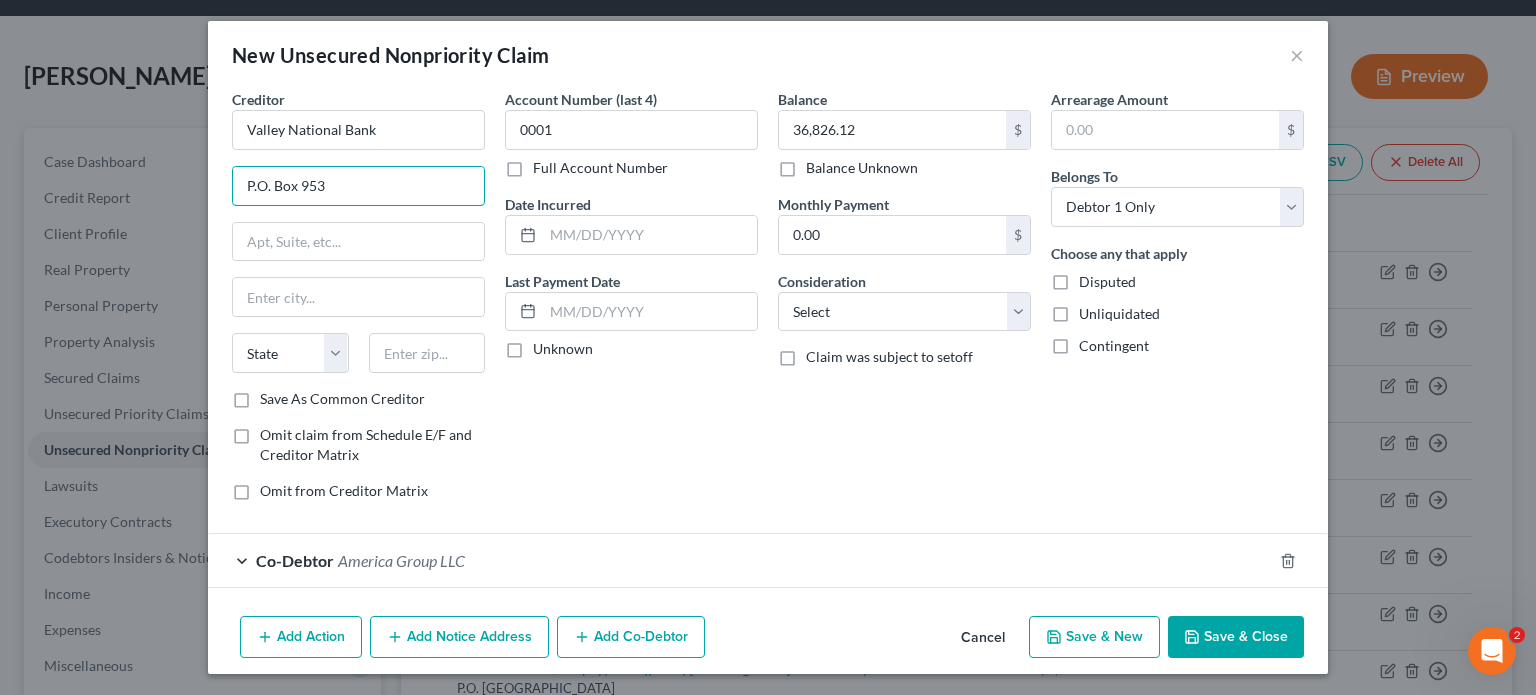 type on "P.O. Box 953" 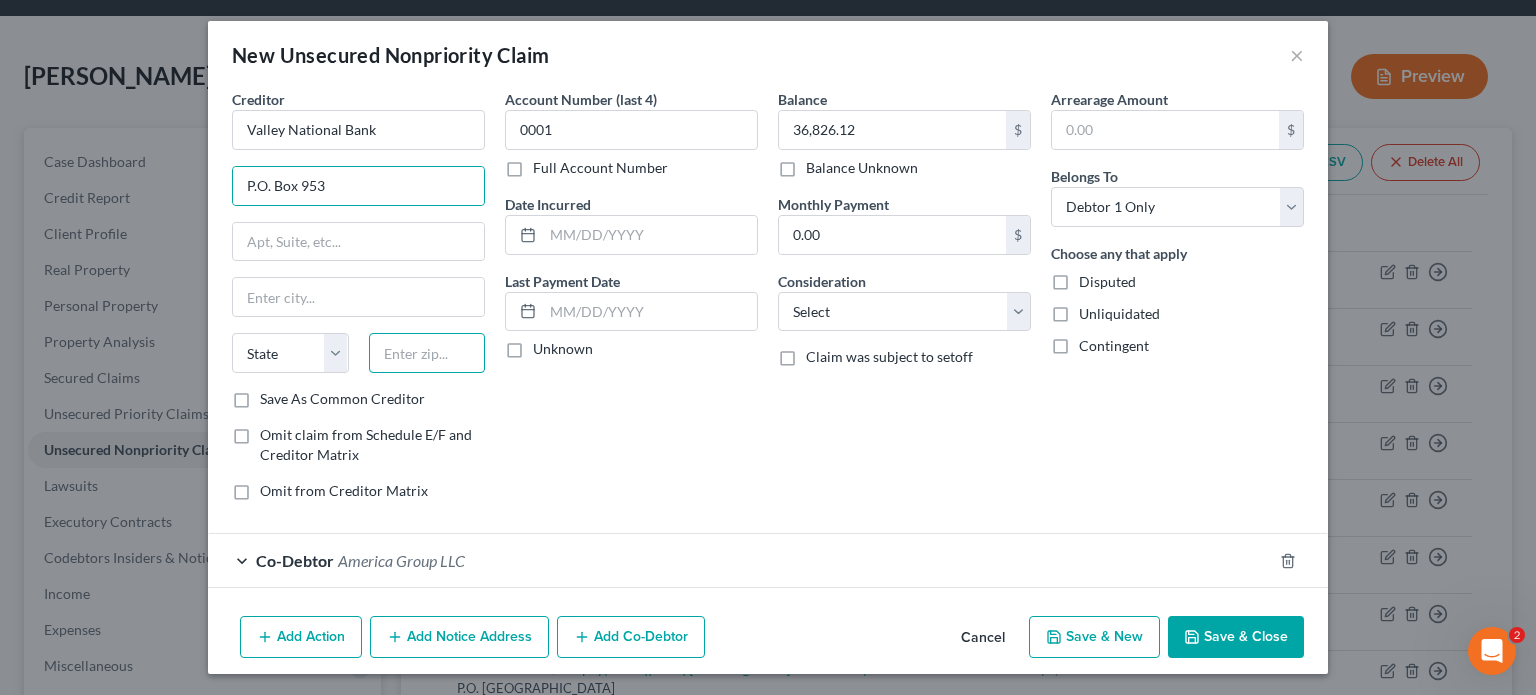 click at bounding box center [427, 353] 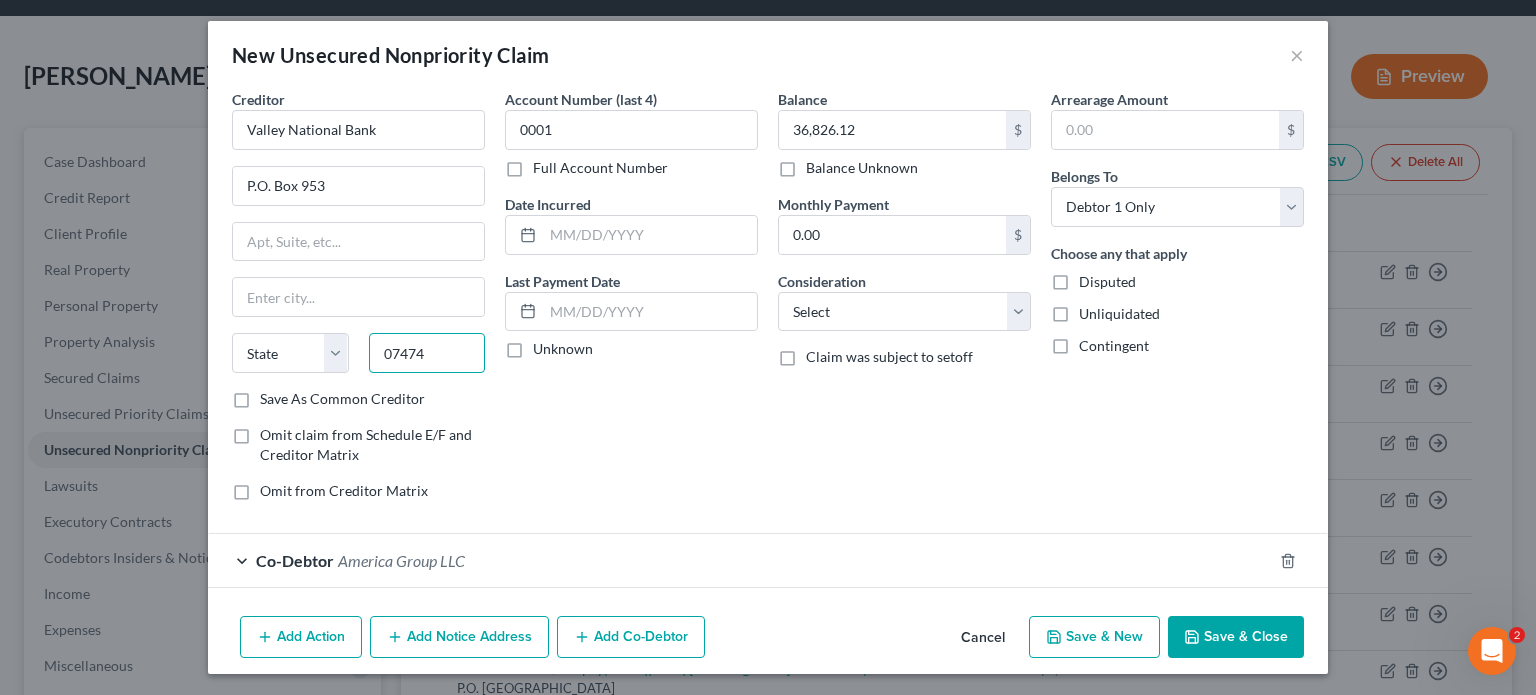 type on "07474" 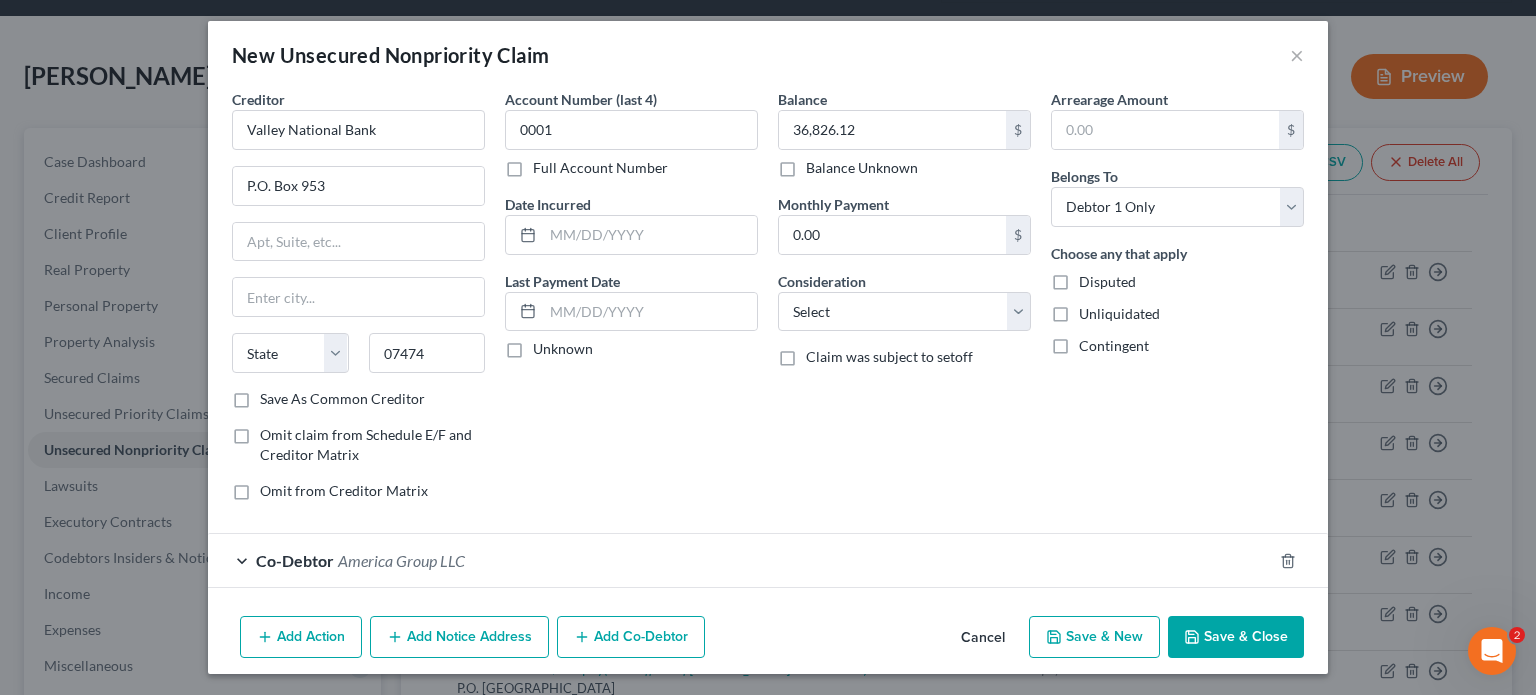 click on "Account Number (last 4)
0001
Full Account Number
Date Incurred         Last Payment Date         Unknown" at bounding box center (631, 303) 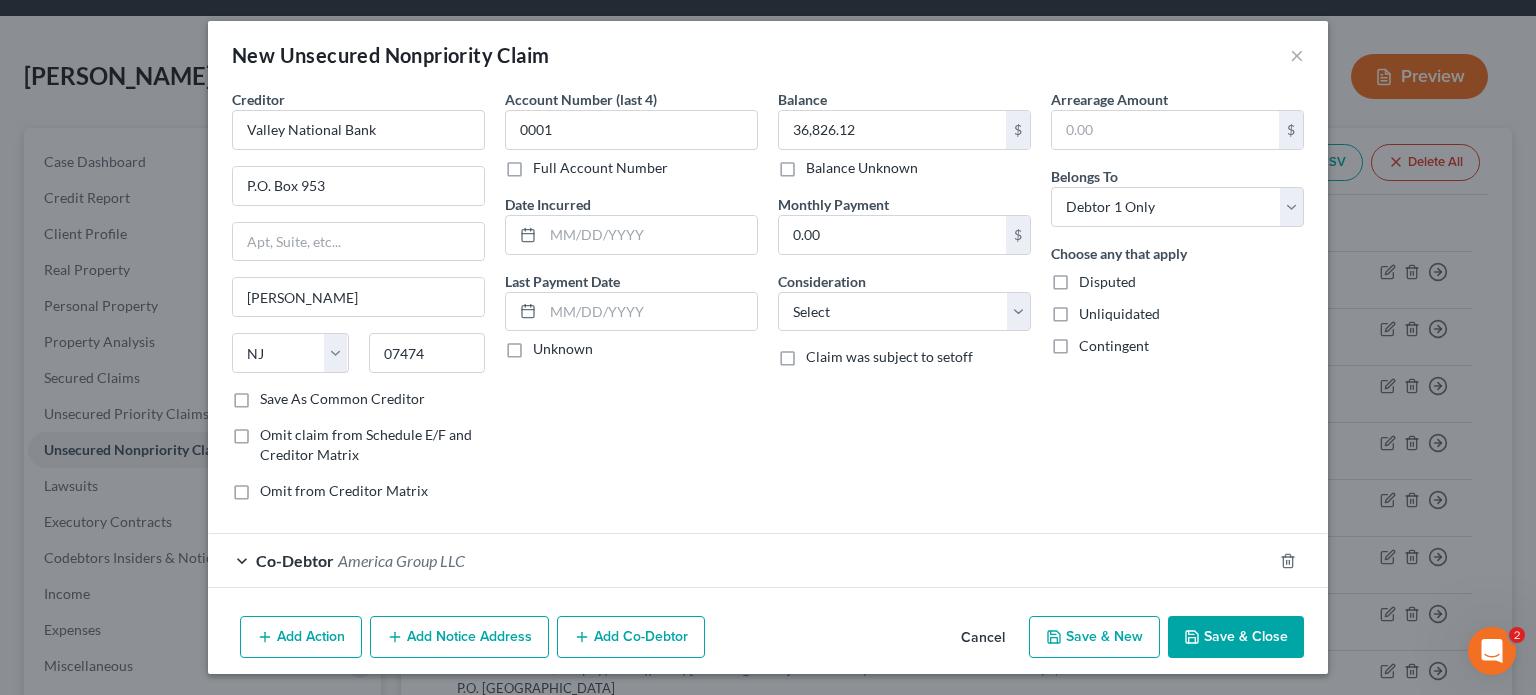 click on "Save & Close" at bounding box center [1236, 637] 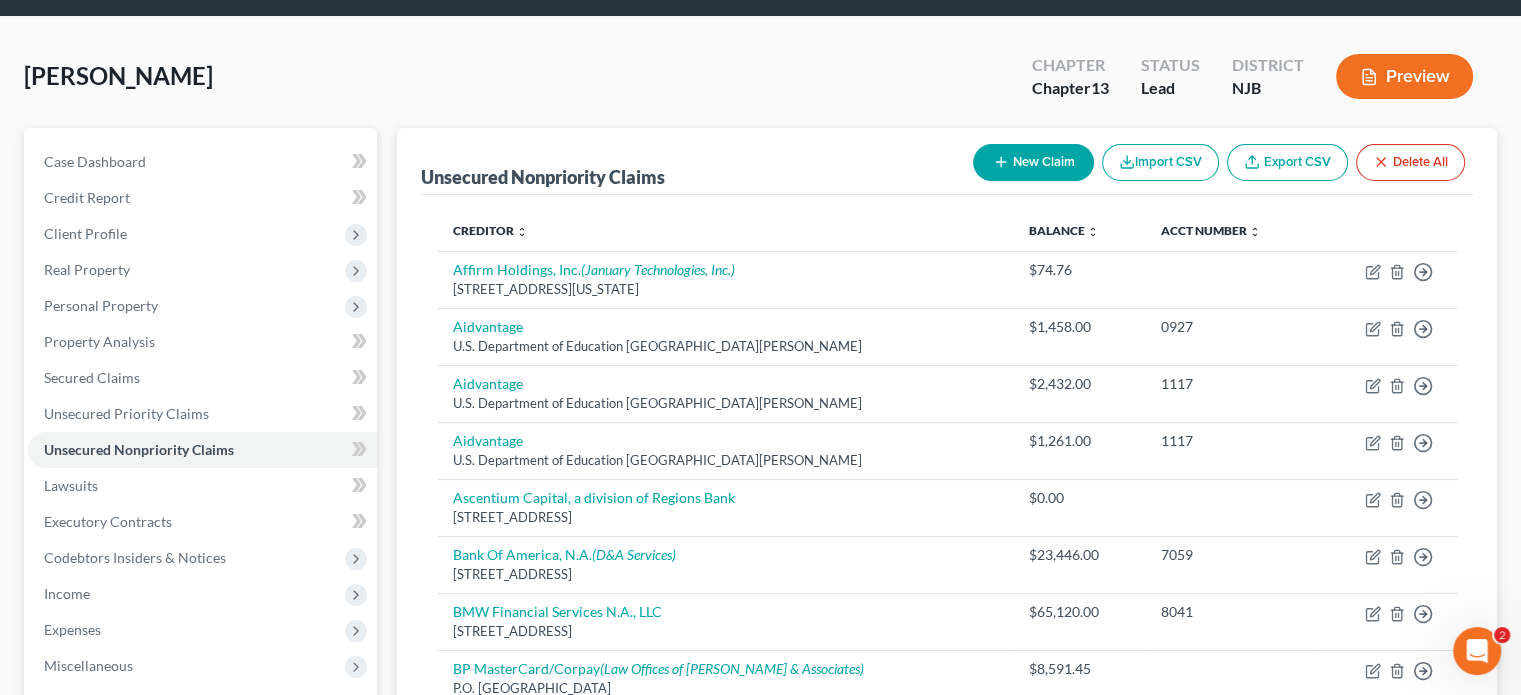 click 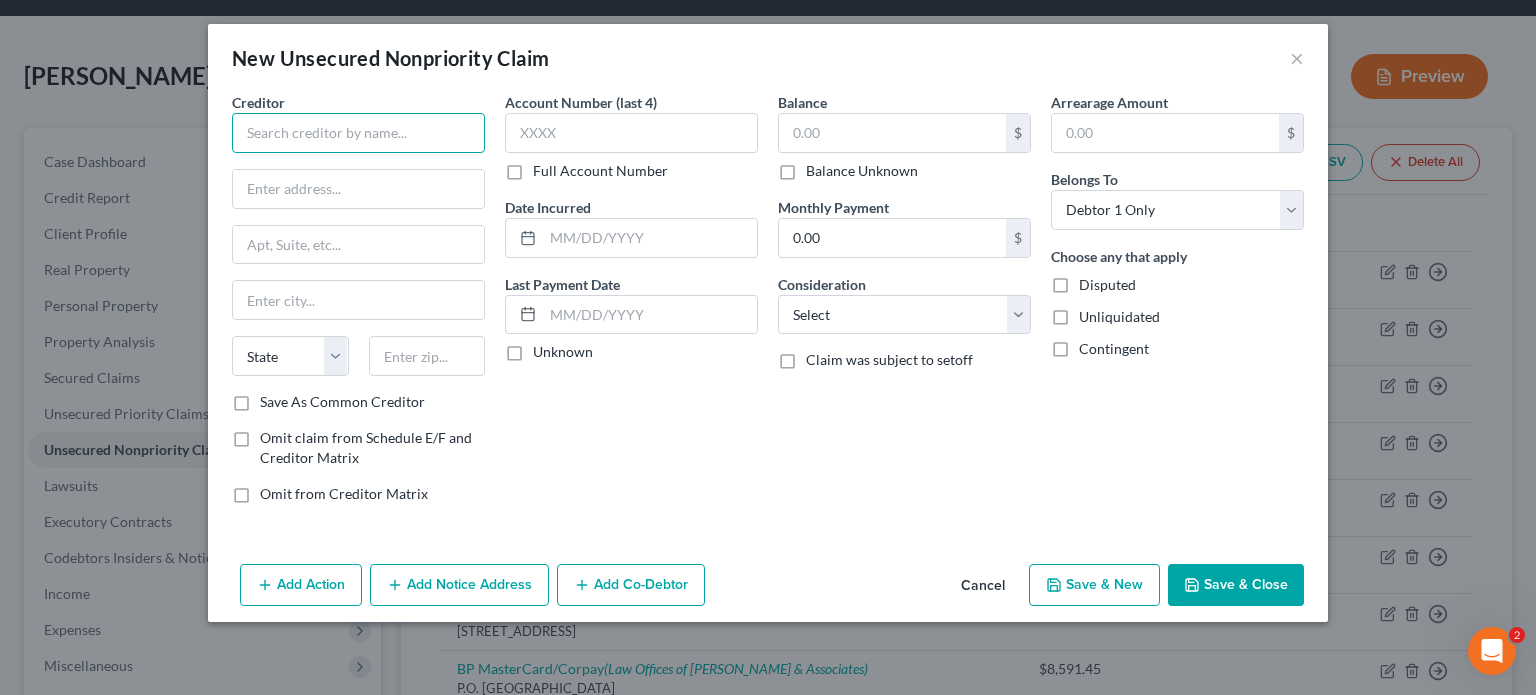 click at bounding box center (358, 133) 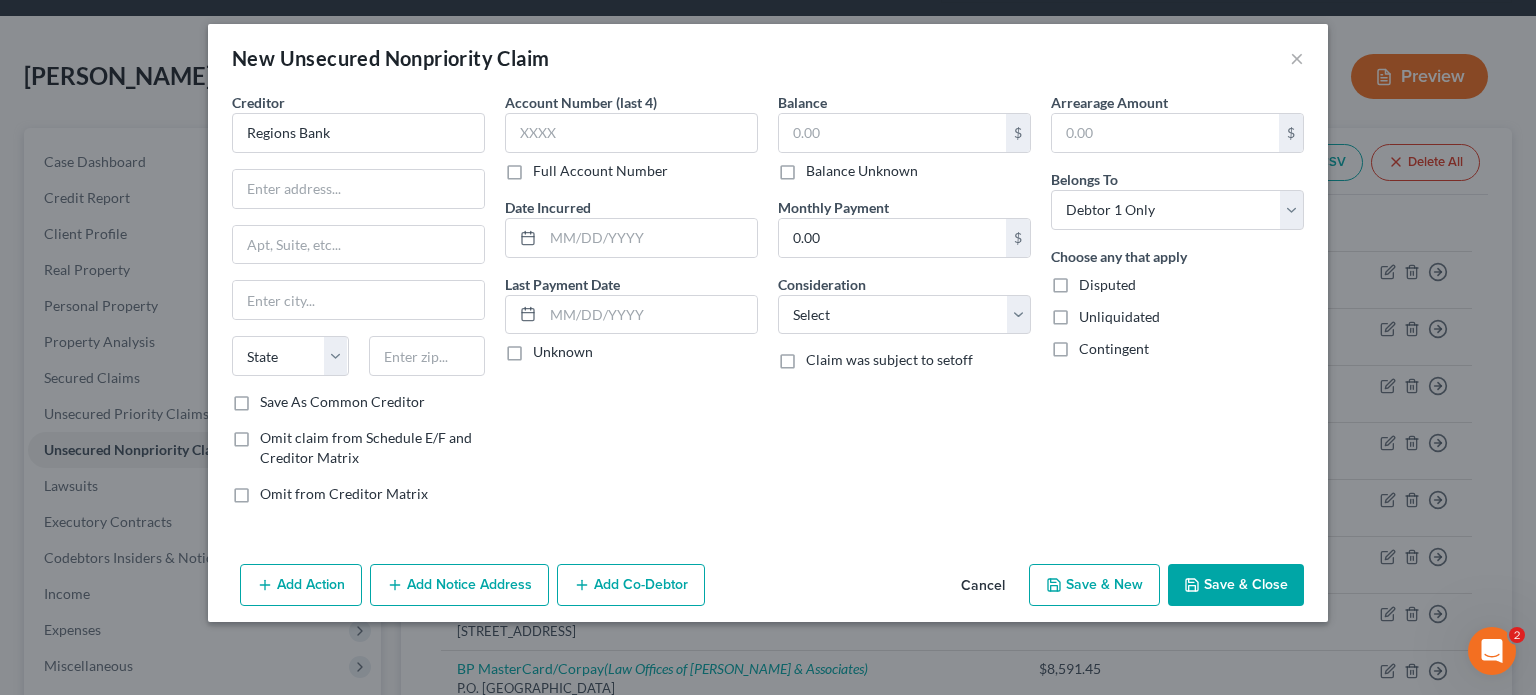 type on "Regions Bank" 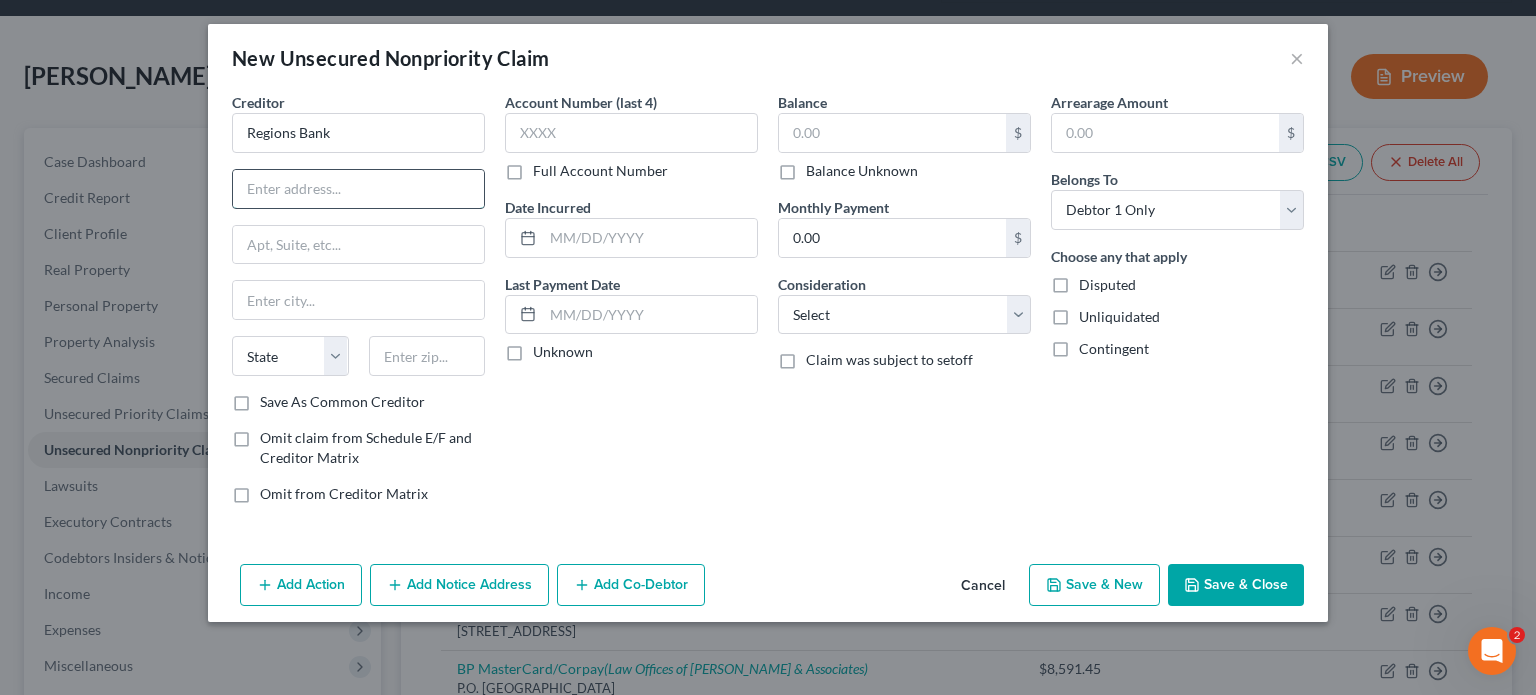 click at bounding box center [358, 189] 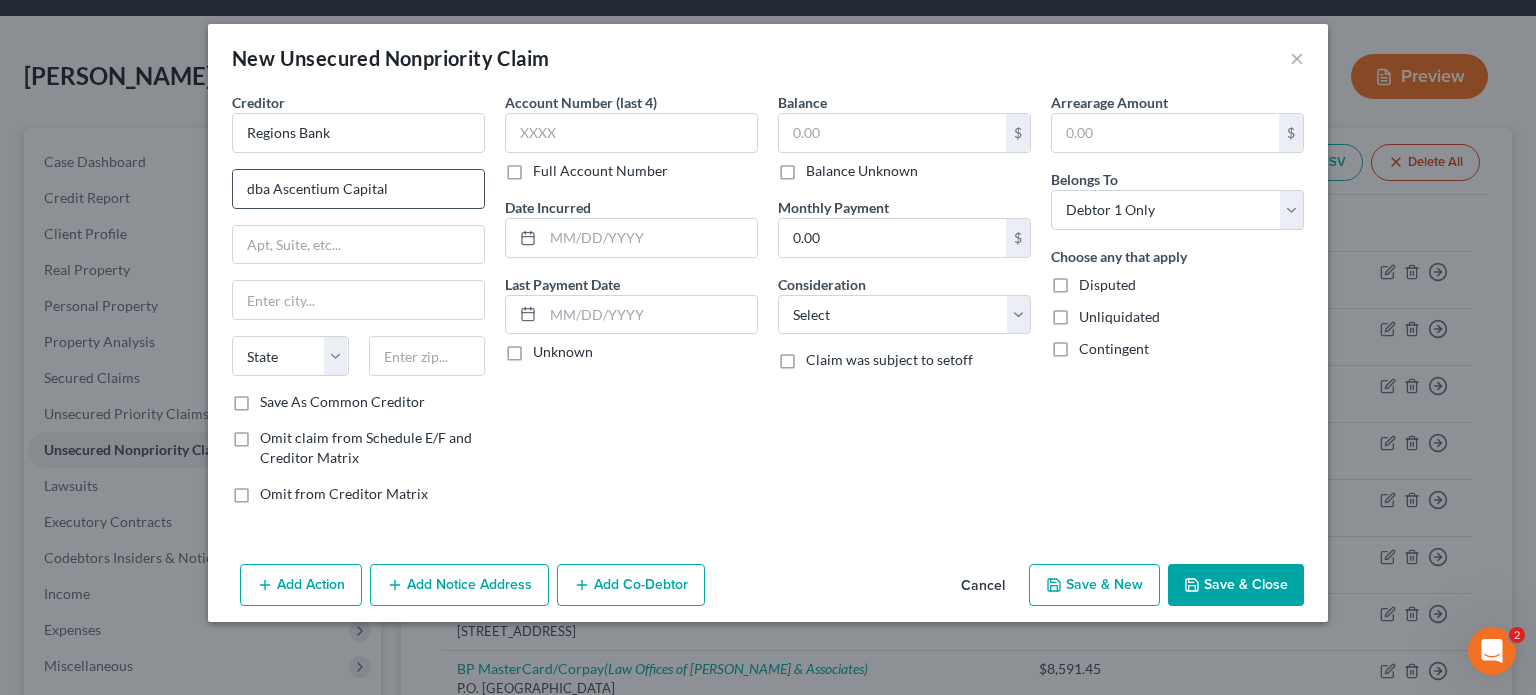 type on "dba Ascentium Capital" 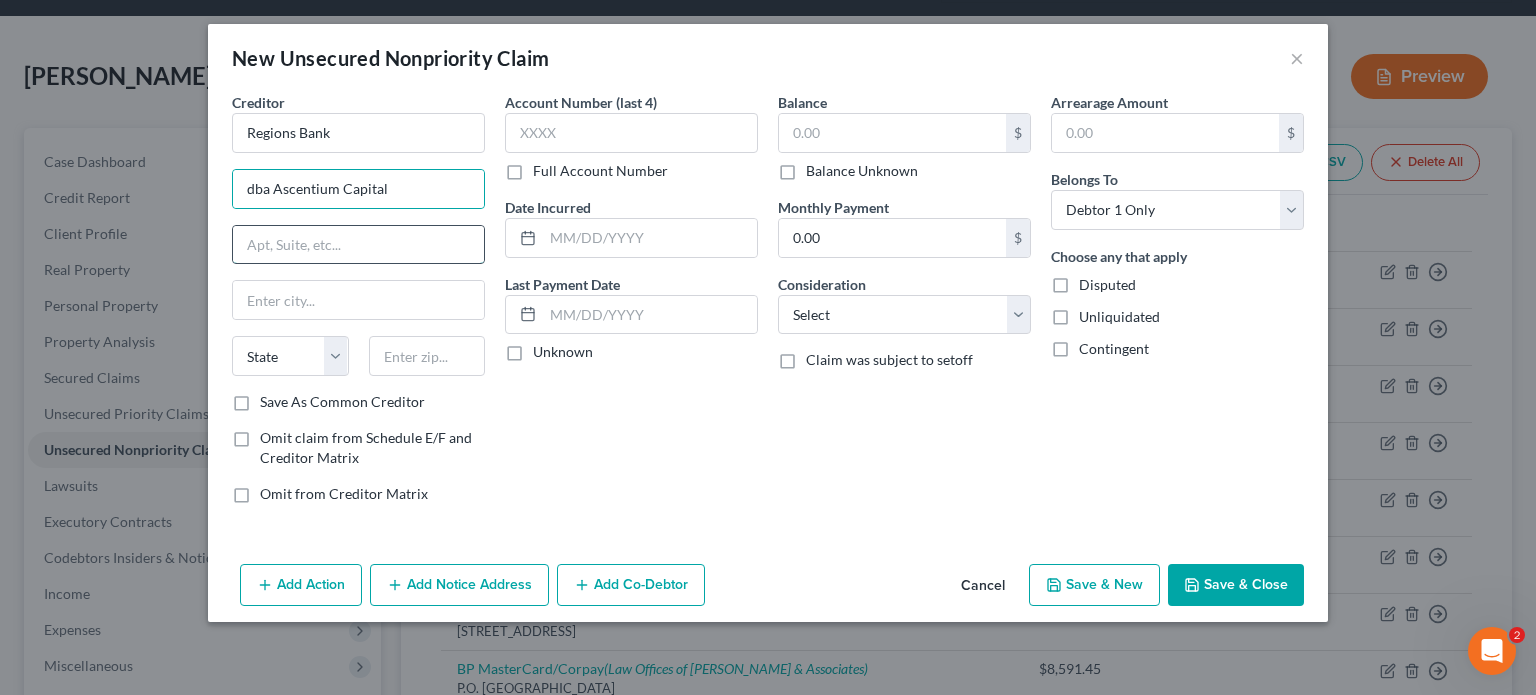 drag, startPoint x: 313, startPoint y: 183, endPoint x: 270, endPoint y: 238, distance: 69.81404 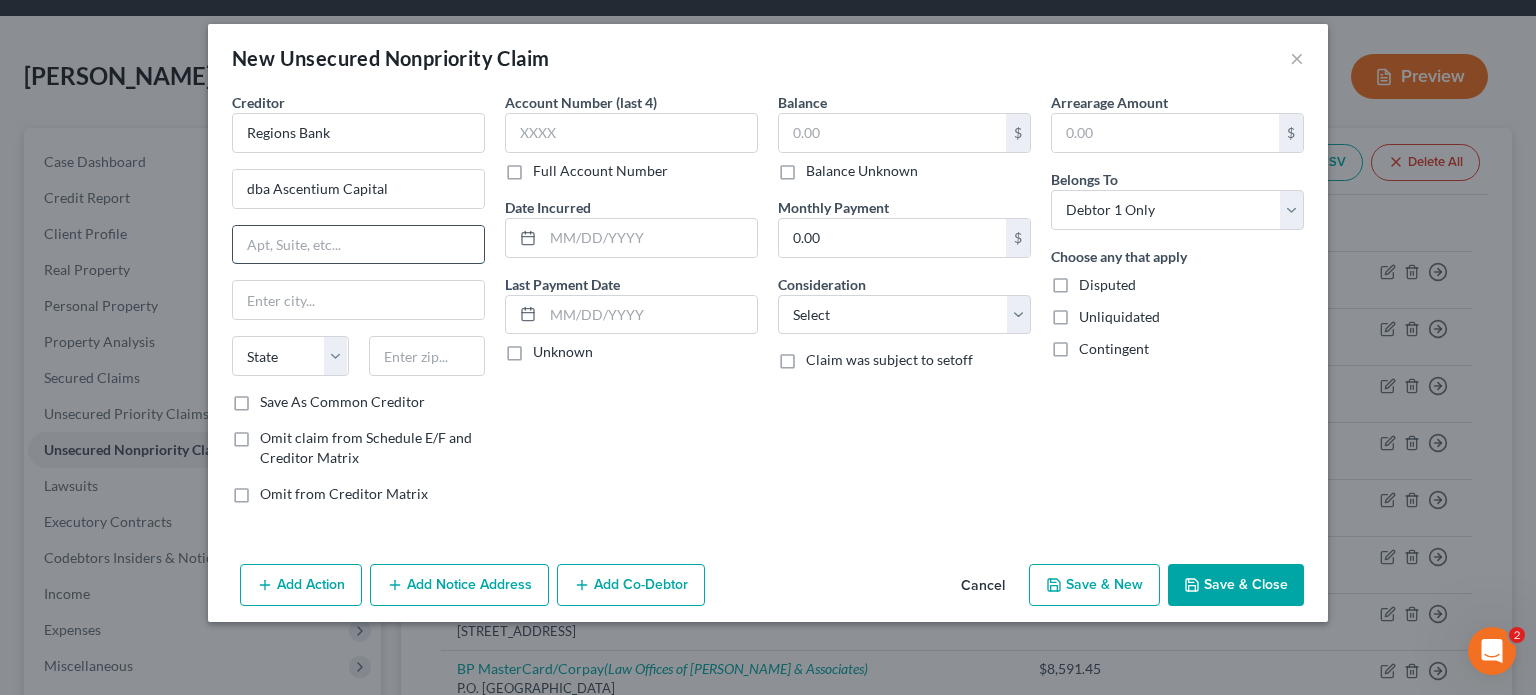 click at bounding box center (358, 245) 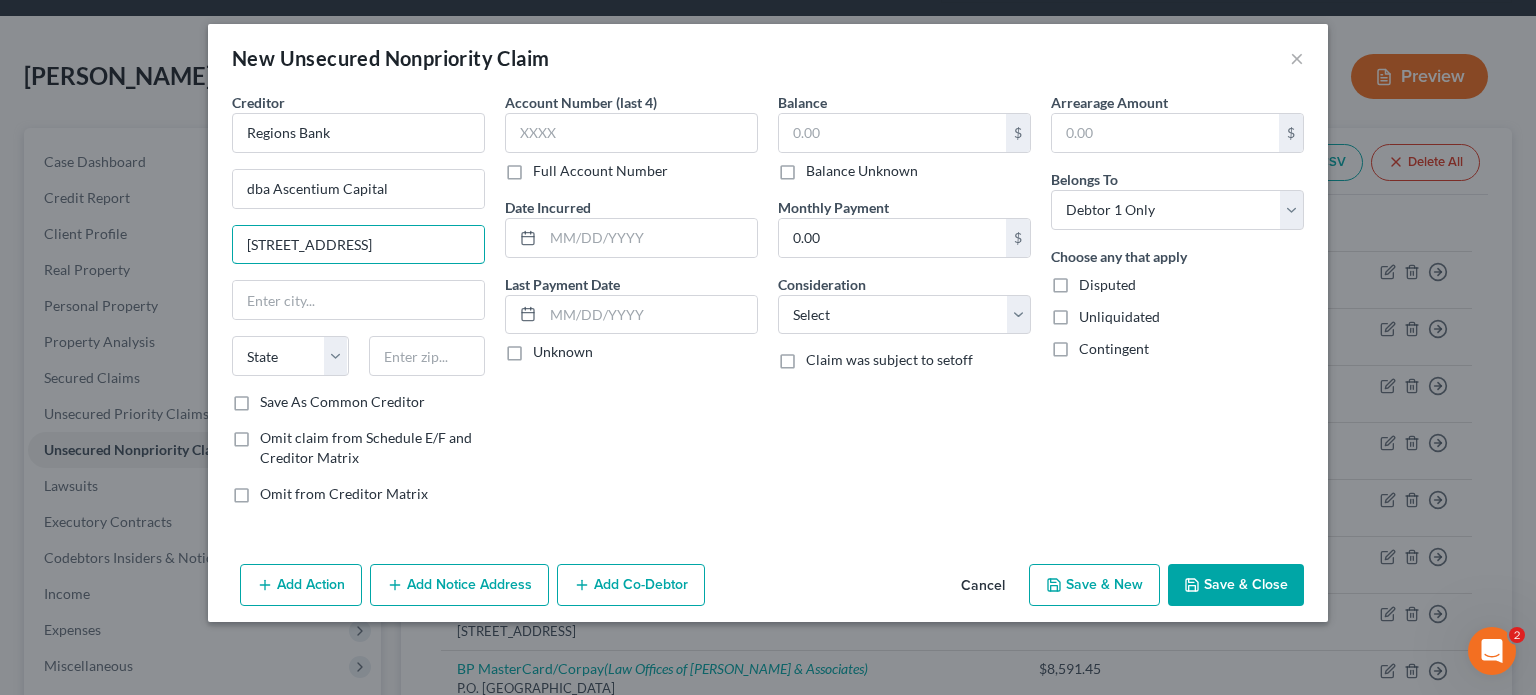 type on "[STREET_ADDRESS]" 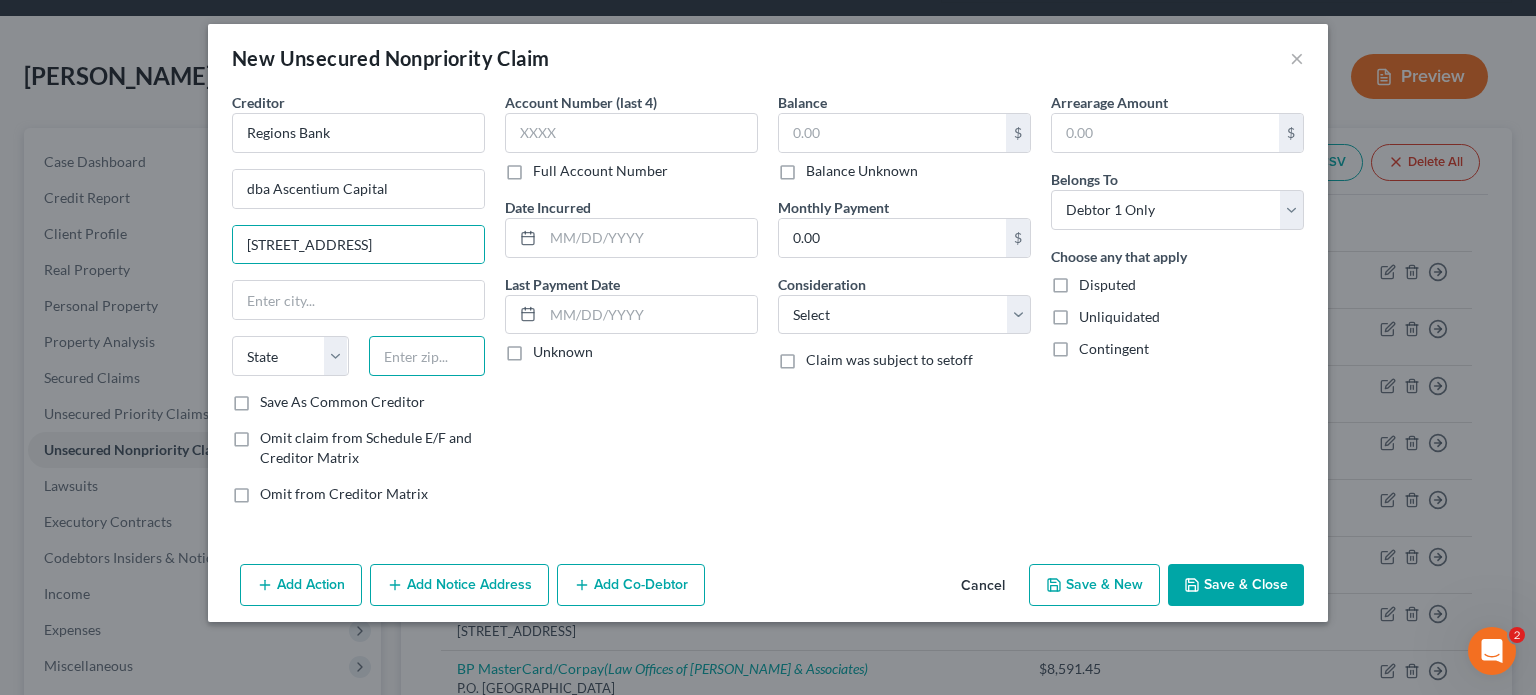 click at bounding box center [427, 356] 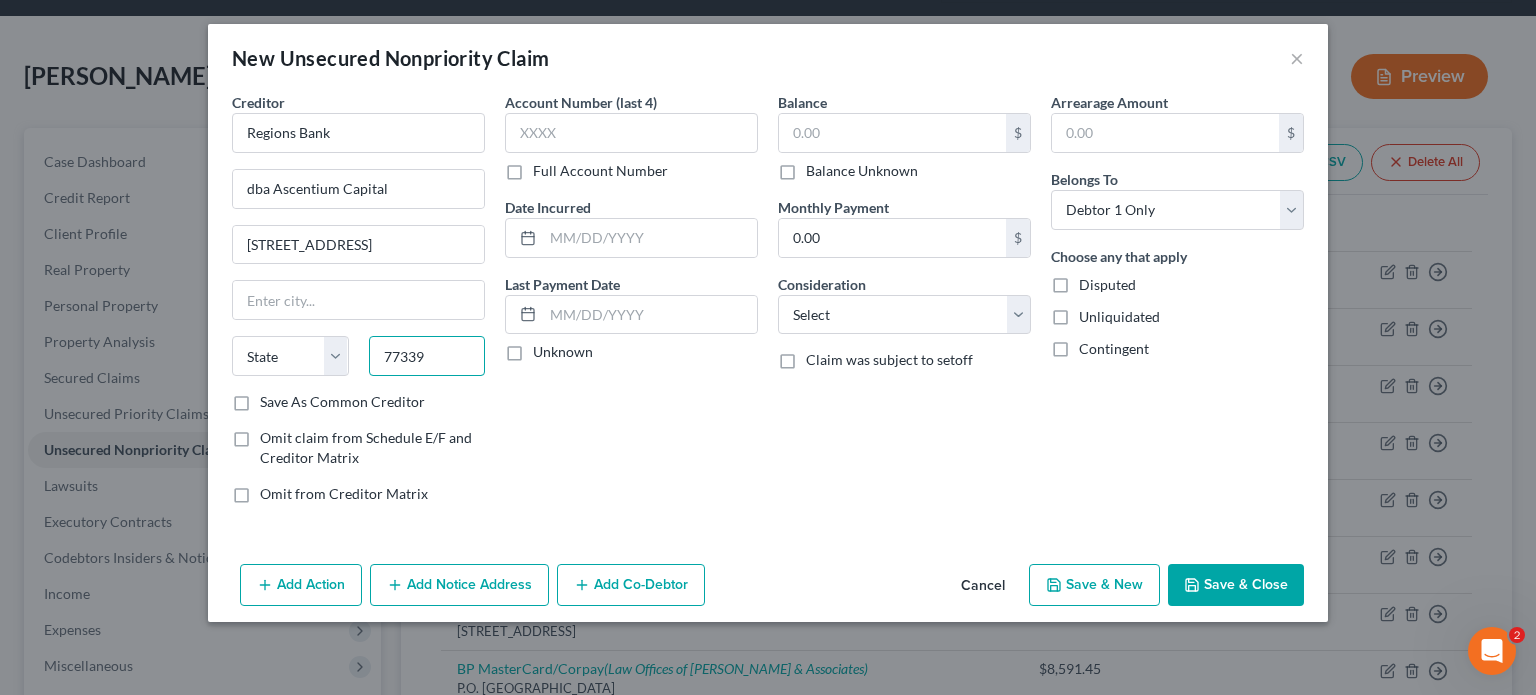 type on "77339" 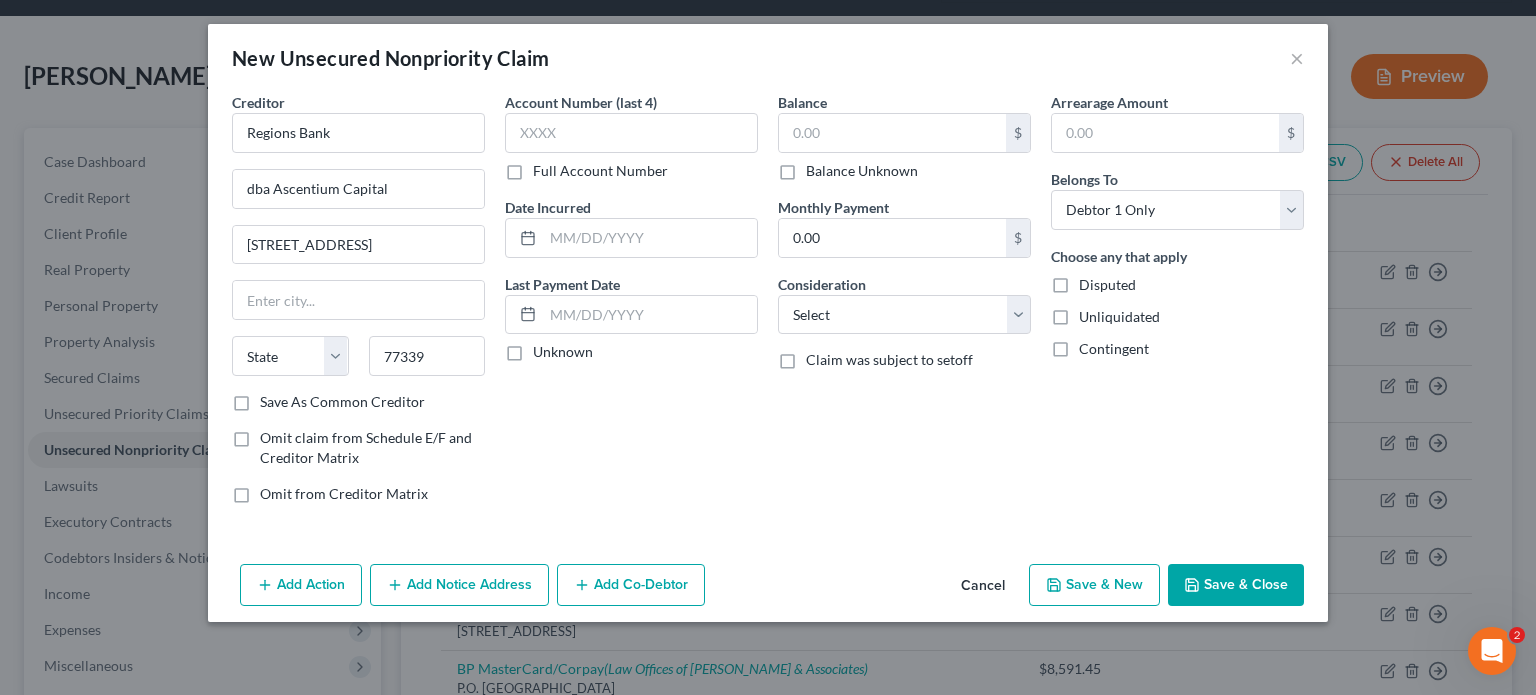 type on "Humble" 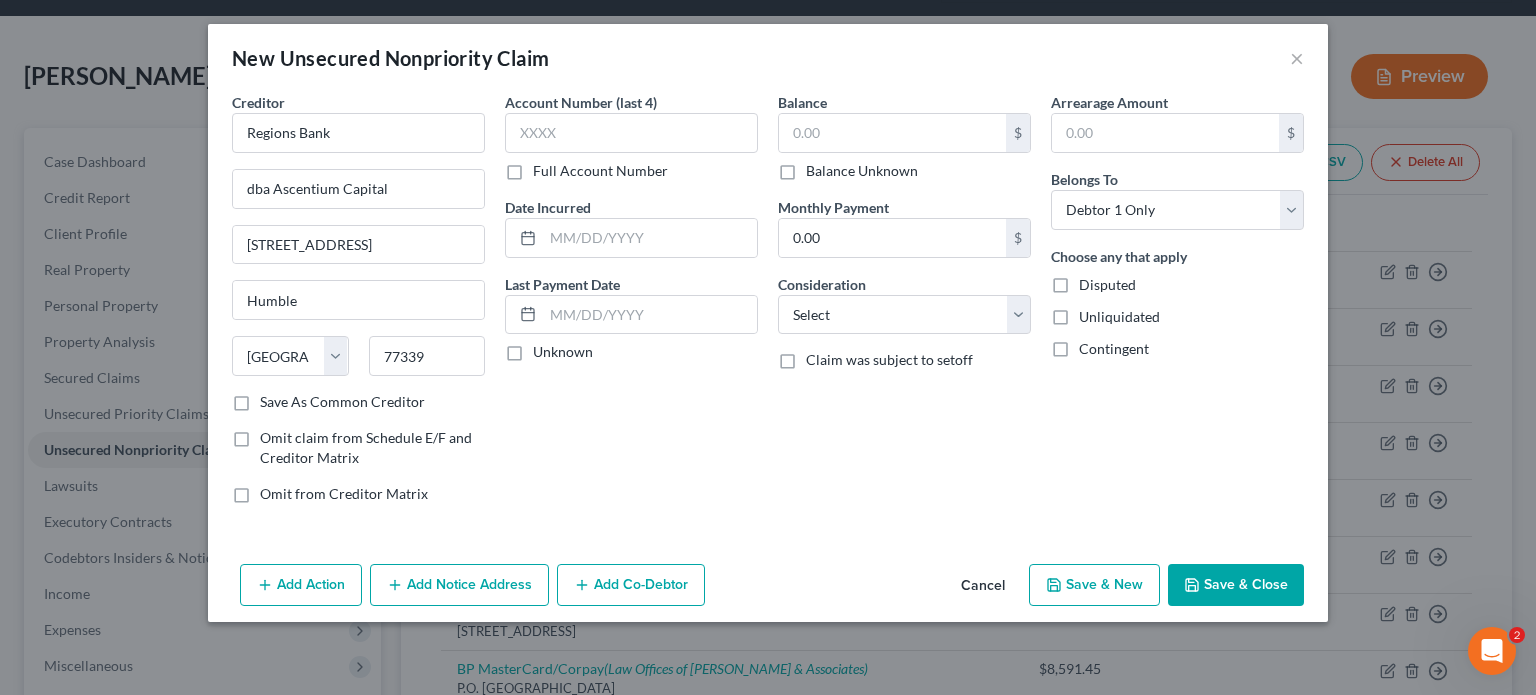 click on "Account Number (last 4)
Full Account Number
Date Incurred         Last Payment Date         Unknown" at bounding box center [631, 306] 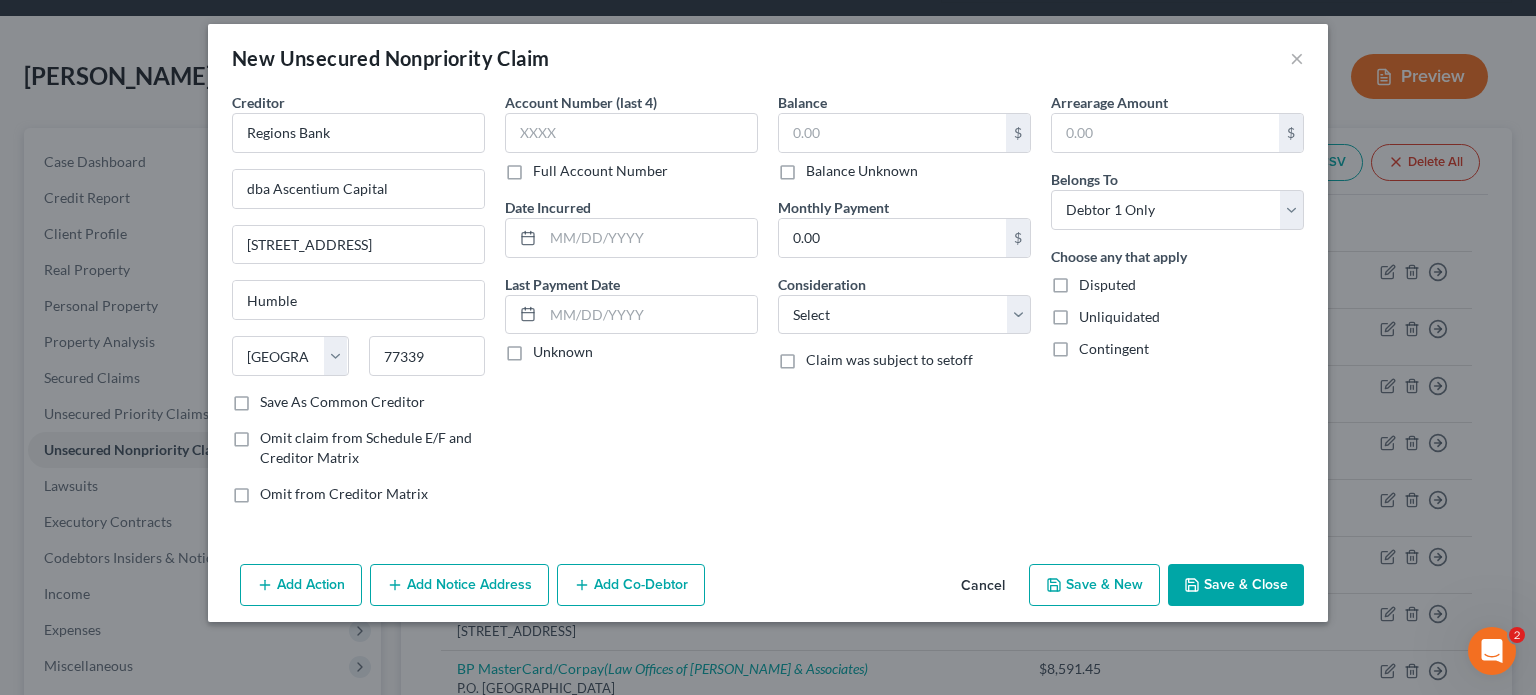click on "Add Co-Debtor" at bounding box center (631, 585) 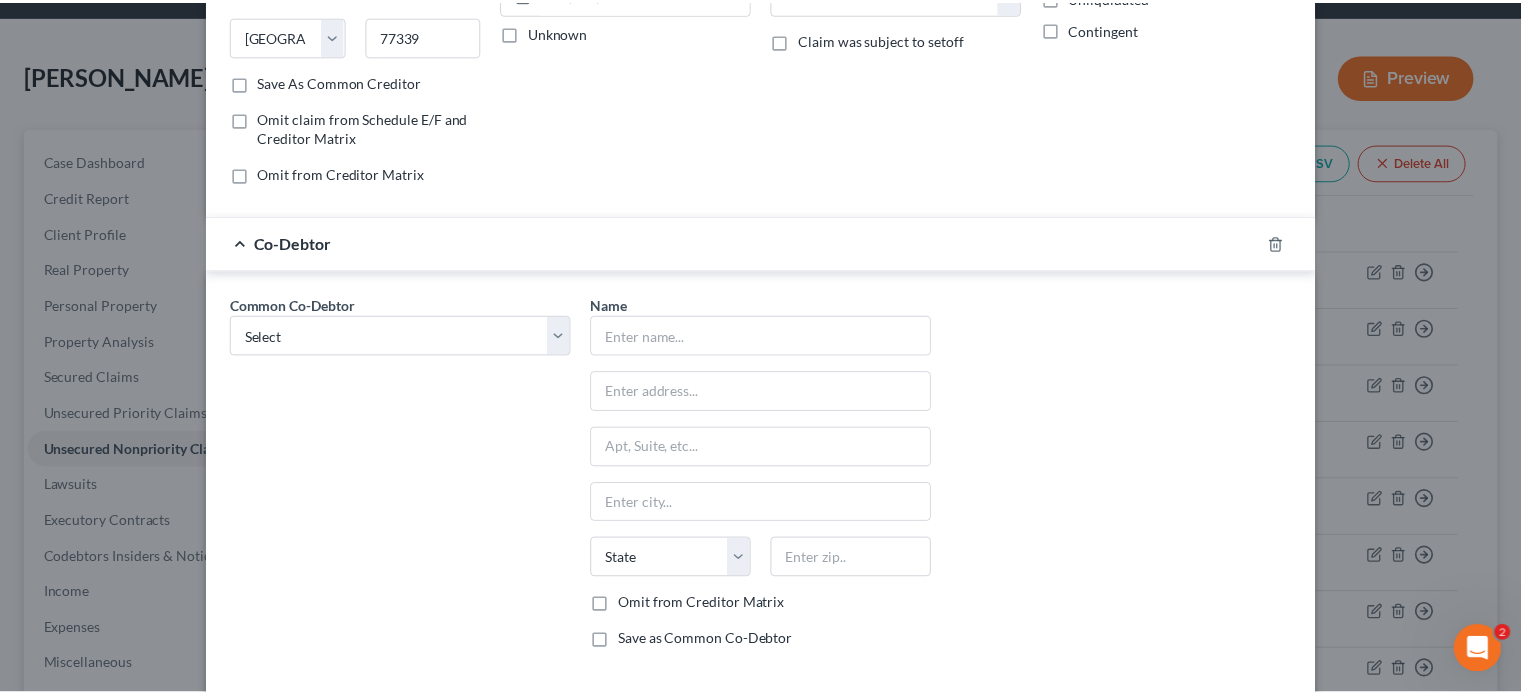 scroll, scrollTop: 400, scrollLeft: 0, axis: vertical 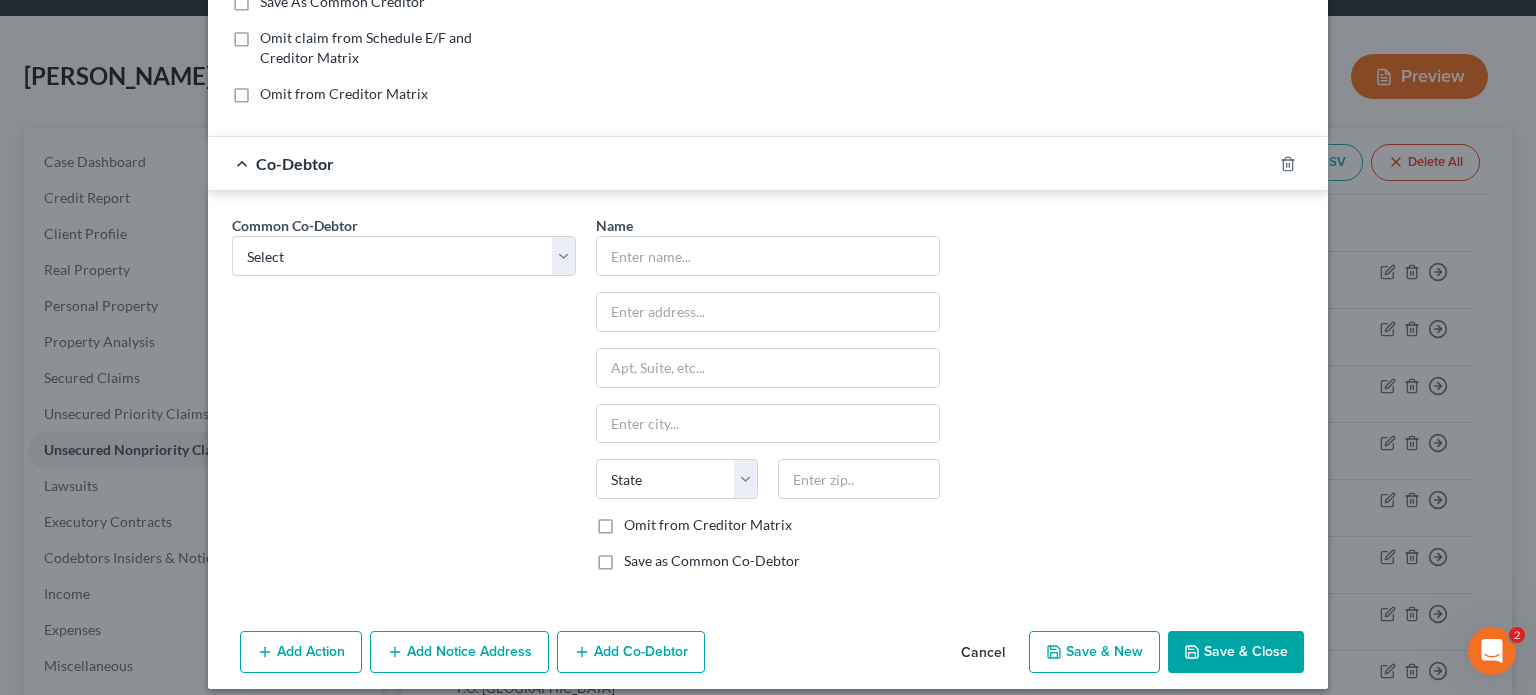 click on "Common Co-Debtor Select America Group LLC [PERSON_NAME] [PERSON_NAME]" at bounding box center [404, 401] 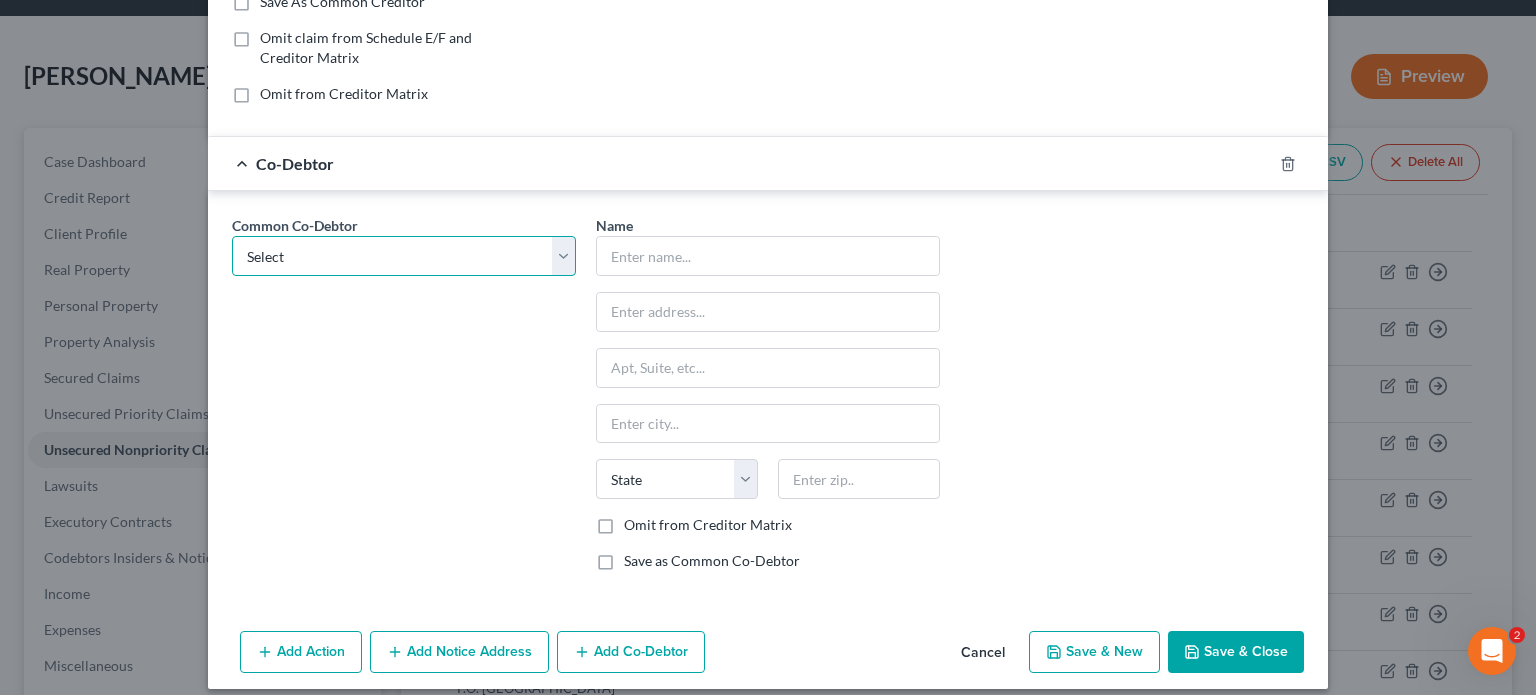 click on "Select America Group LLC [PERSON_NAME] [PERSON_NAME]" at bounding box center [404, 256] 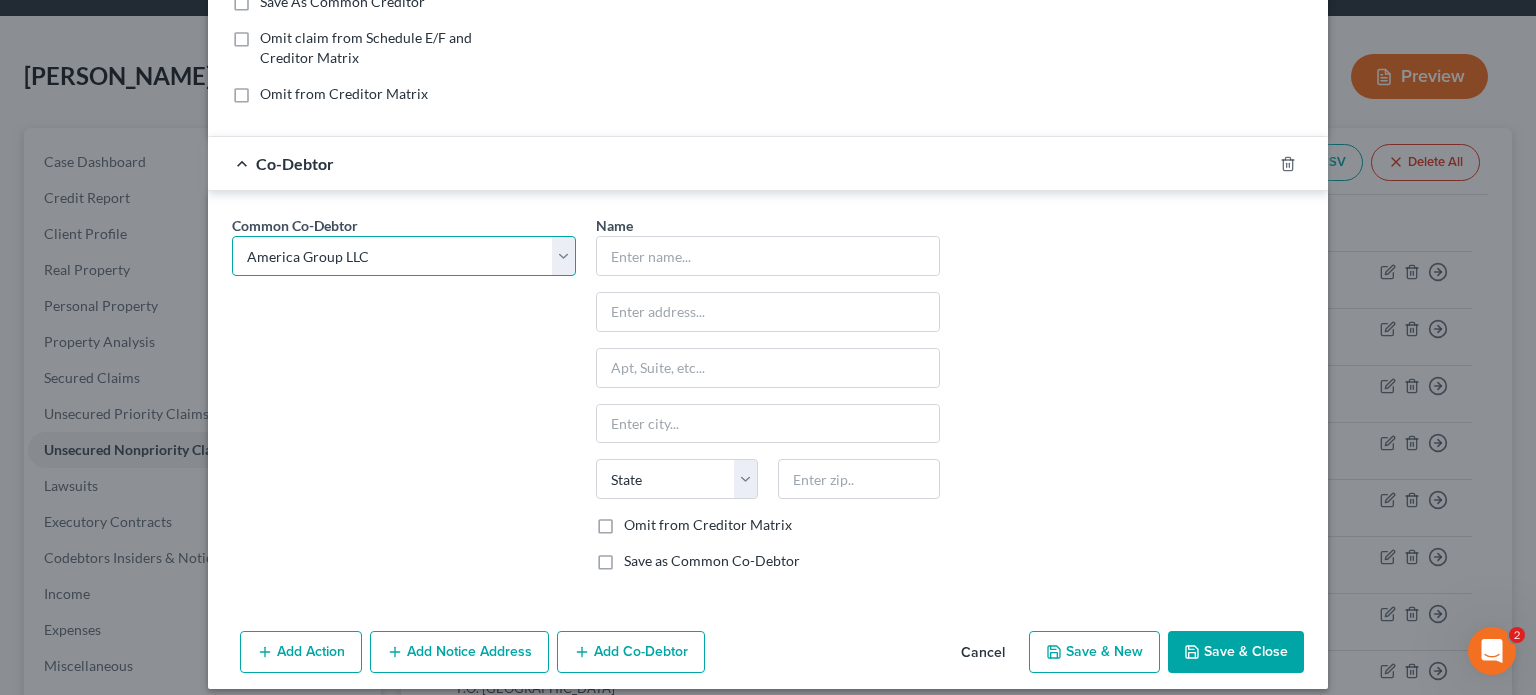 click on "Select America Group LLC [PERSON_NAME] [PERSON_NAME]" at bounding box center [404, 256] 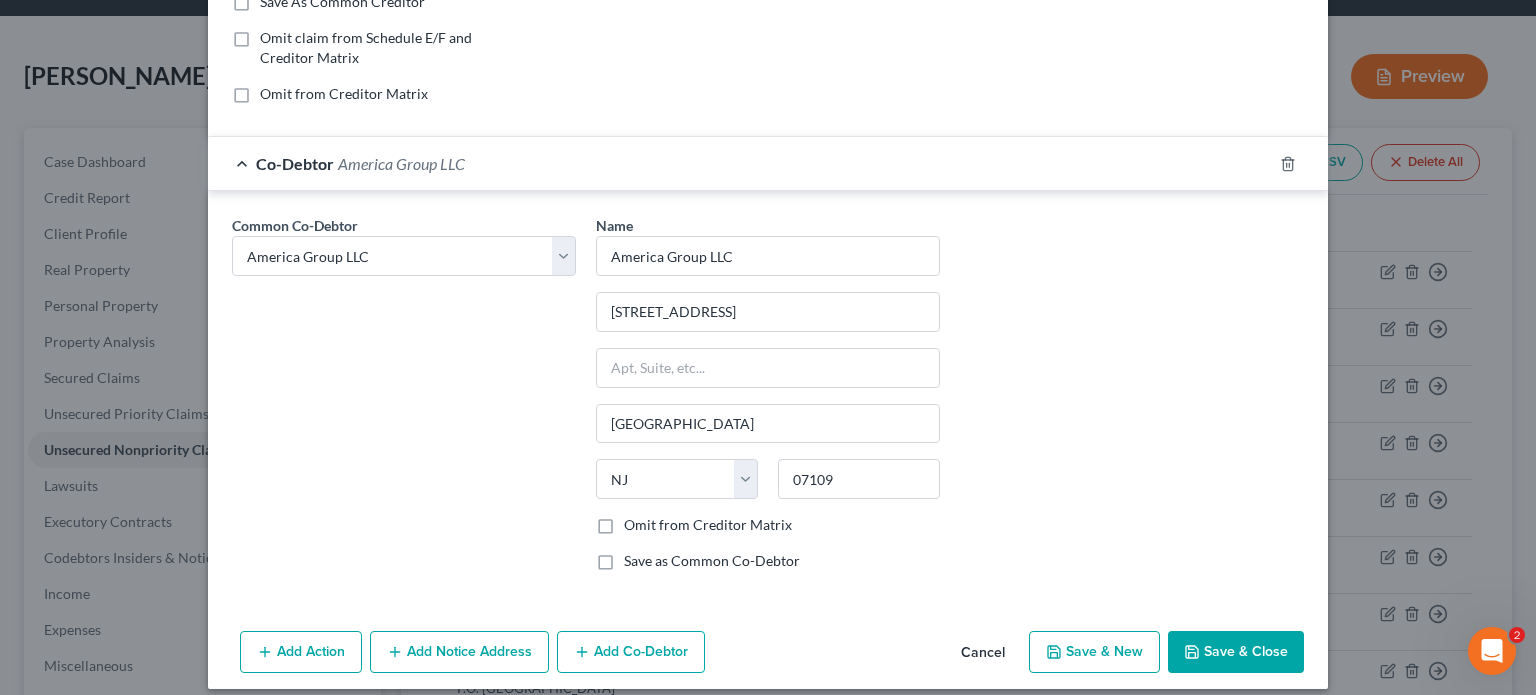 click on "Save & Close" at bounding box center (1236, 652) 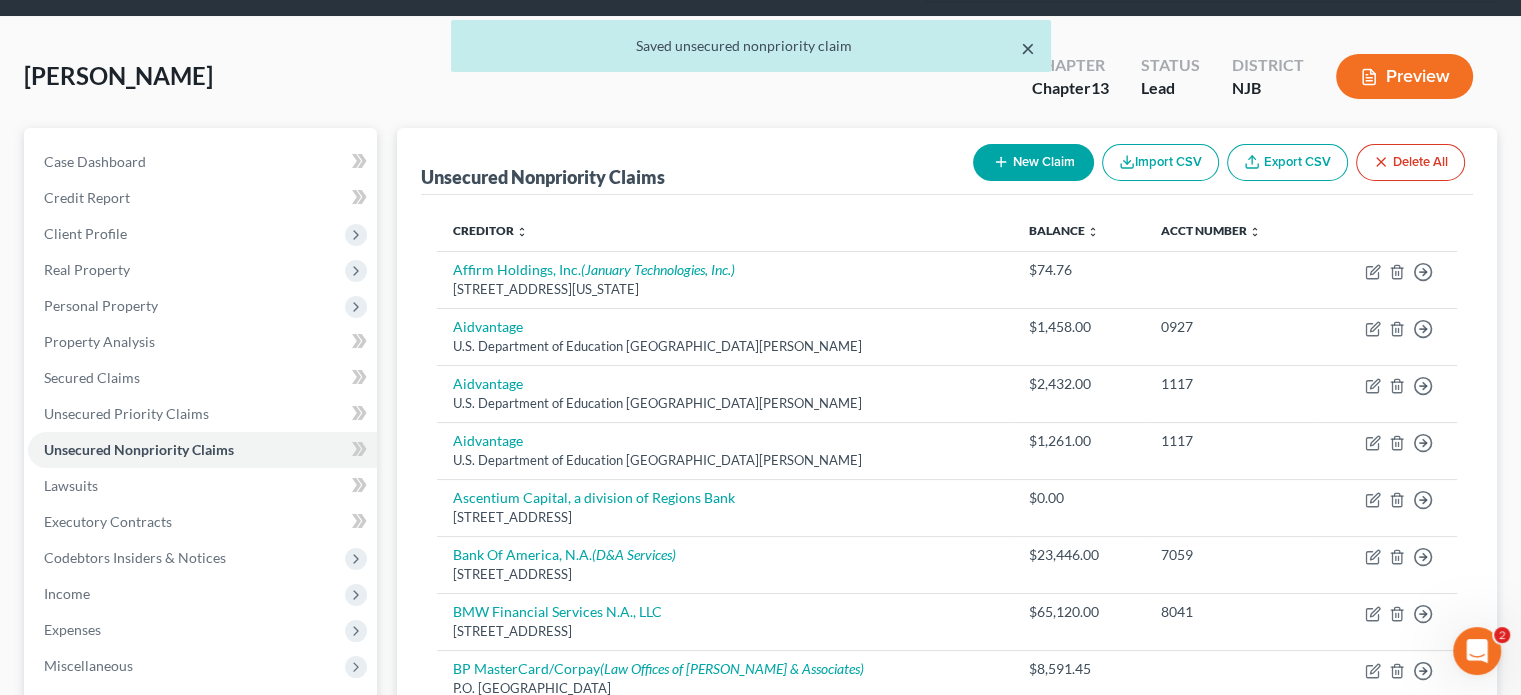 click on "×" at bounding box center (1028, 48) 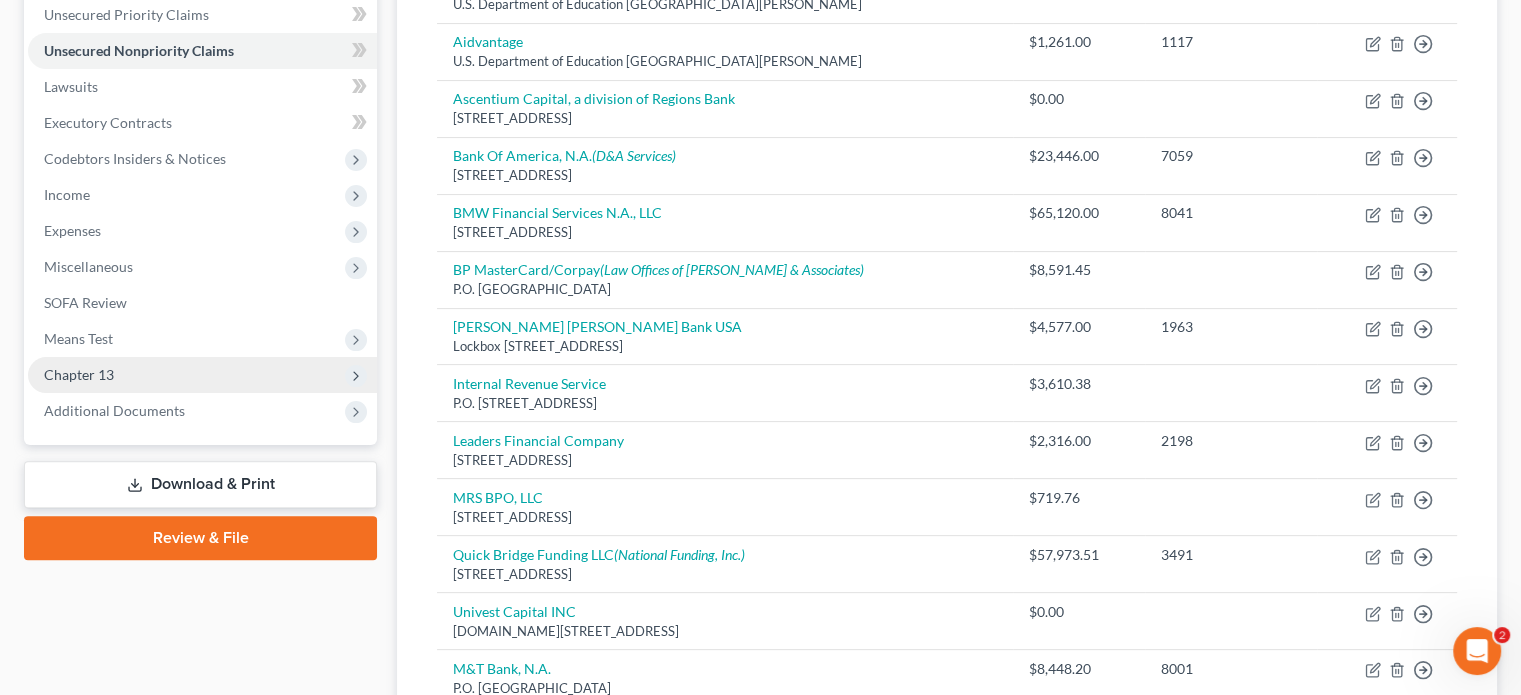 scroll, scrollTop: 500, scrollLeft: 0, axis: vertical 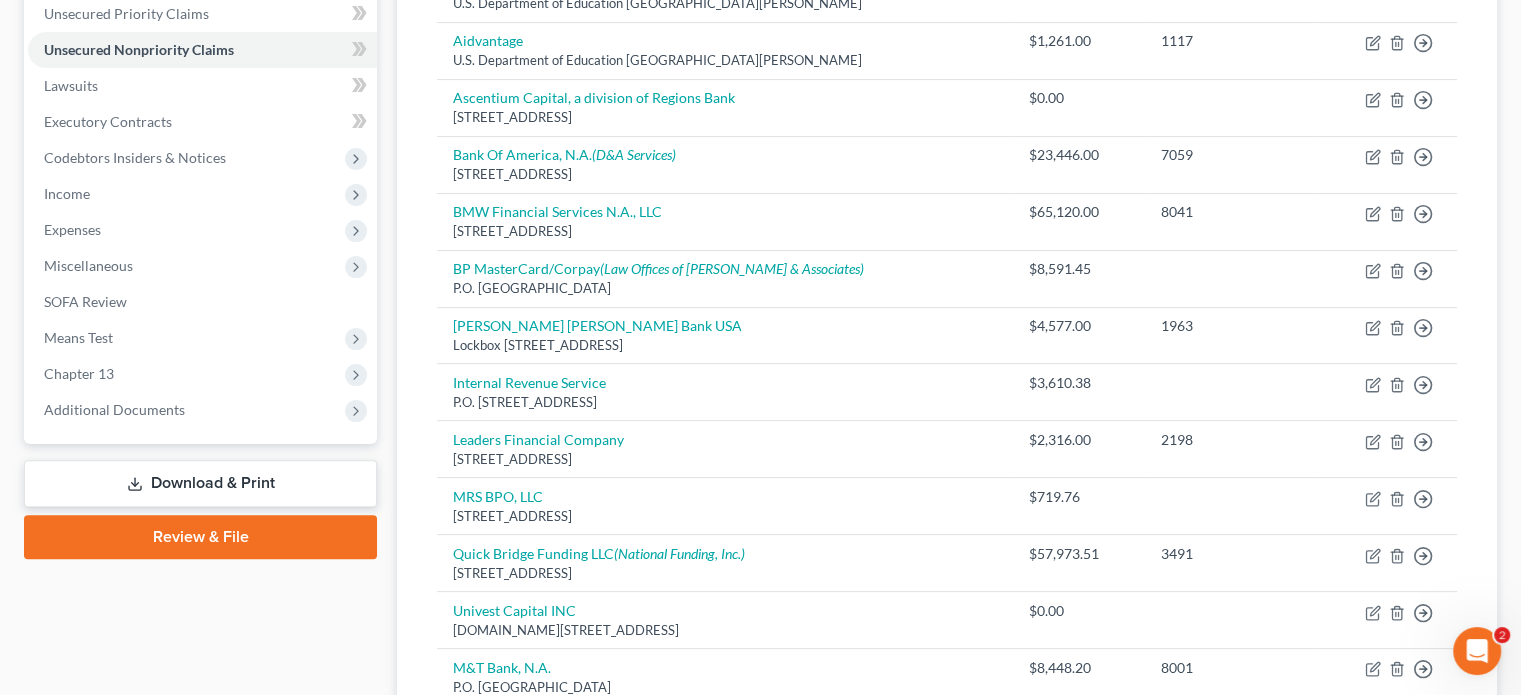click on "Download & Print" at bounding box center (200, 483) 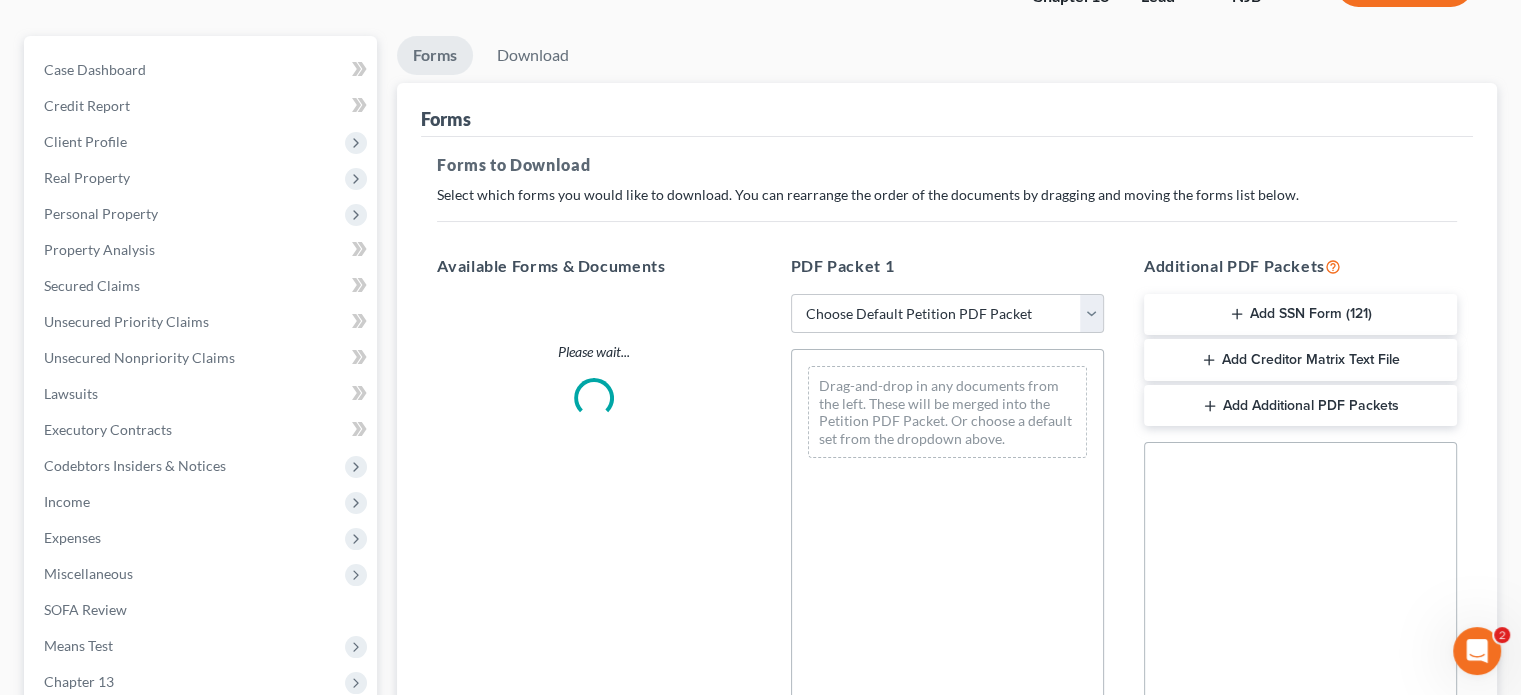 scroll, scrollTop: 0, scrollLeft: 0, axis: both 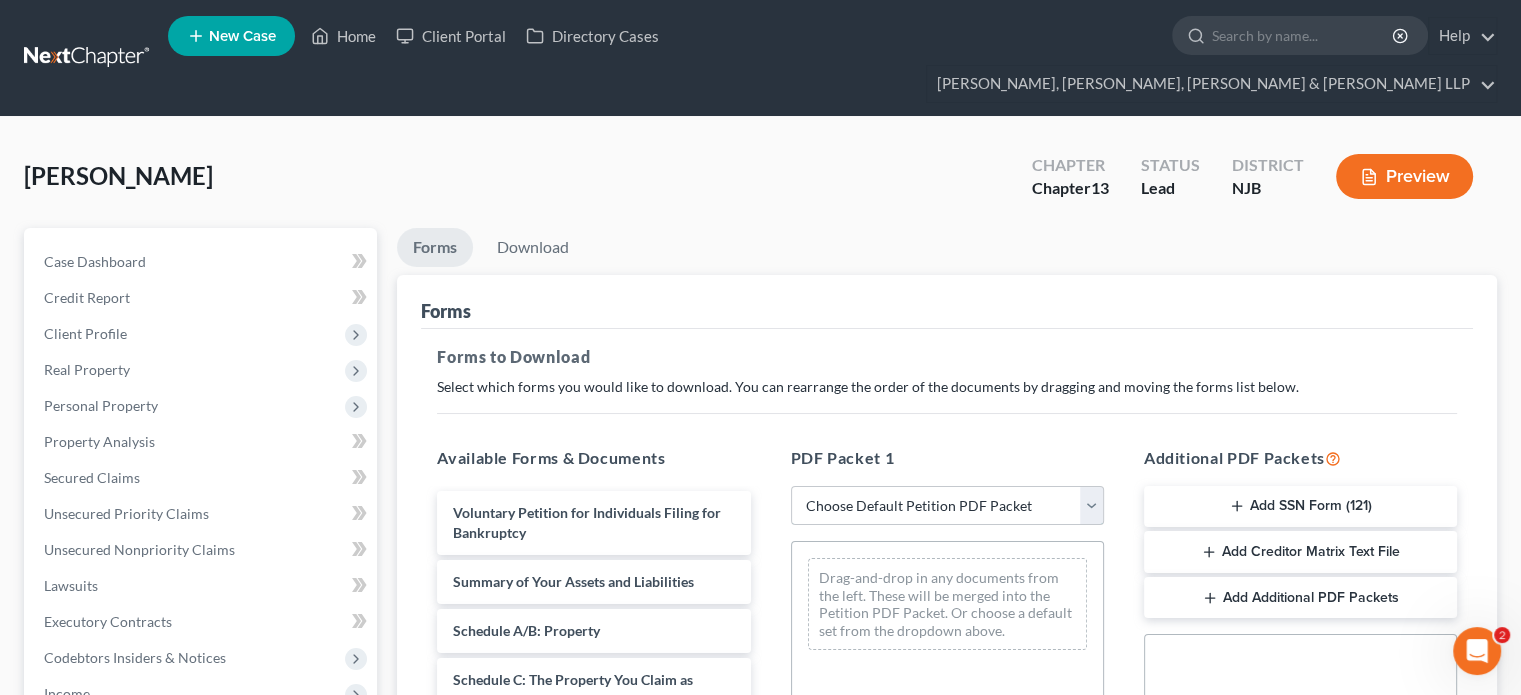 click on "Choose Default Petition PDF Packet Complete Bankruptcy Petition (all forms and schedules) Emergency Filing Forms (Petition and Creditor List Only) Amended Forms Signature Pages Only Supplemental Post Petition (Sch. I & J) Supplemental Post Petition (Sch. I) Supplemental Post Petition (Sch. J) Missing Schedules Amended Schedule I 6454 [PERSON_NAME]" at bounding box center (947, 506) 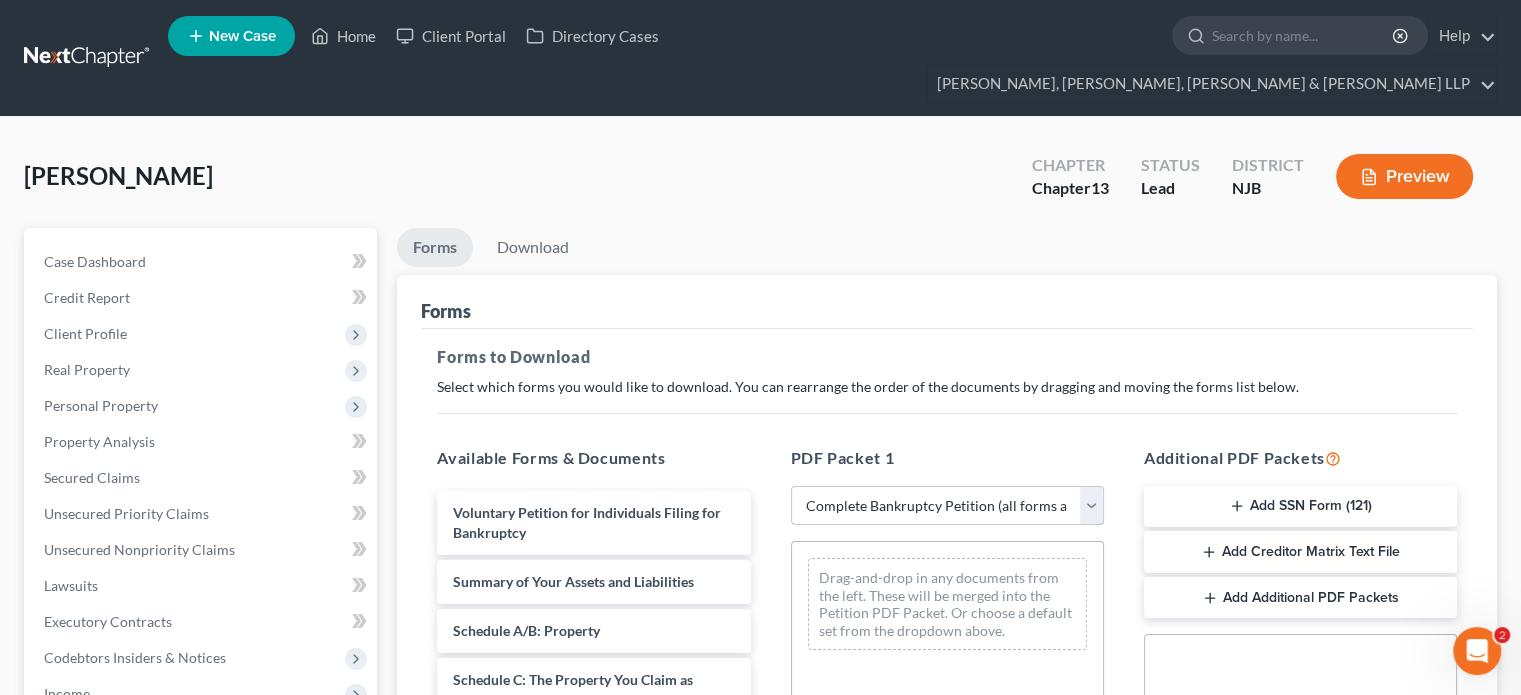click on "Choose Default Petition PDF Packet Complete Bankruptcy Petition (all forms and schedules) Emergency Filing Forms (Petition and Creditor List Only) Amended Forms Signature Pages Only Supplemental Post Petition (Sch. I & J) Supplemental Post Petition (Sch. I) Supplemental Post Petition (Sch. J) Missing Schedules Amended Schedule I 6454 [PERSON_NAME]" at bounding box center (947, 506) 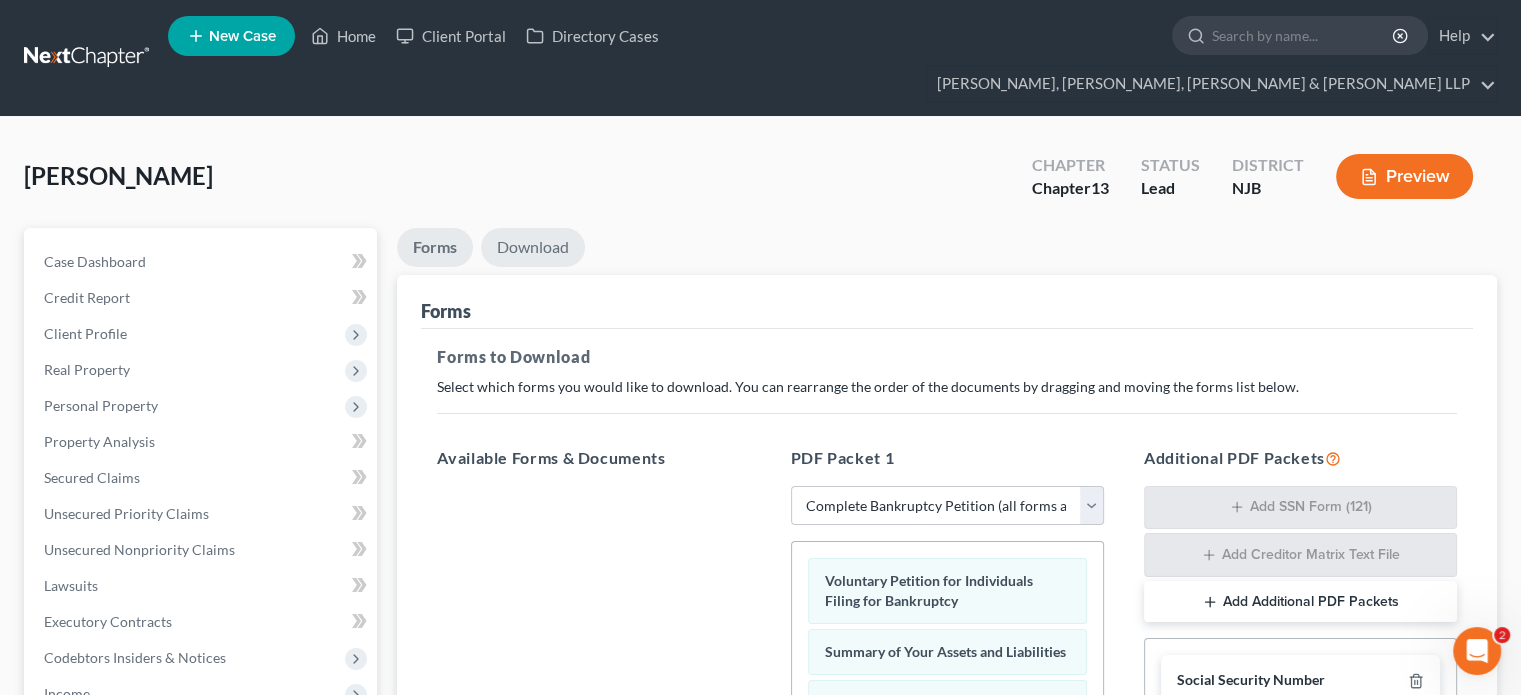 click on "Download" at bounding box center (533, 247) 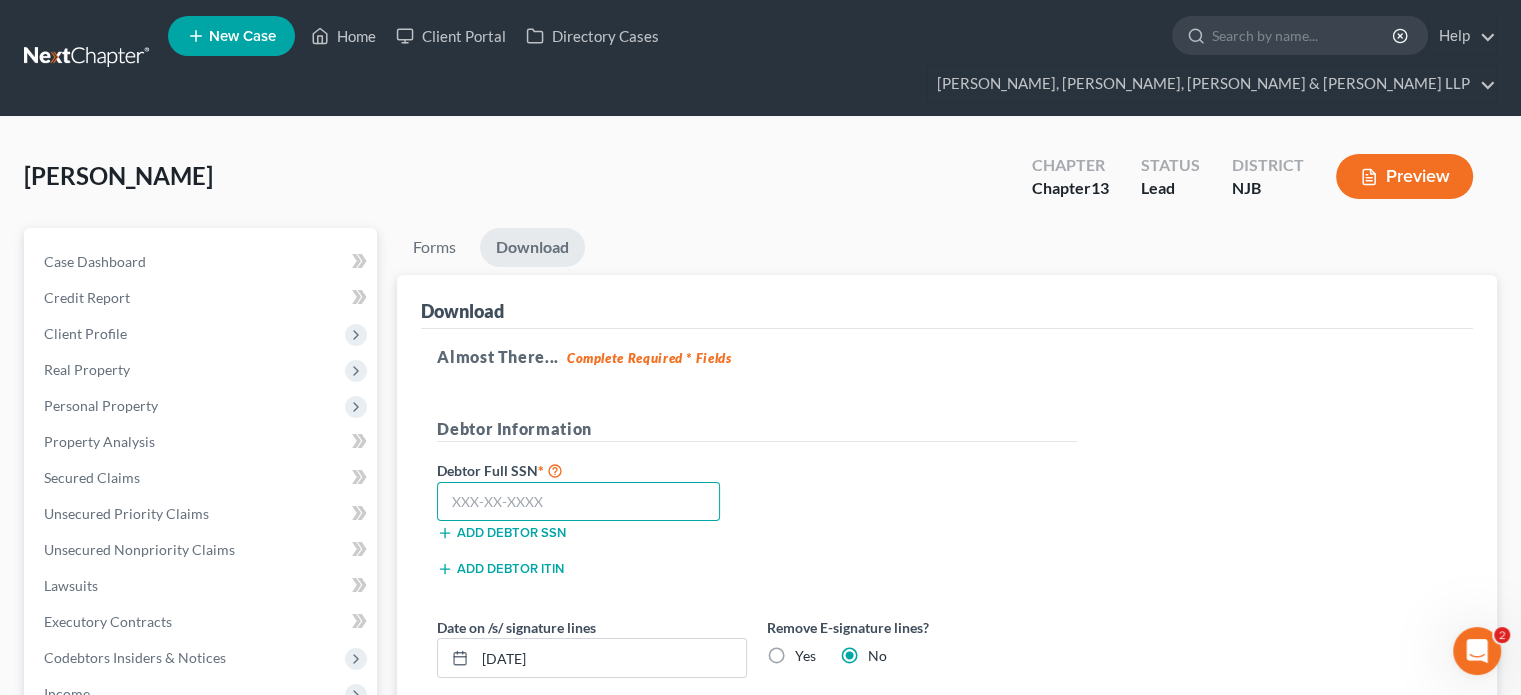 click at bounding box center [578, 502] 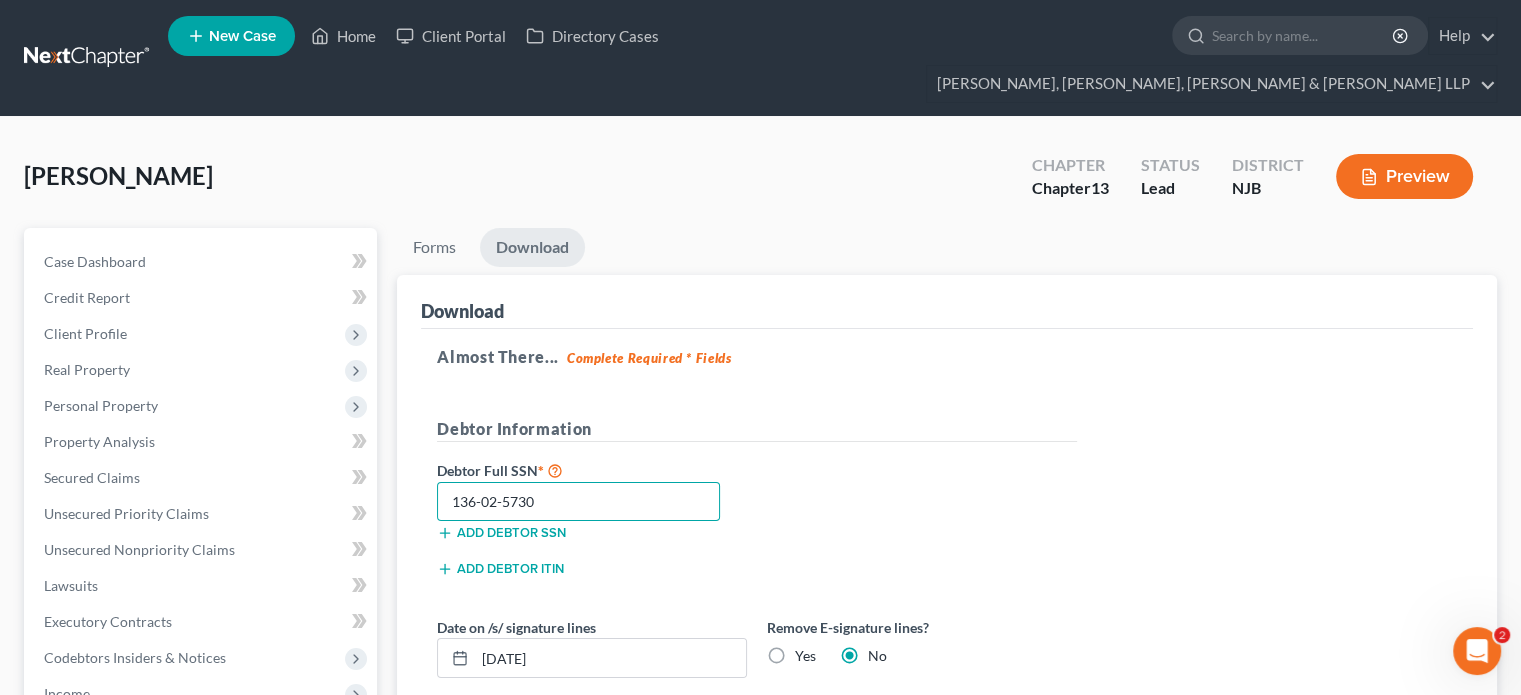 type on "136-02-5730" 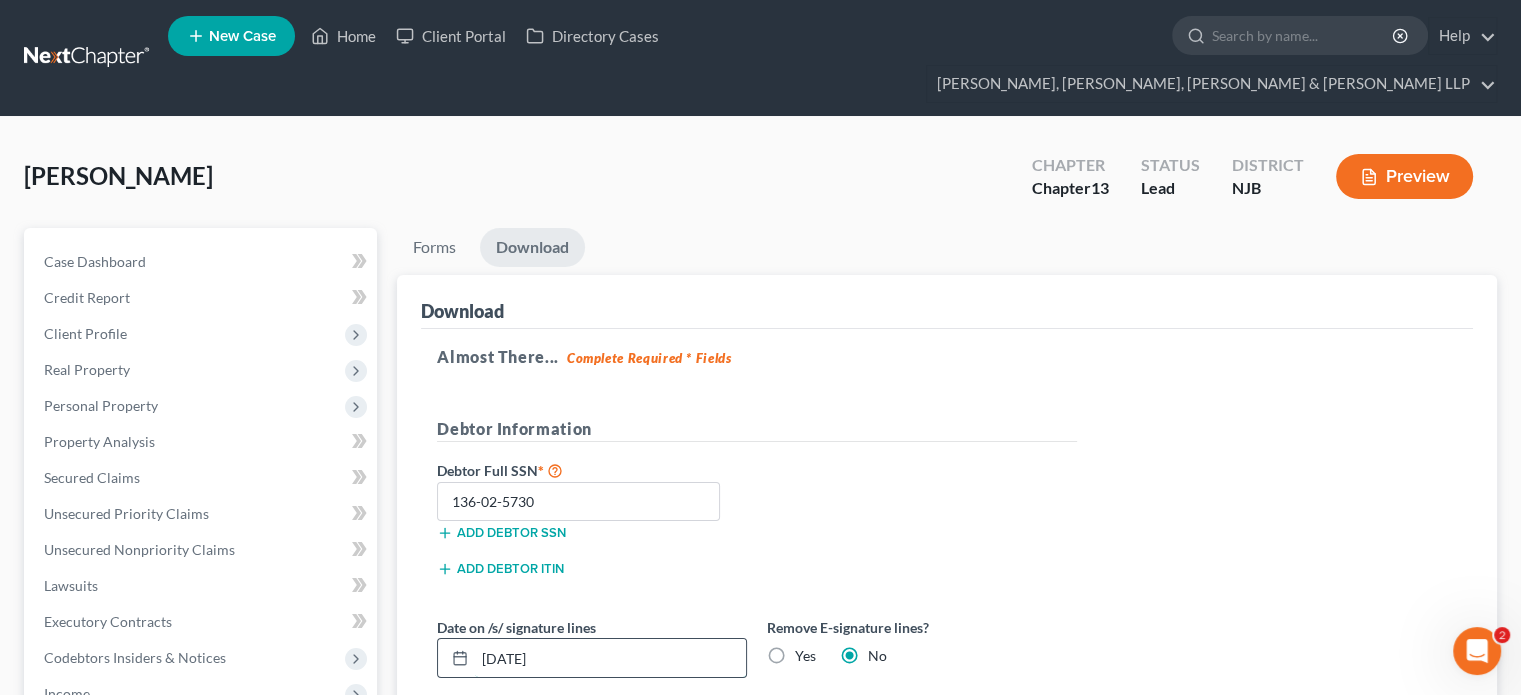 click on "[DATE]" at bounding box center (610, 658) 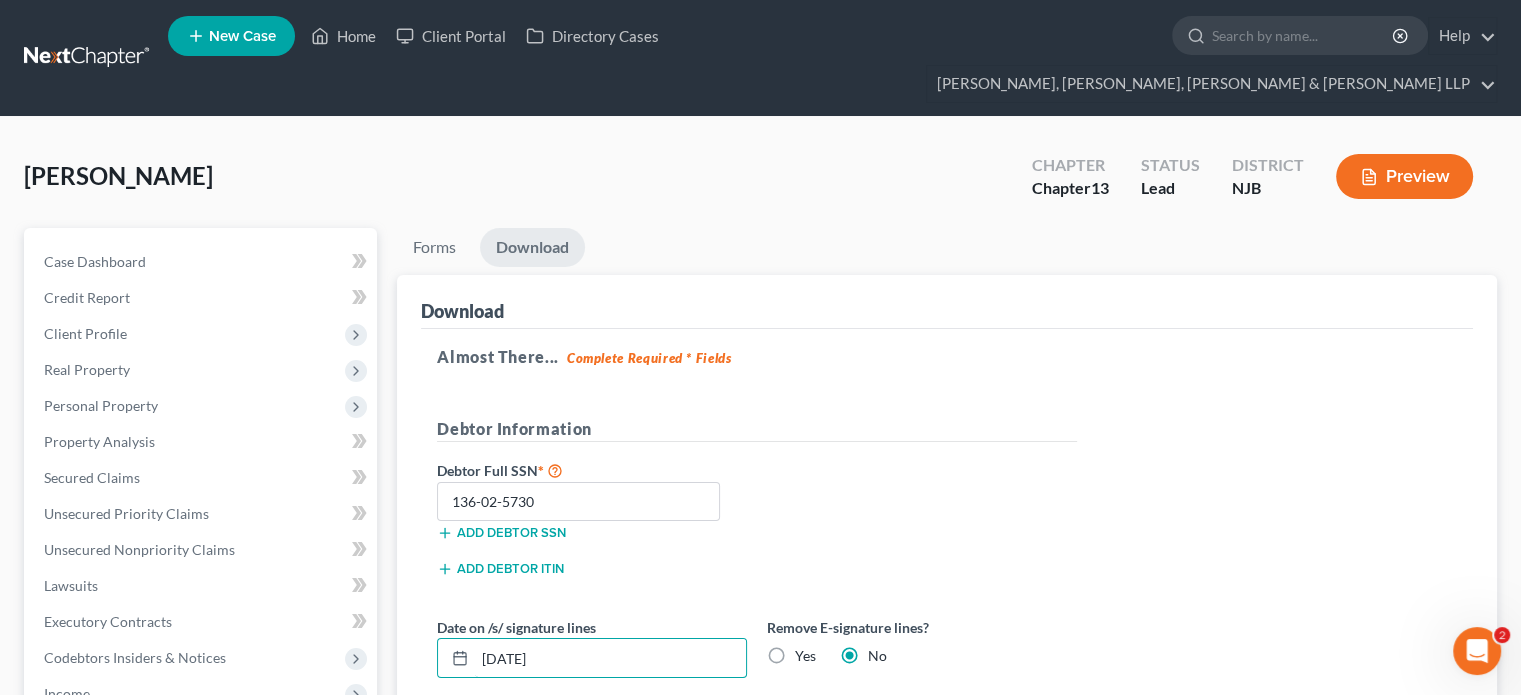 drag, startPoint x: 564, startPoint y: 619, endPoint x: 416, endPoint y: 604, distance: 148.7582 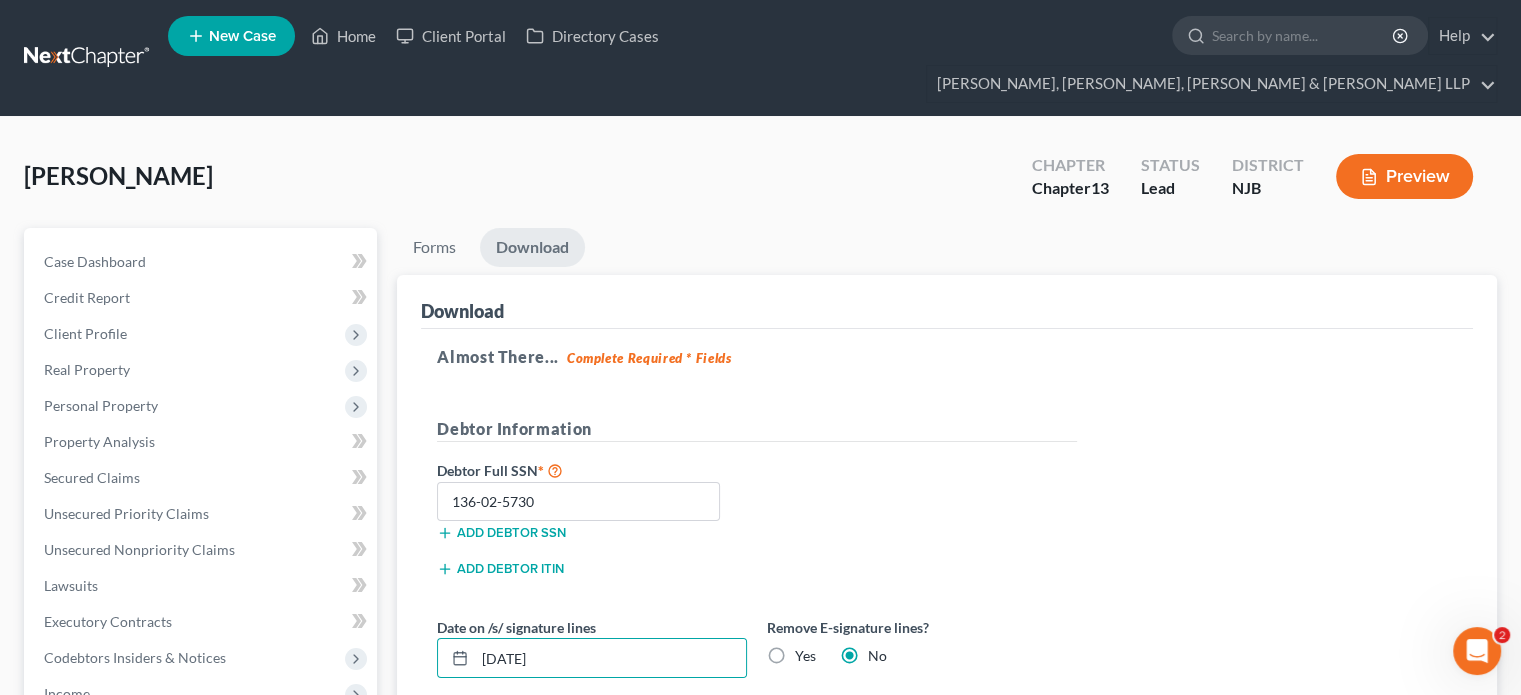 drag, startPoint x: 881, startPoint y: 475, endPoint x: 885, endPoint y: 497, distance: 22.36068 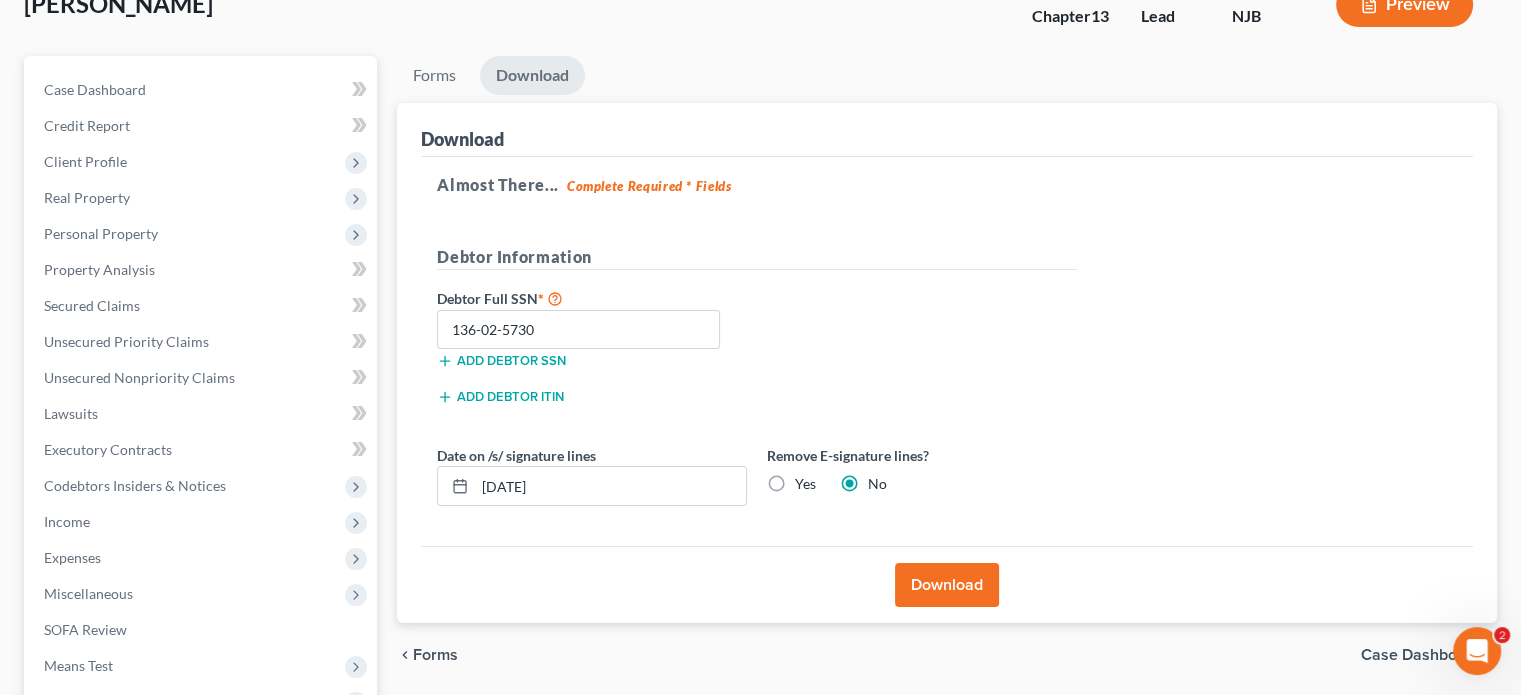 scroll, scrollTop: 200, scrollLeft: 0, axis: vertical 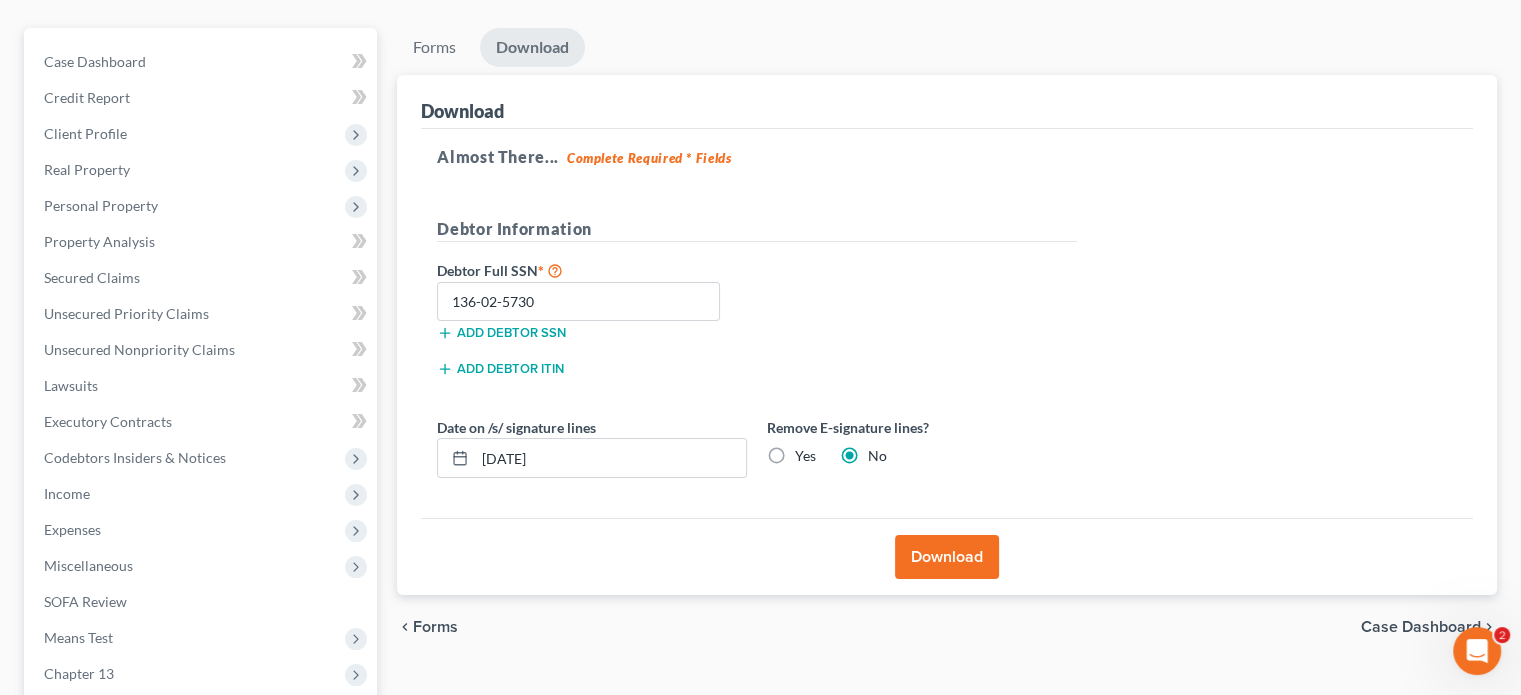 click on "Download" at bounding box center [947, 557] 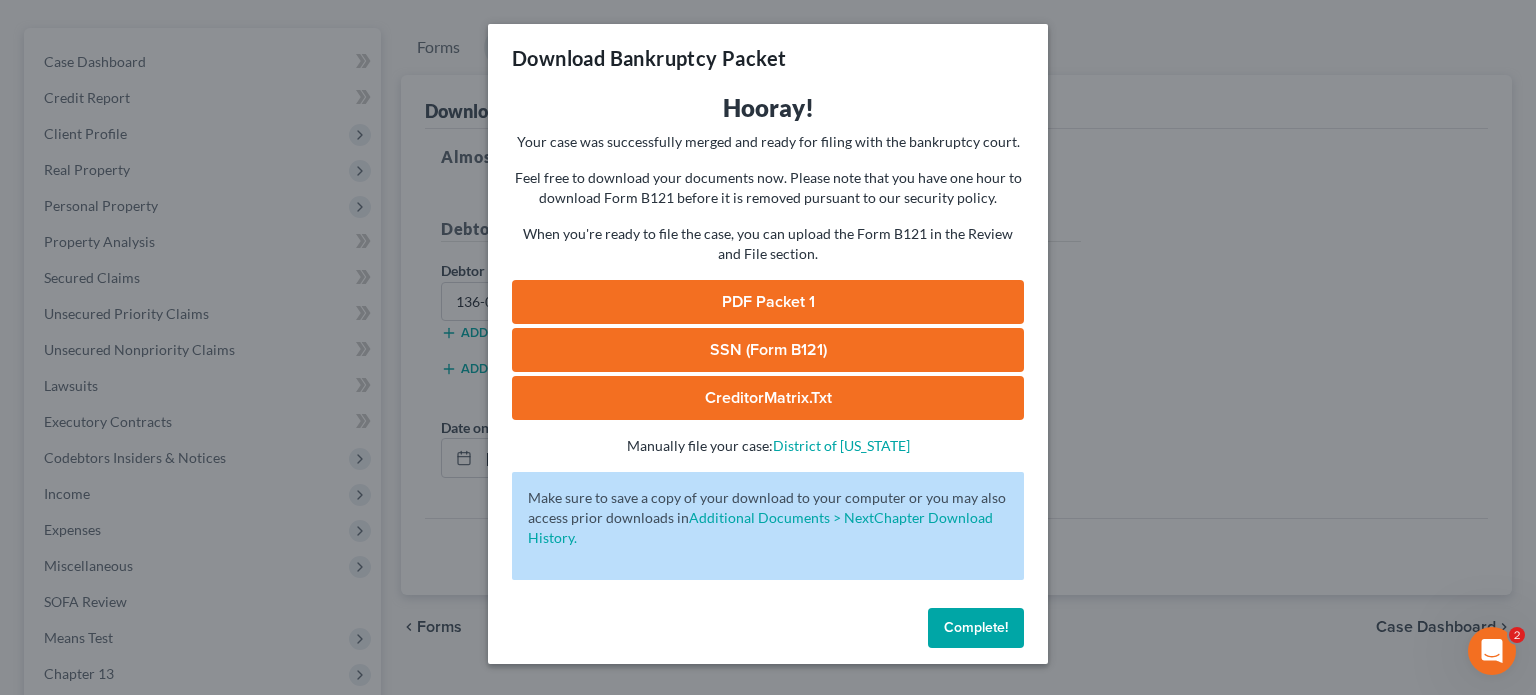 click on "PDF Packet 1" at bounding box center (768, 302) 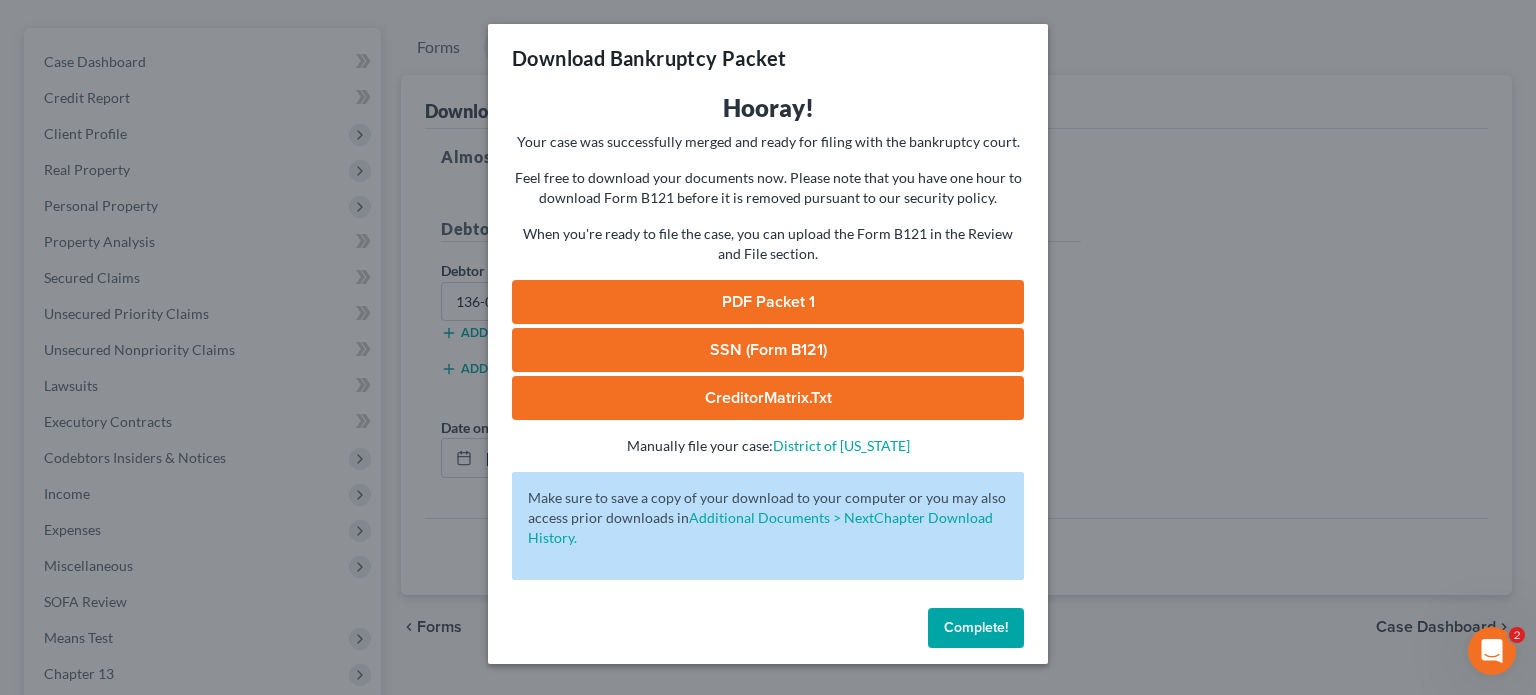 click on "SSN (Form B121)" at bounding box center (768, 350) 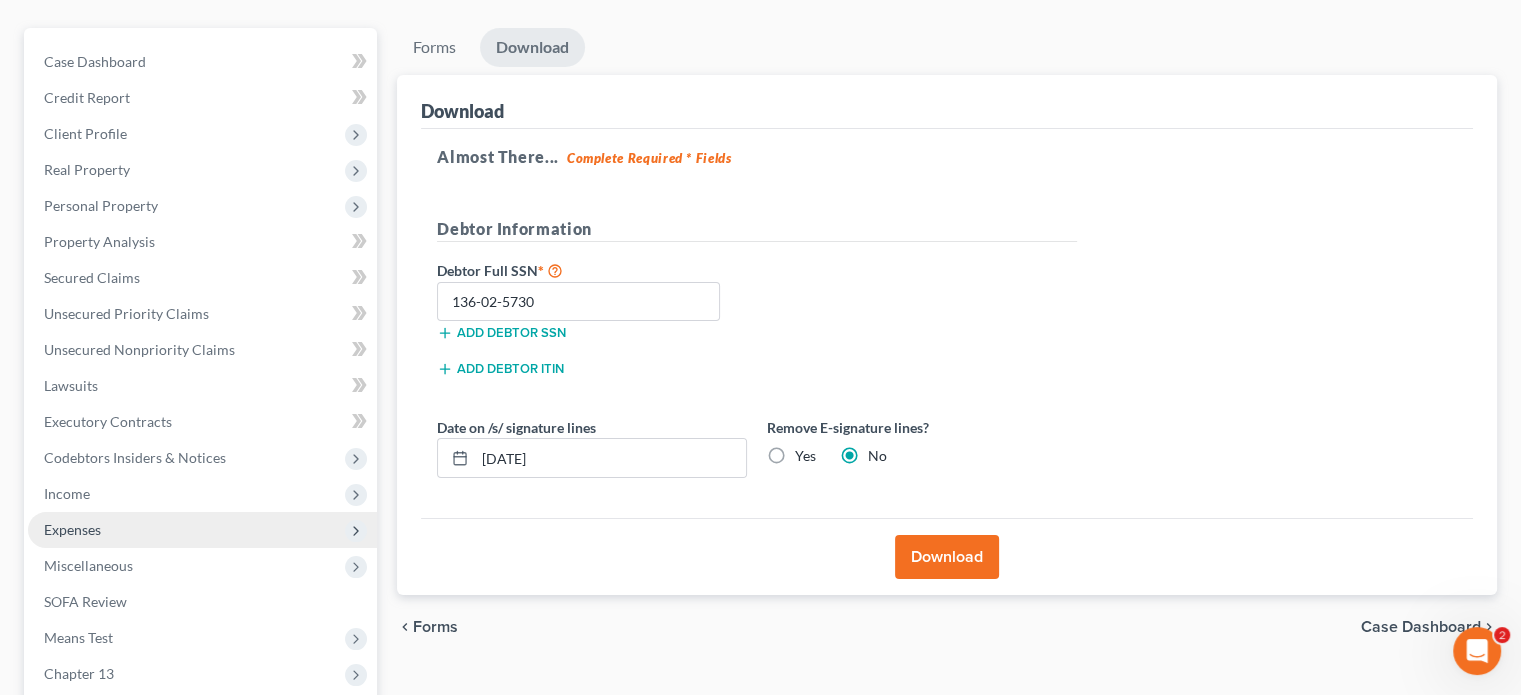 click on "Expenses" at bounding box center [72, 529] 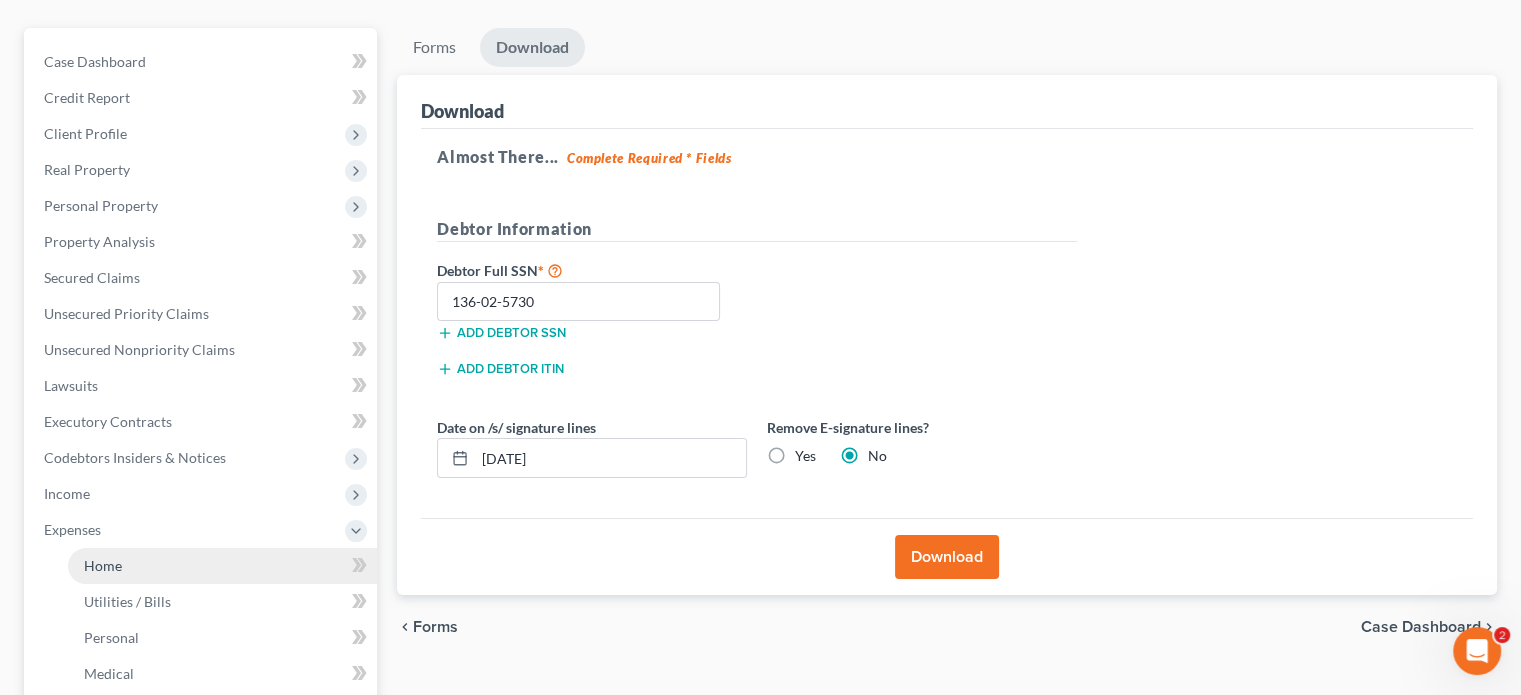 click on "Home" at bounding box center [103, 565] 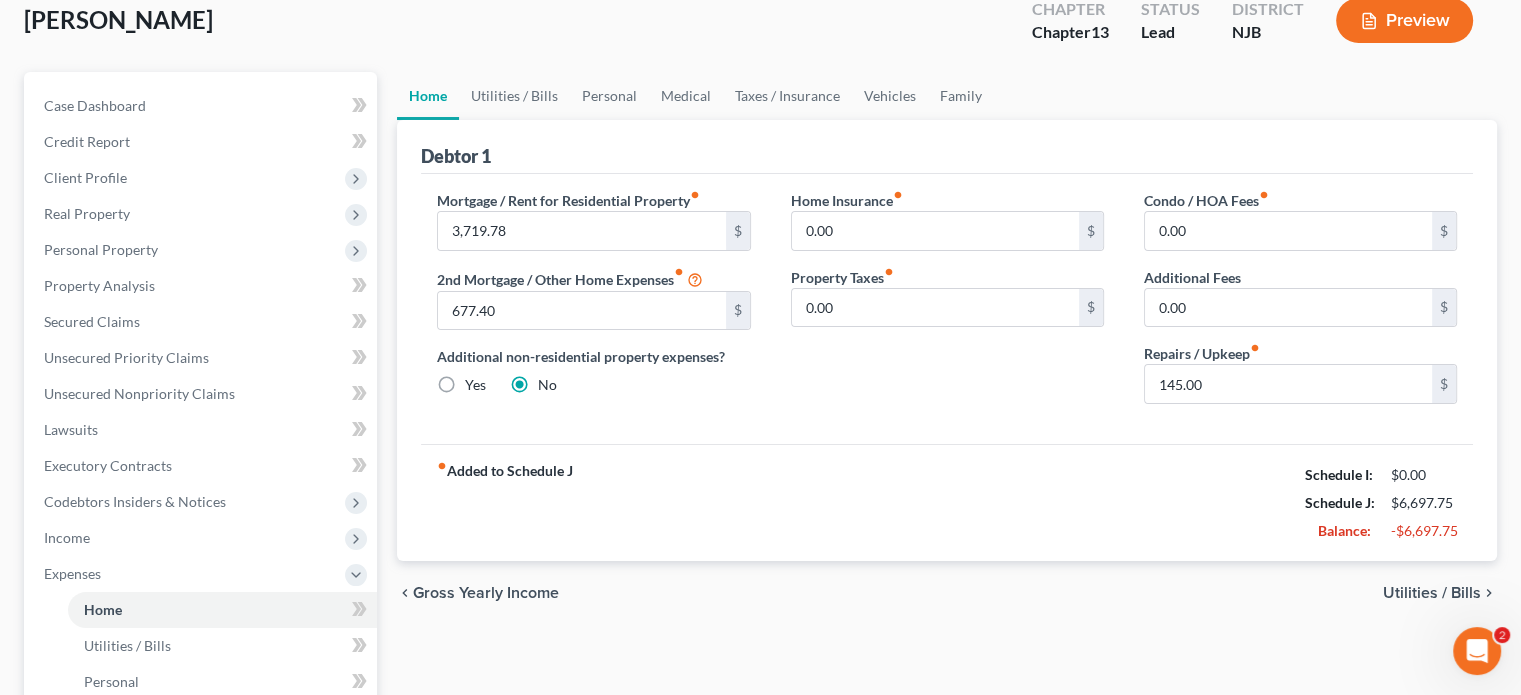 scroll, scrollTop: 200, scrollLeft: 0, axis: vertical 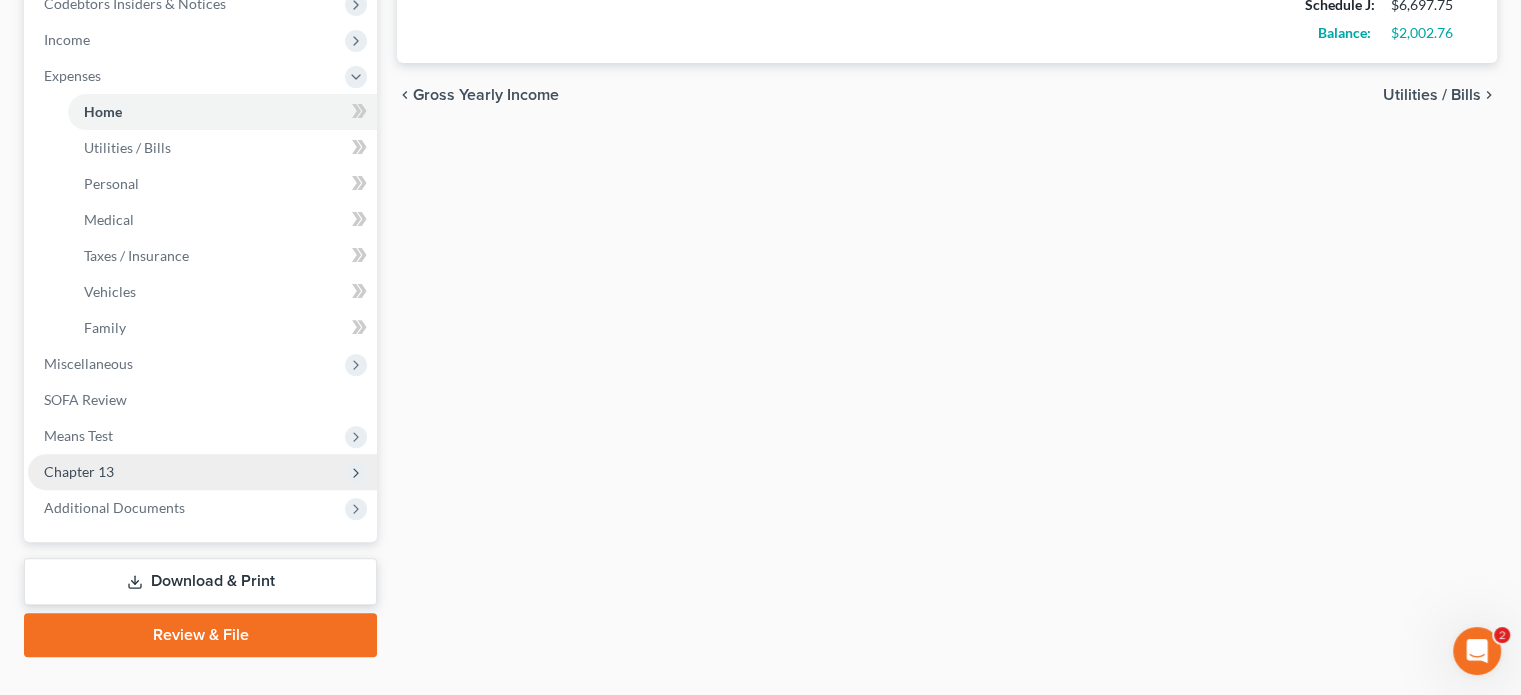 click on "Chapter 13" at bounding box center [79, 471] 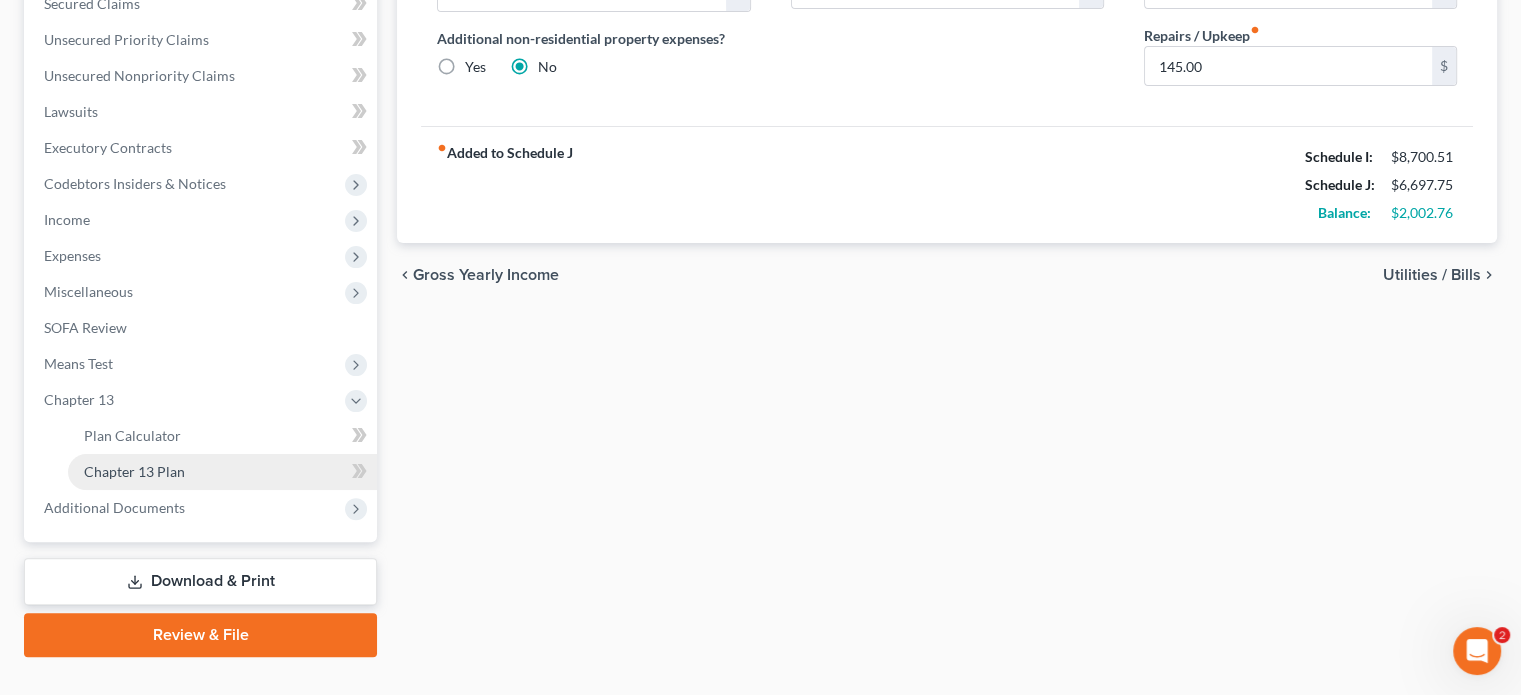 click on "Chapter 13 Plan" at bounding box center (134, 471) 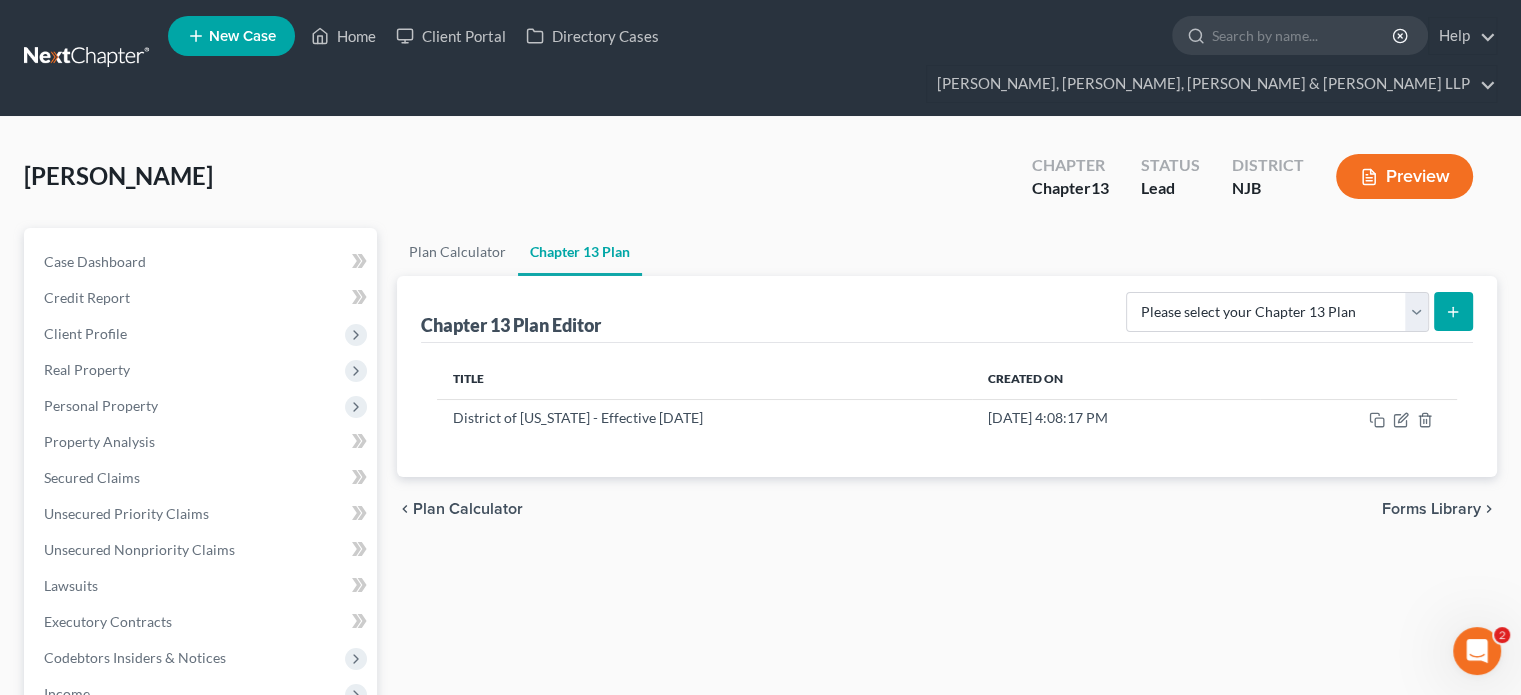 scroll, scrollTop: 0, scrollLeft: 0, axis: both 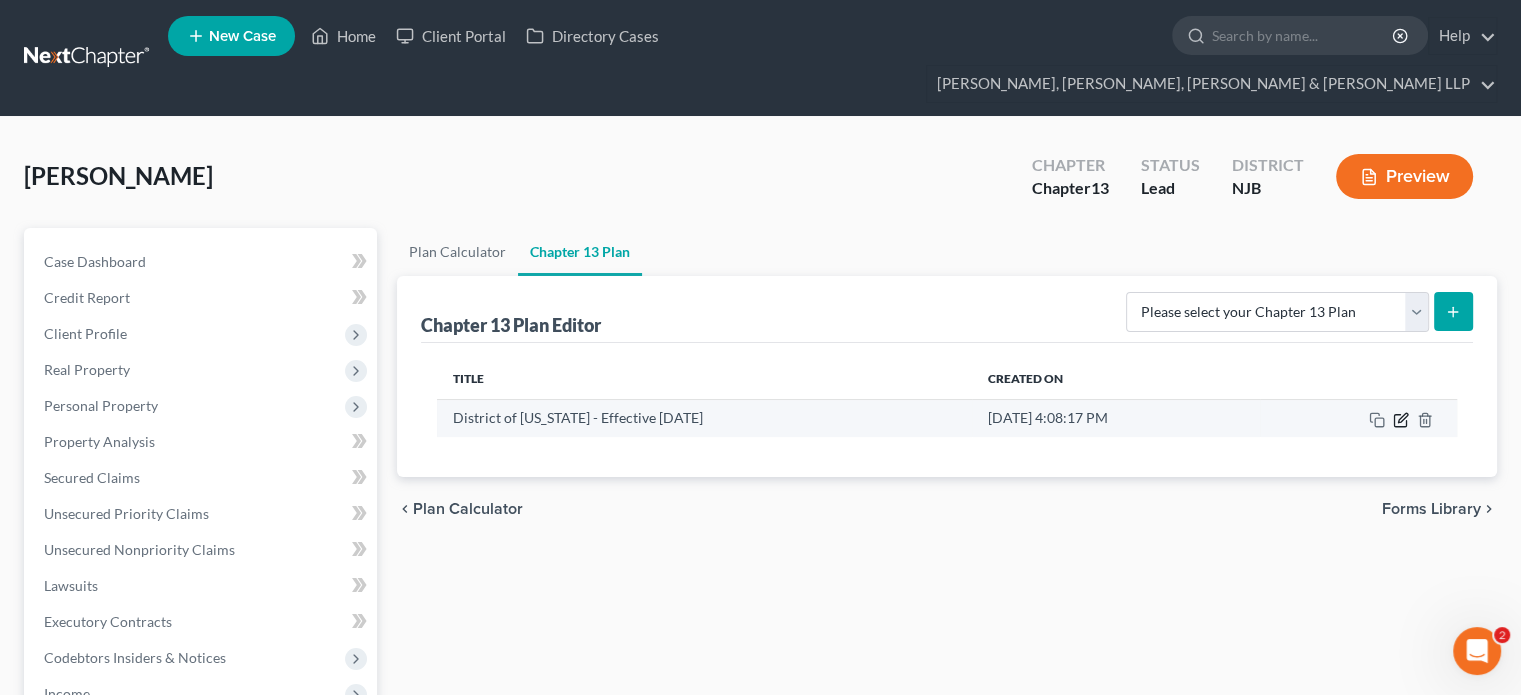 click 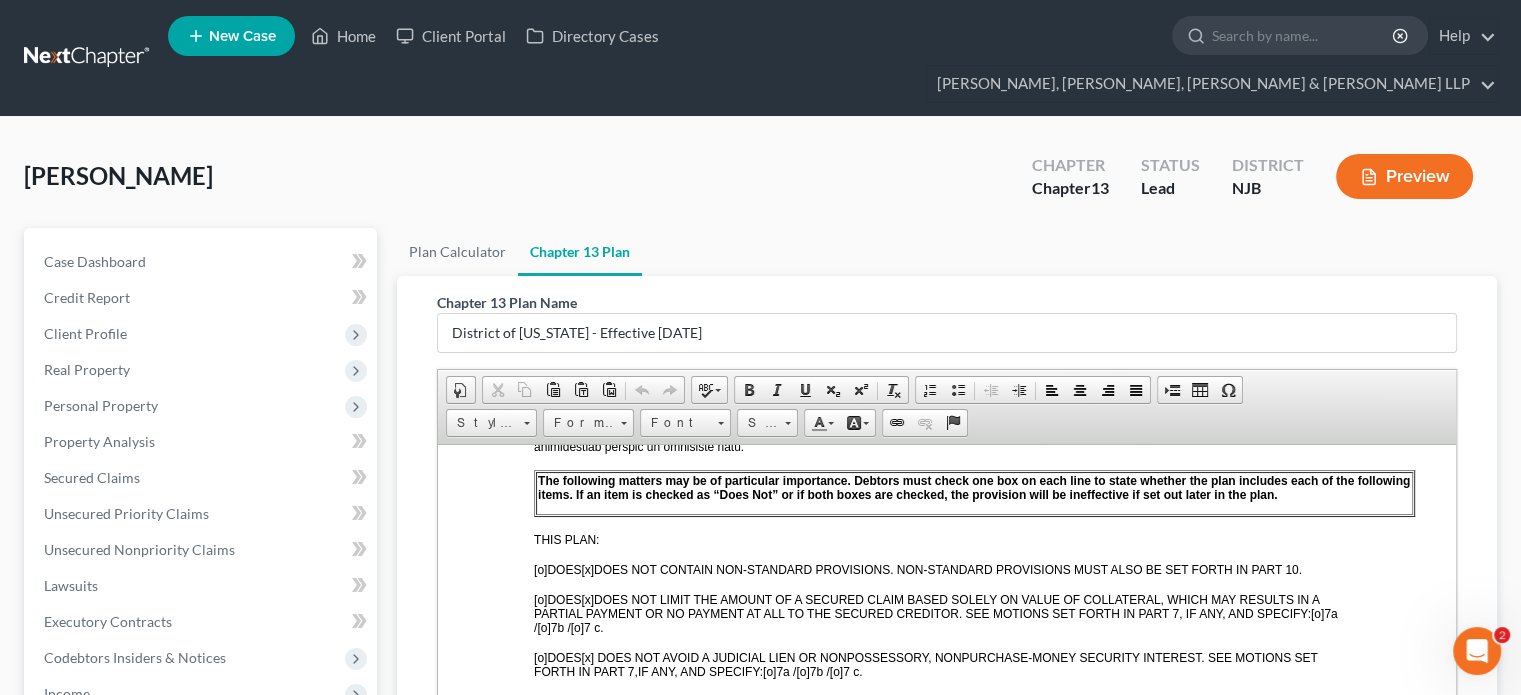 scroll, scrollTop: 800, scrollLeft: 0, axis: vertical 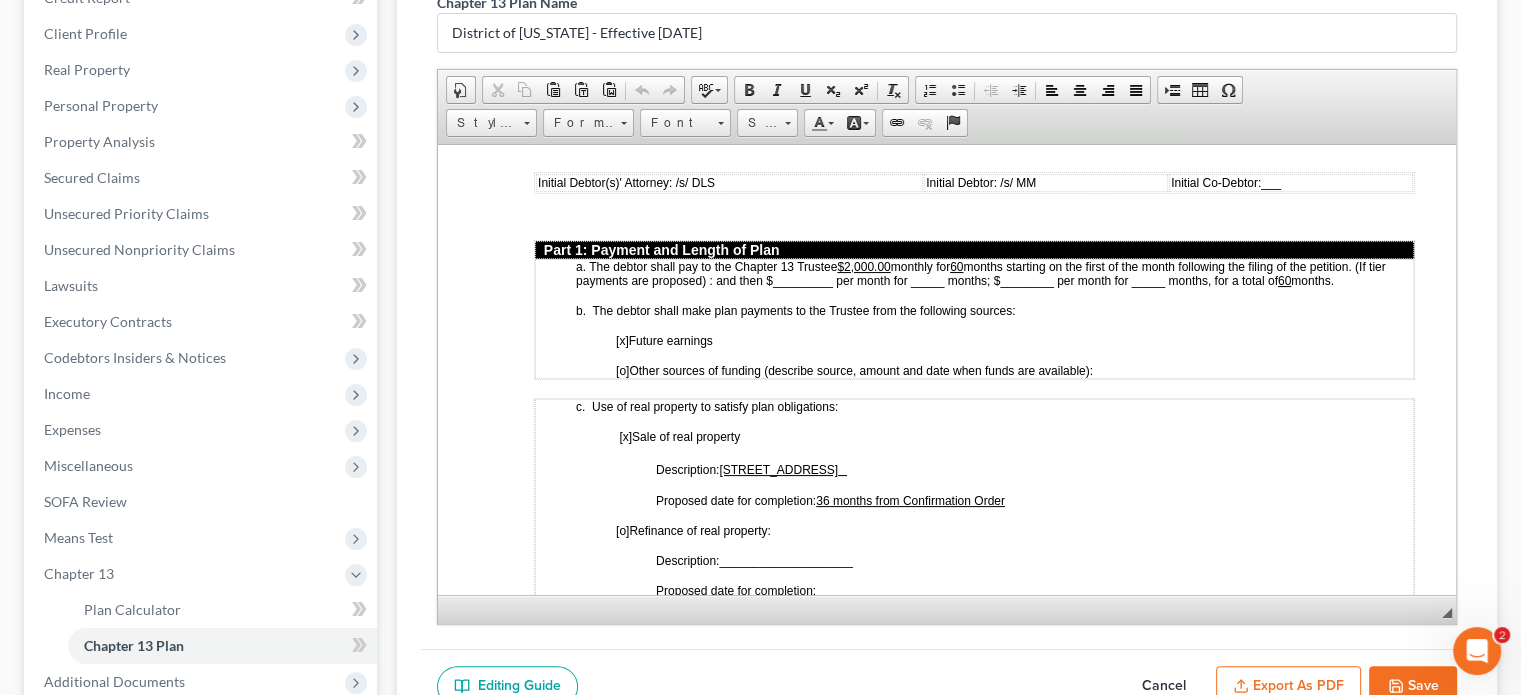 click on "Export as PDF" at bounding box center (1288, 687) 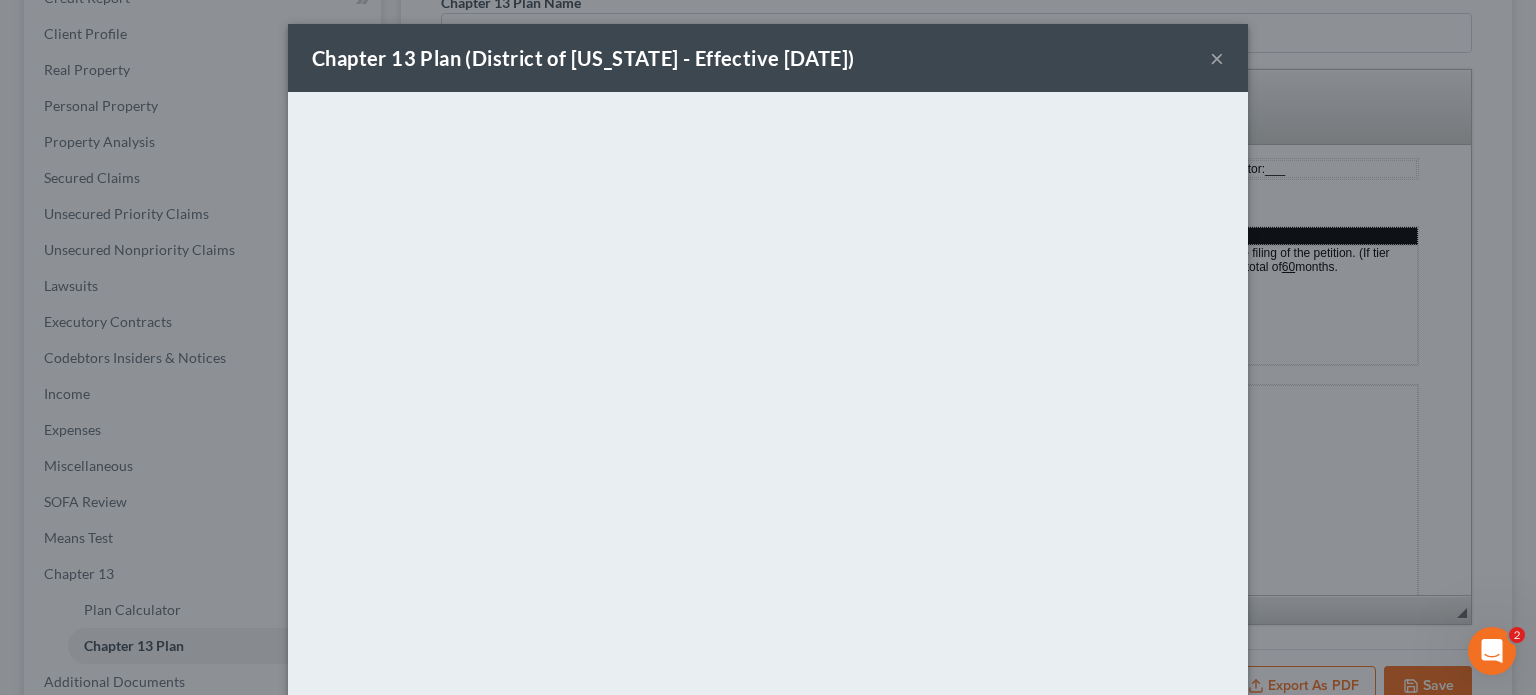 drag, startPoint x: 1204, startPoint y: 55, endPoint x: 1190, endPoint y: 95, distance: 42.379242 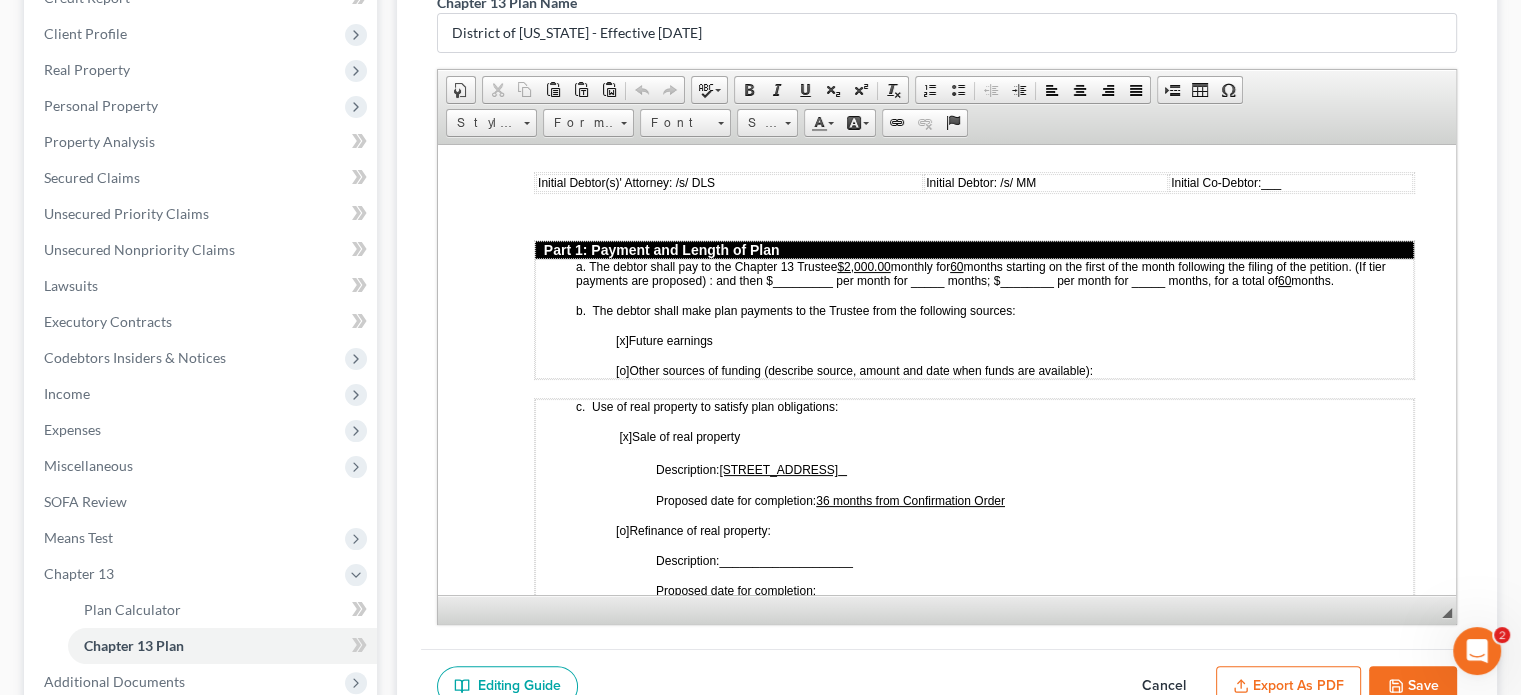 click on "Save" at bounding box center (1413, 687) 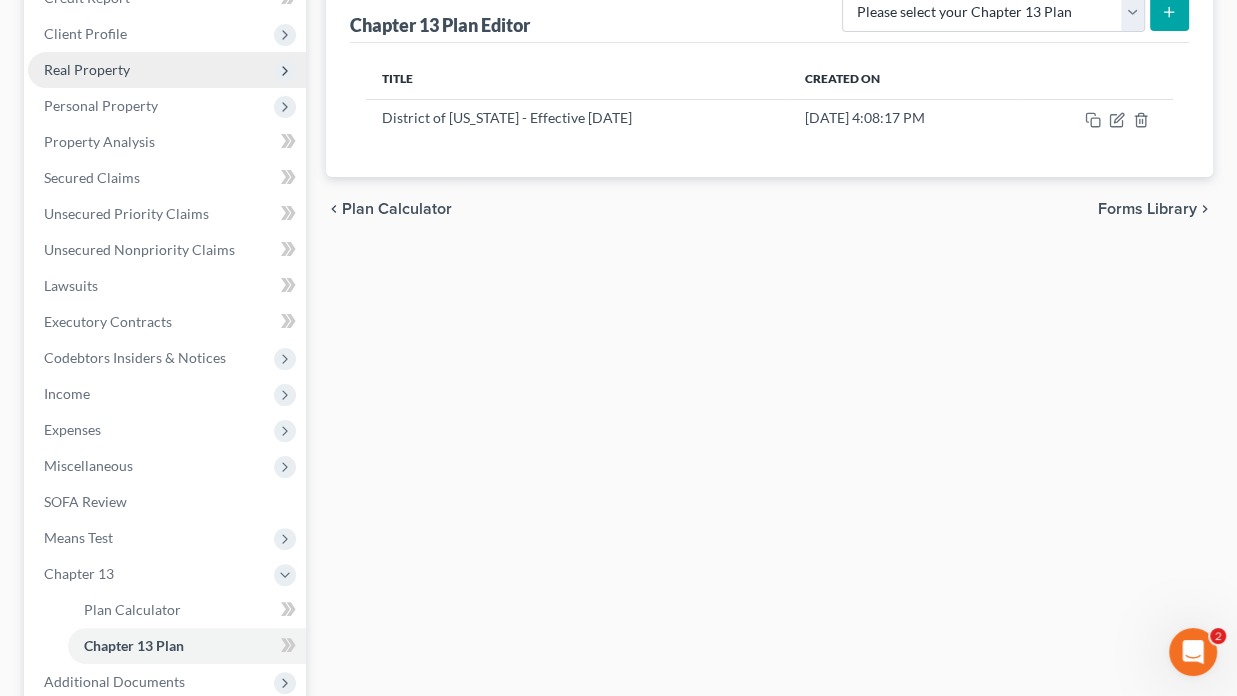 click on "Real Property" at bounding box center (87, 69) 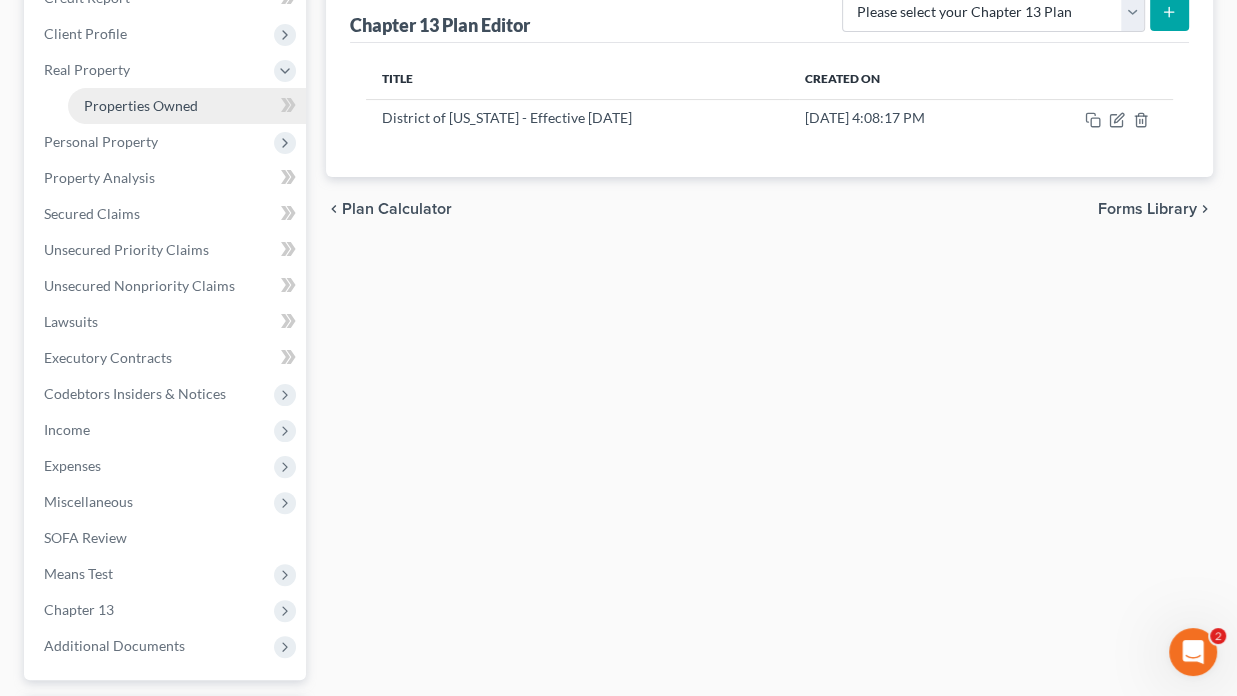 click on "Properties Owned" at bounding box center (187, 106) 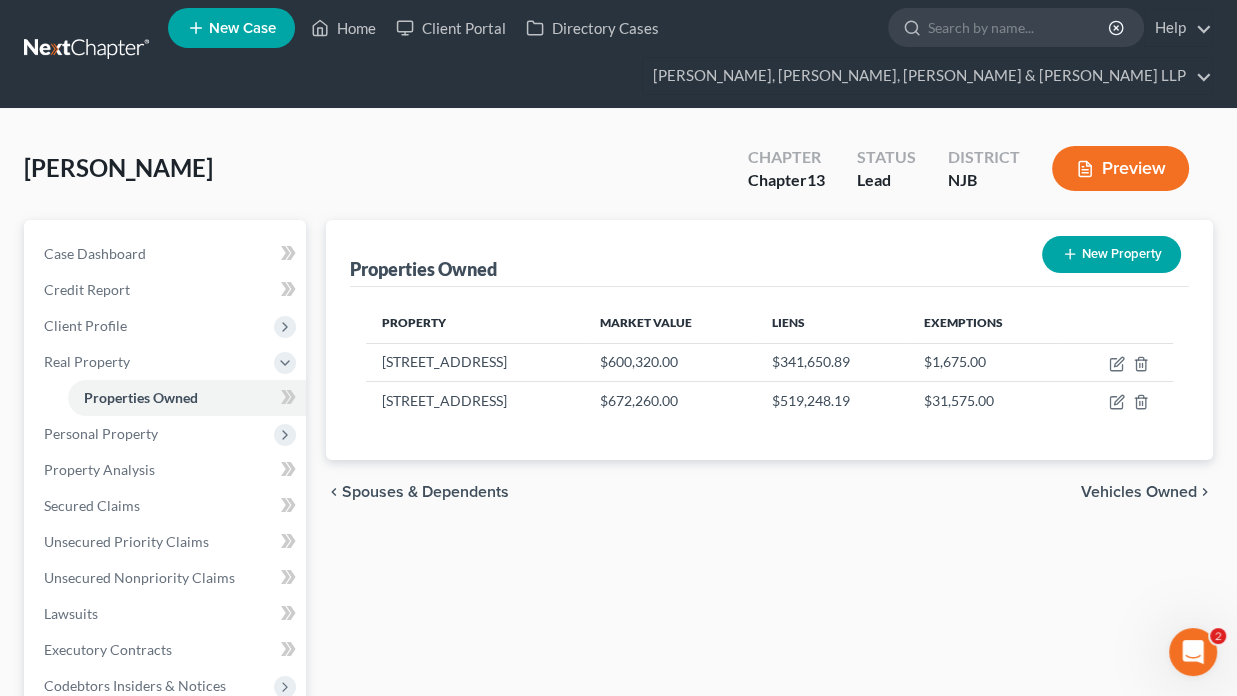 scroll, scrollTop: 0, scrollLeft: 0, axis: both 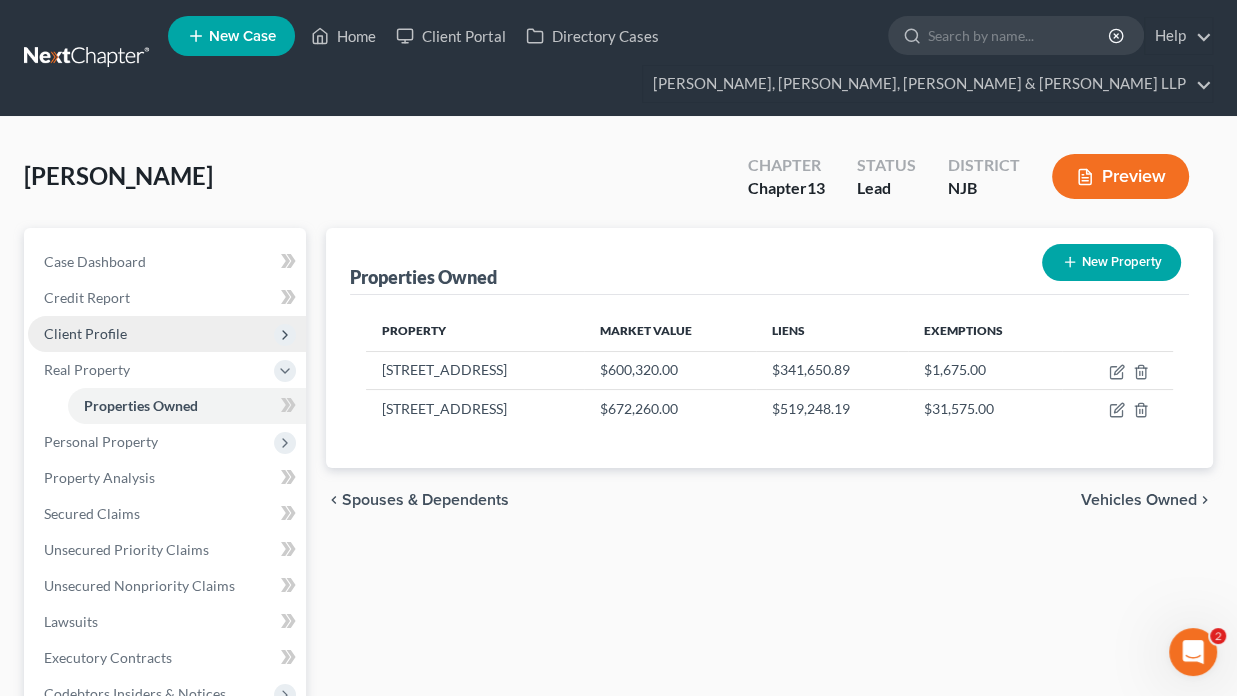 click on "Client Profile" at bounding box center (85, 333) 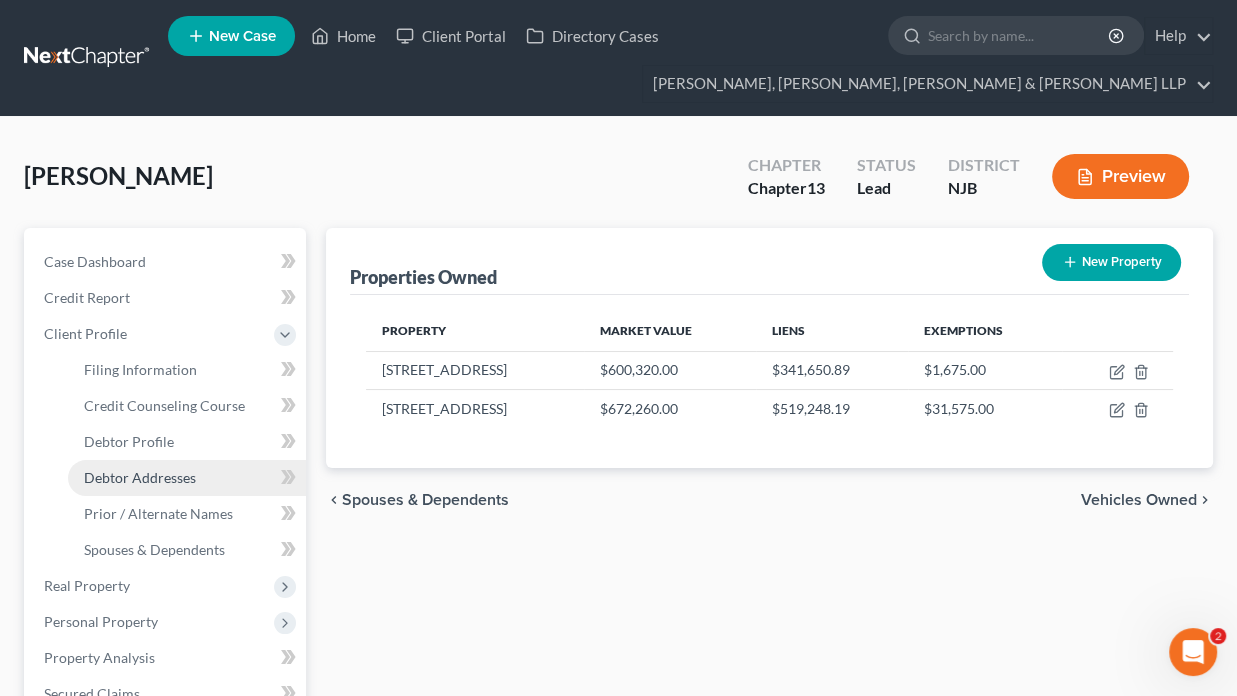 click on "Debtor Addresses" at bounding box center (140, 477) 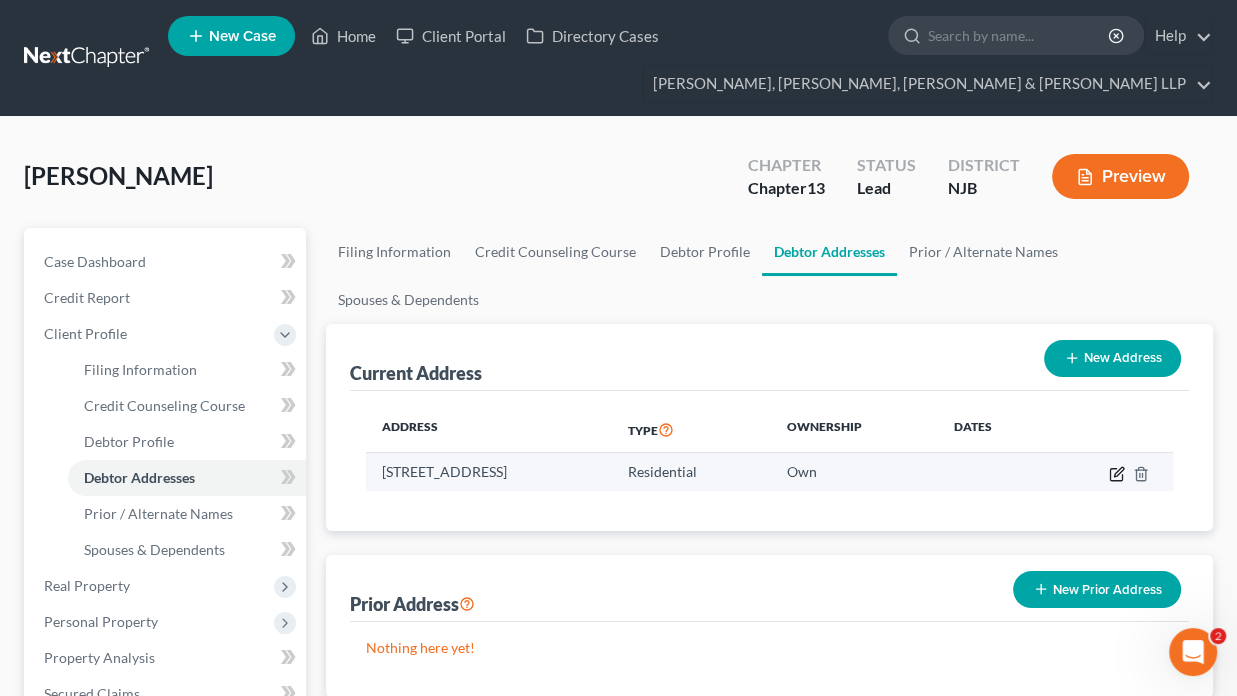 click 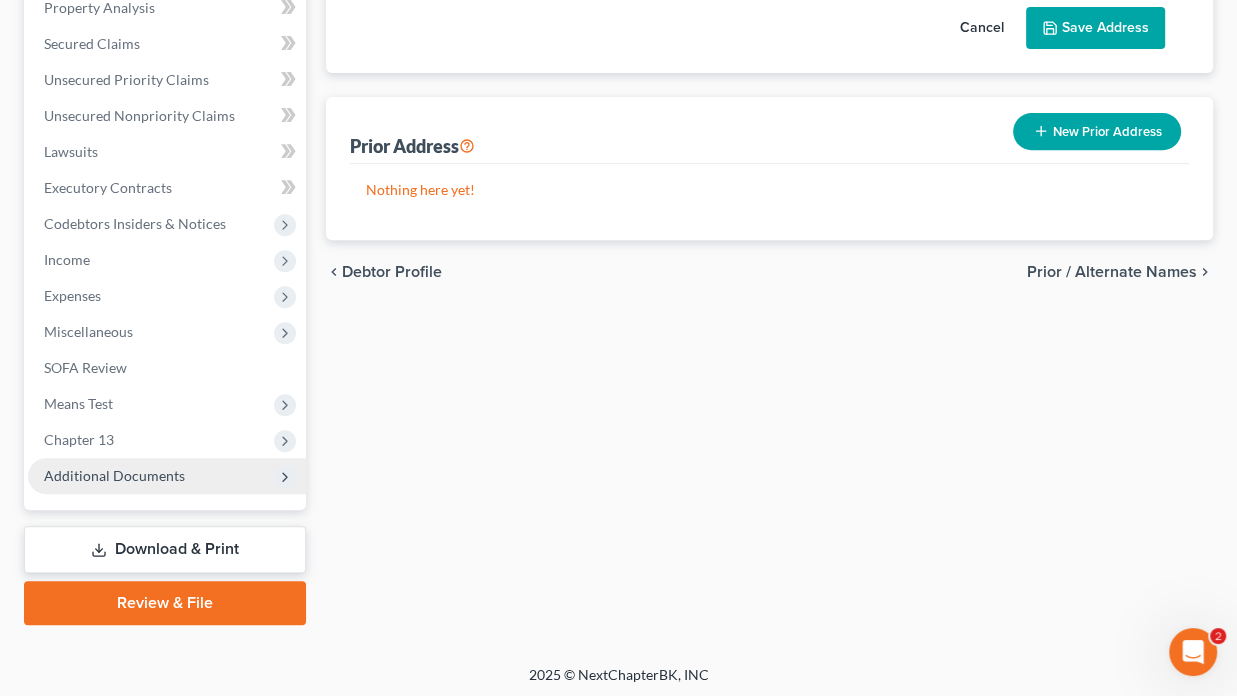 scroll, scrollTop: 652, scrollLeft: 0, axis: vertical 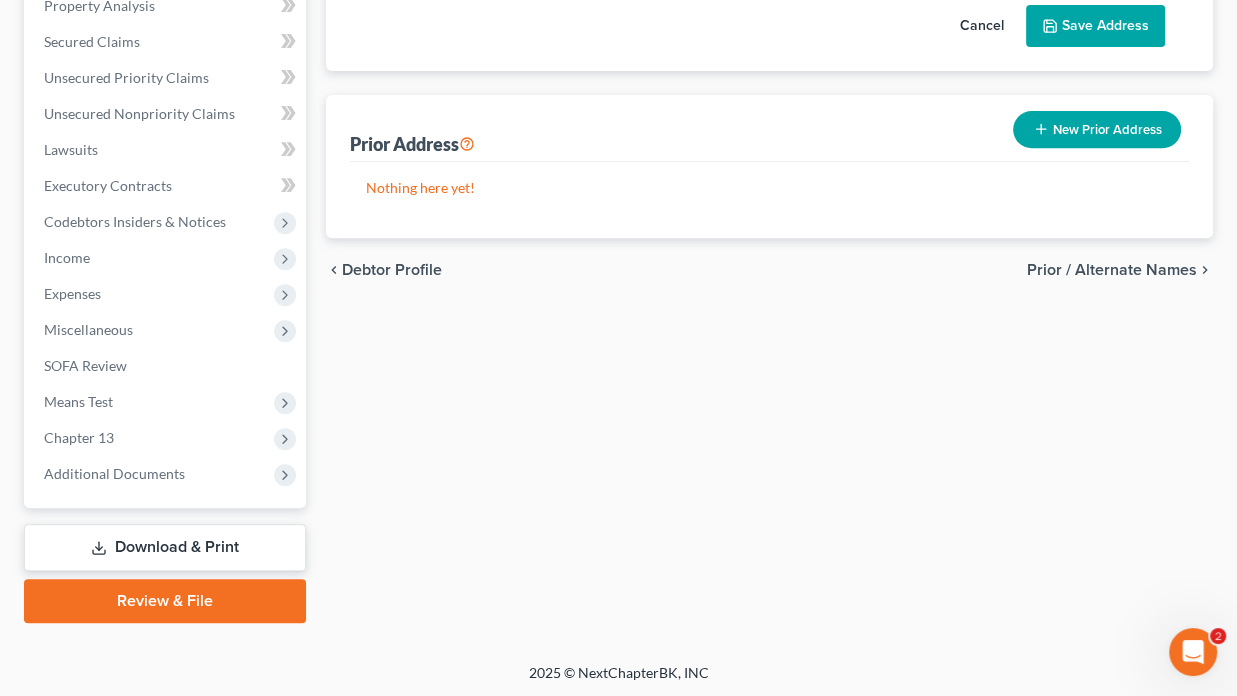 click on "Review & File" at bounding box center [165, 601] 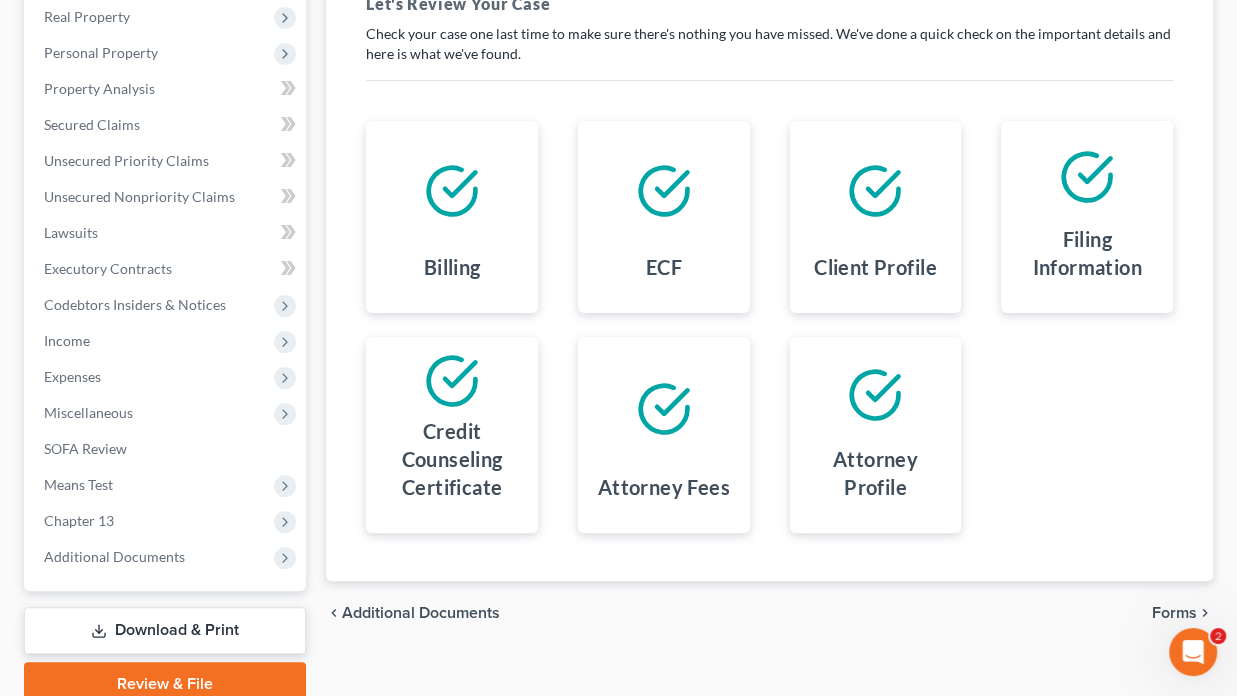 scroll, scrollTop: 400, scrollLeft: 0, axis: vertical 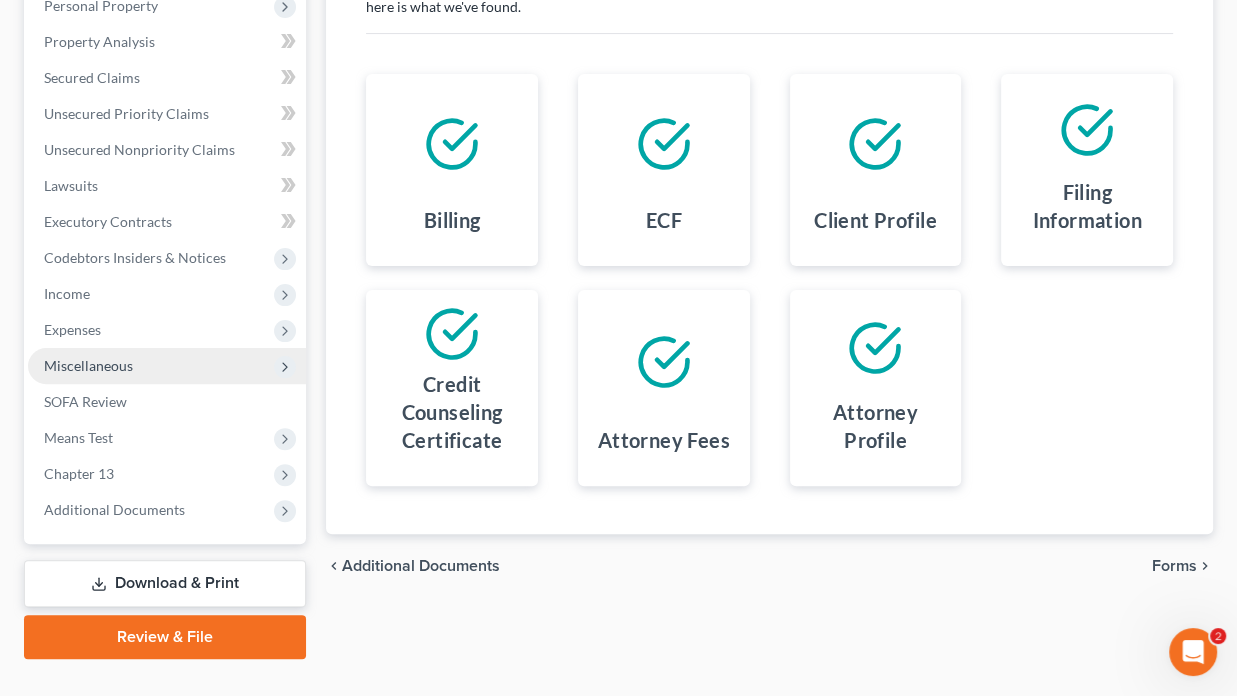 click on "Miscellaneous" at bounding box center (88, 365) 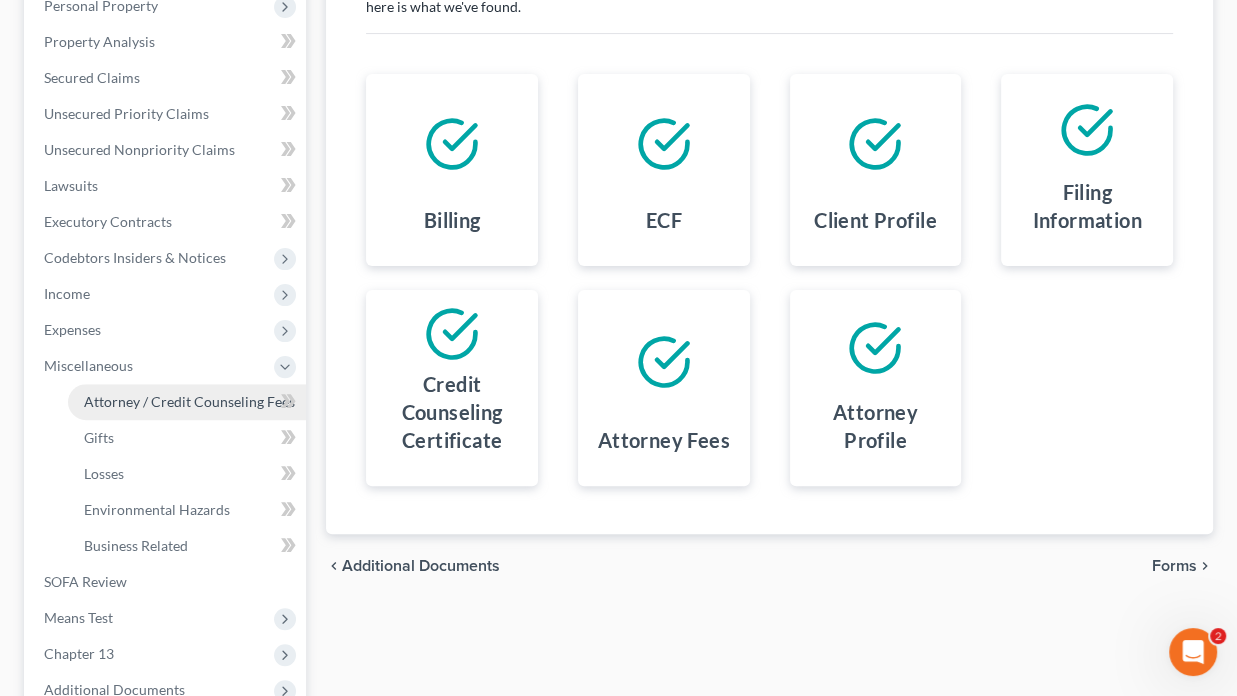 click on "Attorney / Credit Counseling Fees" at bounding box center [189, 401] 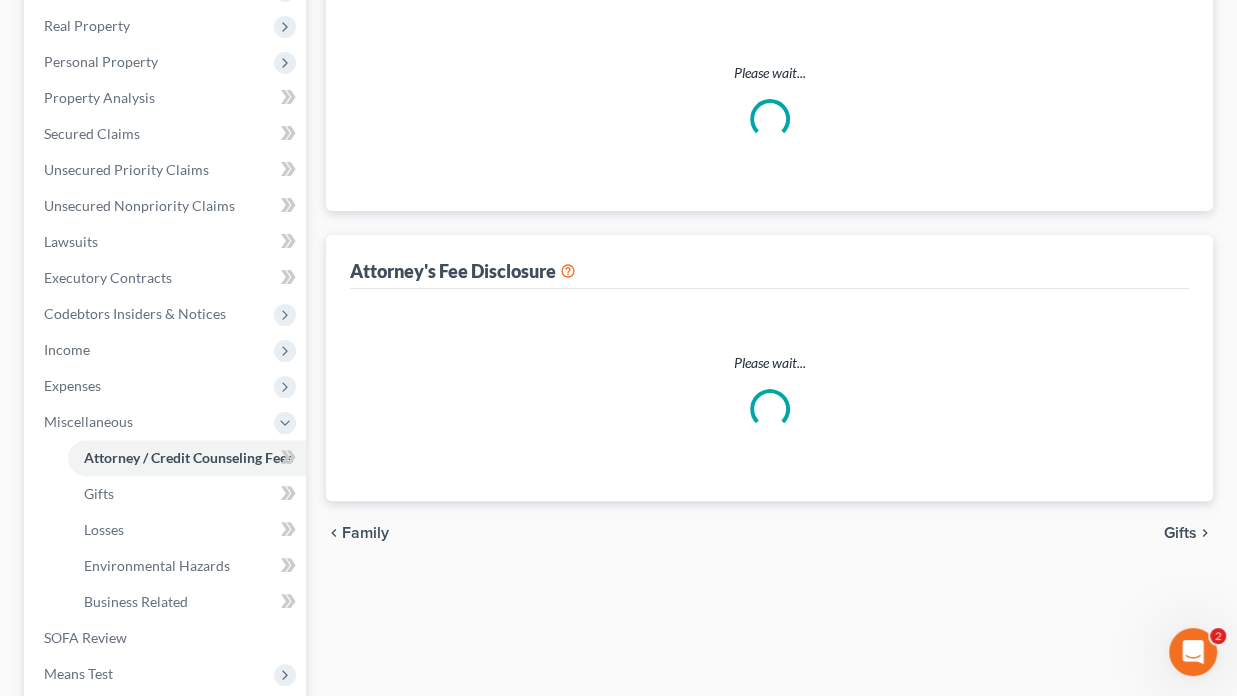 select on "0" 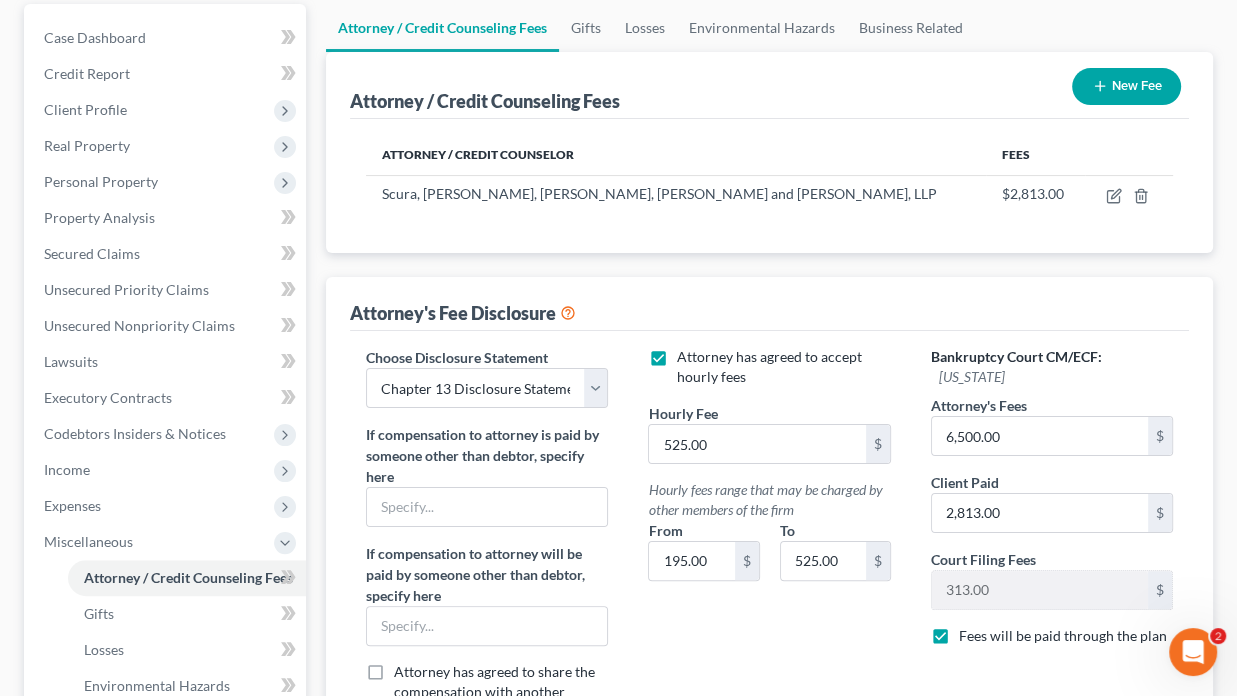 scroll, scrollTop: 0, scrollLeft: 0, axis: both 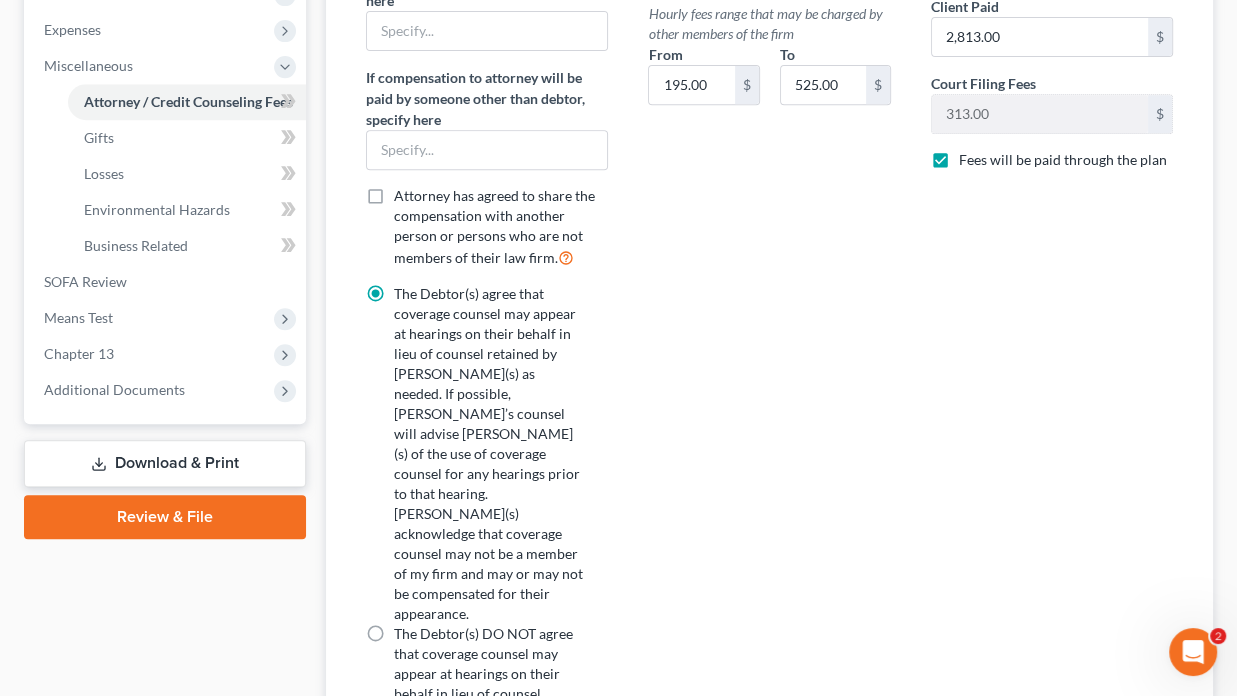 click on "Review & File" at bounding box center (165, 517) 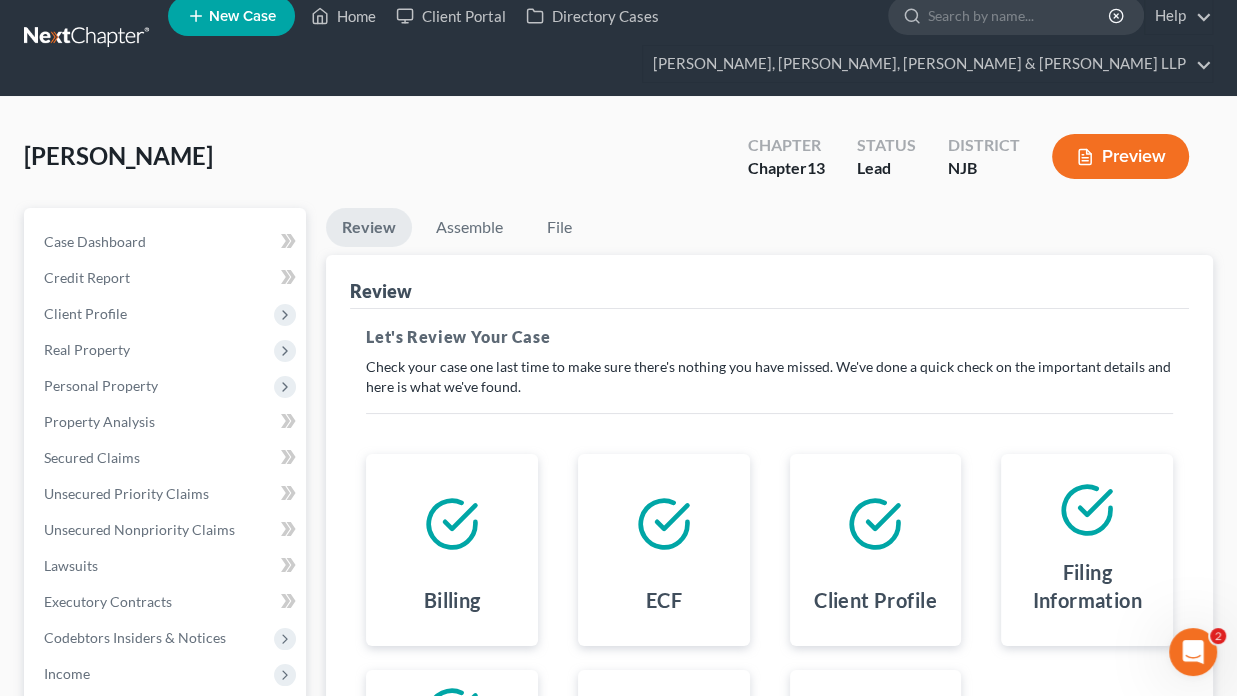 scroll, scrollTop: 0, scrollLeft: 0, axis: both 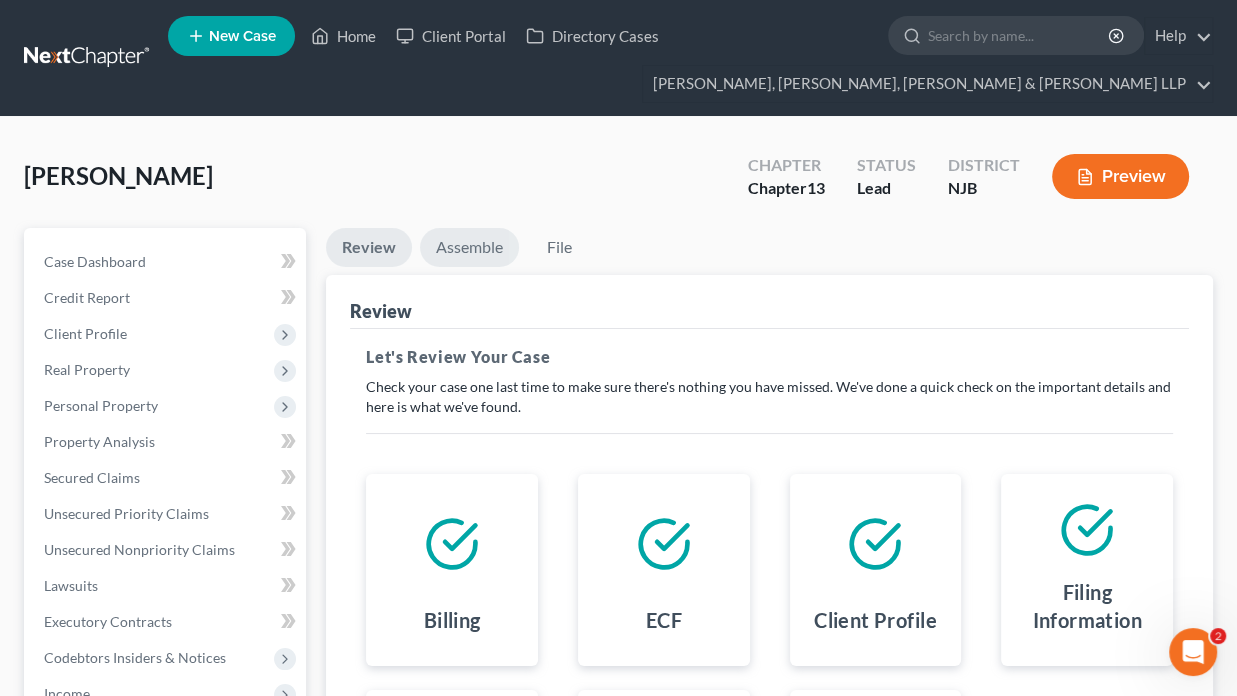 click on "Assemble" at bounding box center (469, 247) 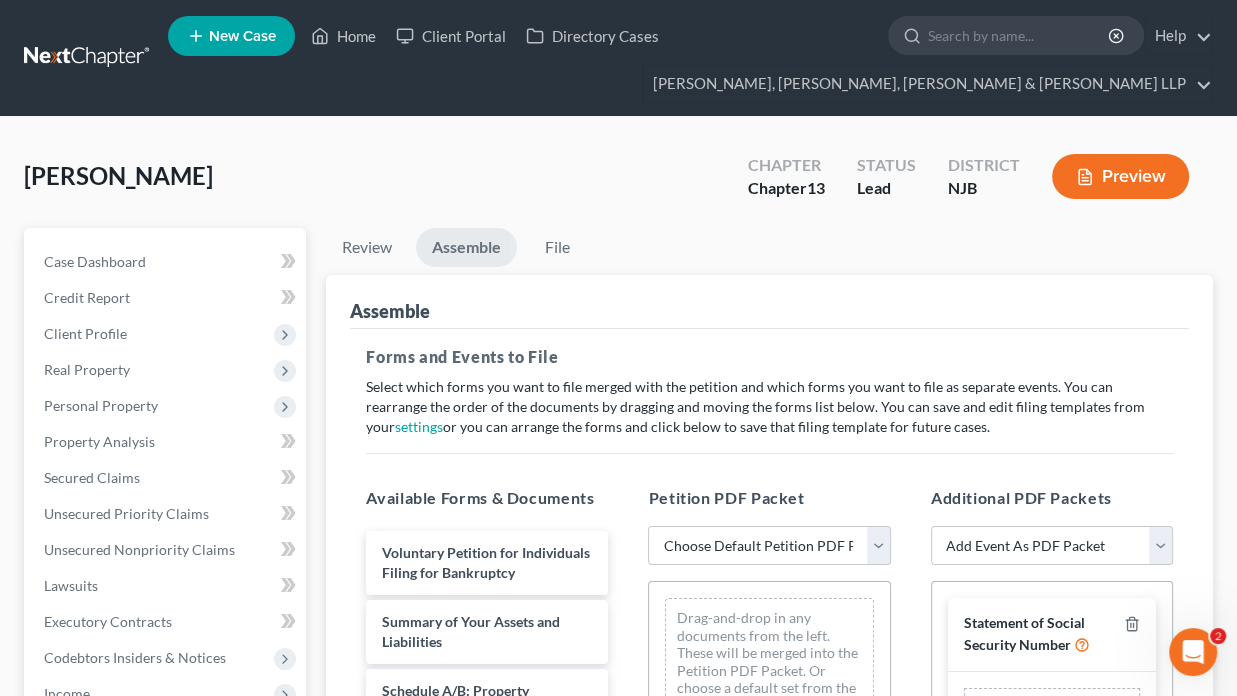 click on "Choose Default Petition PDF Packet Complete Bankruptcy Petition (all forms and schedules) Emergency Filing (Voluntary Petition and Creditor List Only) Attorney's Compensation" at bounding box center [769, 546] 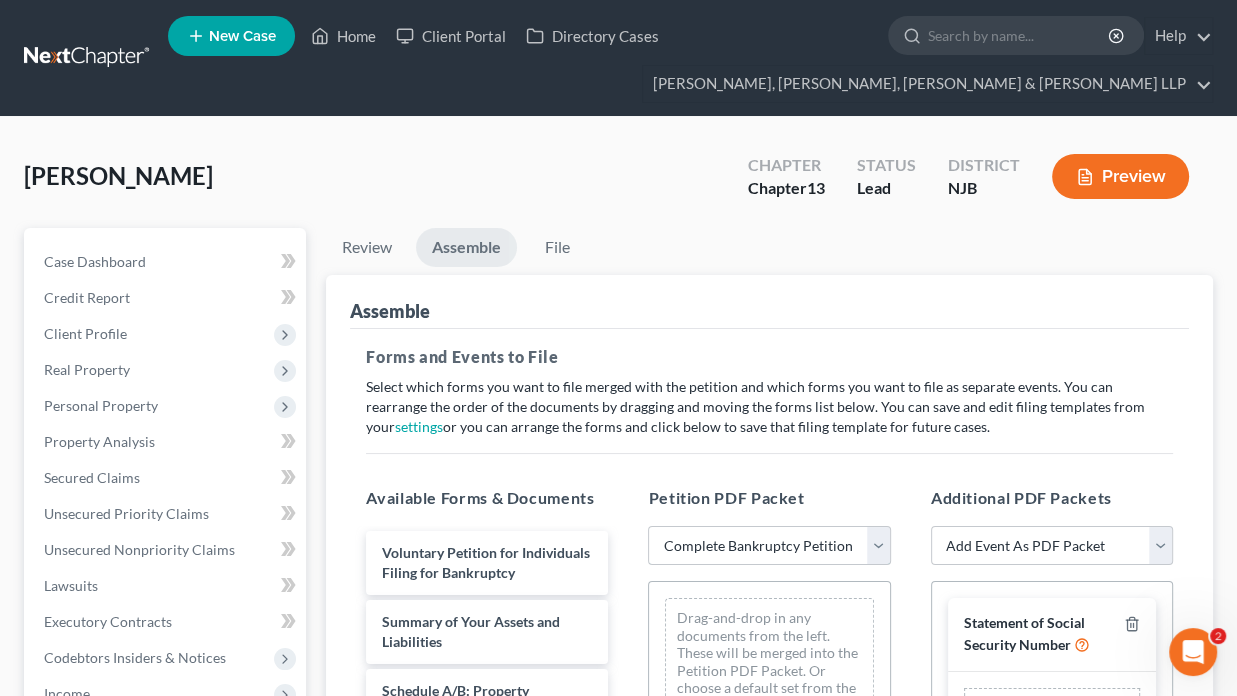 click on "Choose Default Petition PDF Packet Complete Bankruptcy Petition (all forms and schedules) Emergency Filing (Voluntary Petition and Creditor List Only) Attorney's Compensation" at bounding box center [769, 546] 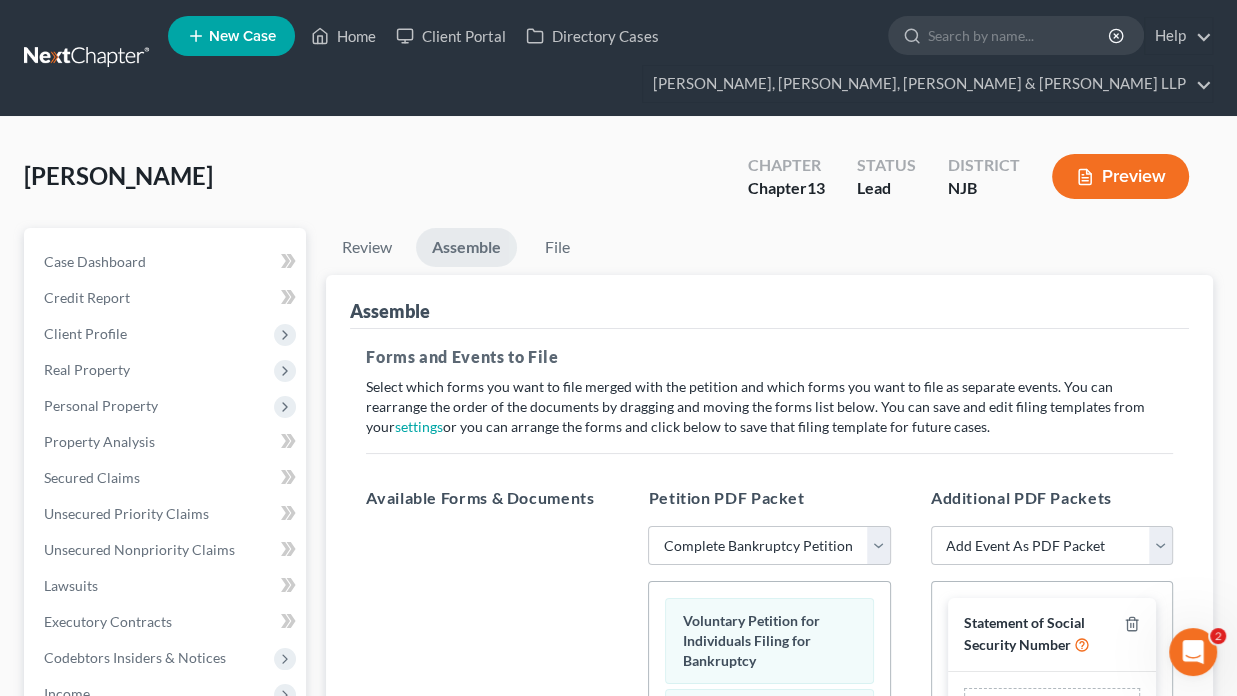 click on "Assemble" at bounding box center (769, 302) 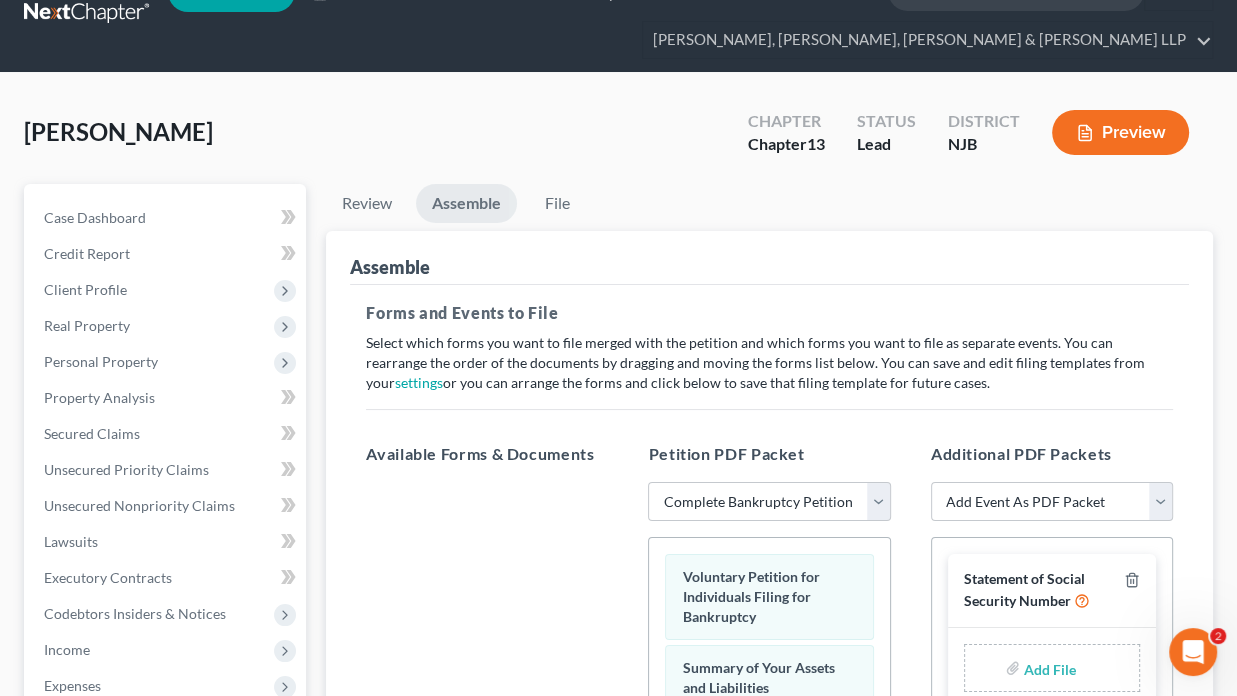 scroll, scrollTop: 100, scrollLeft: 0, axis: vertical 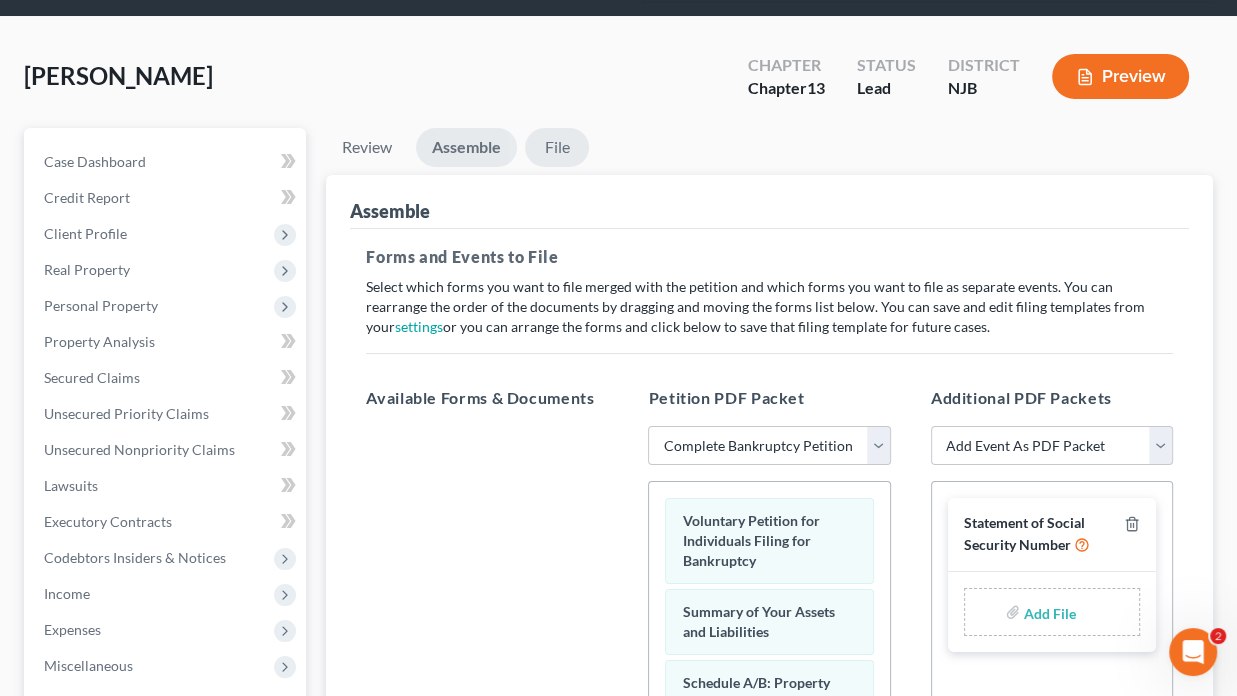 click on "File" at bounding box center (557, 147) 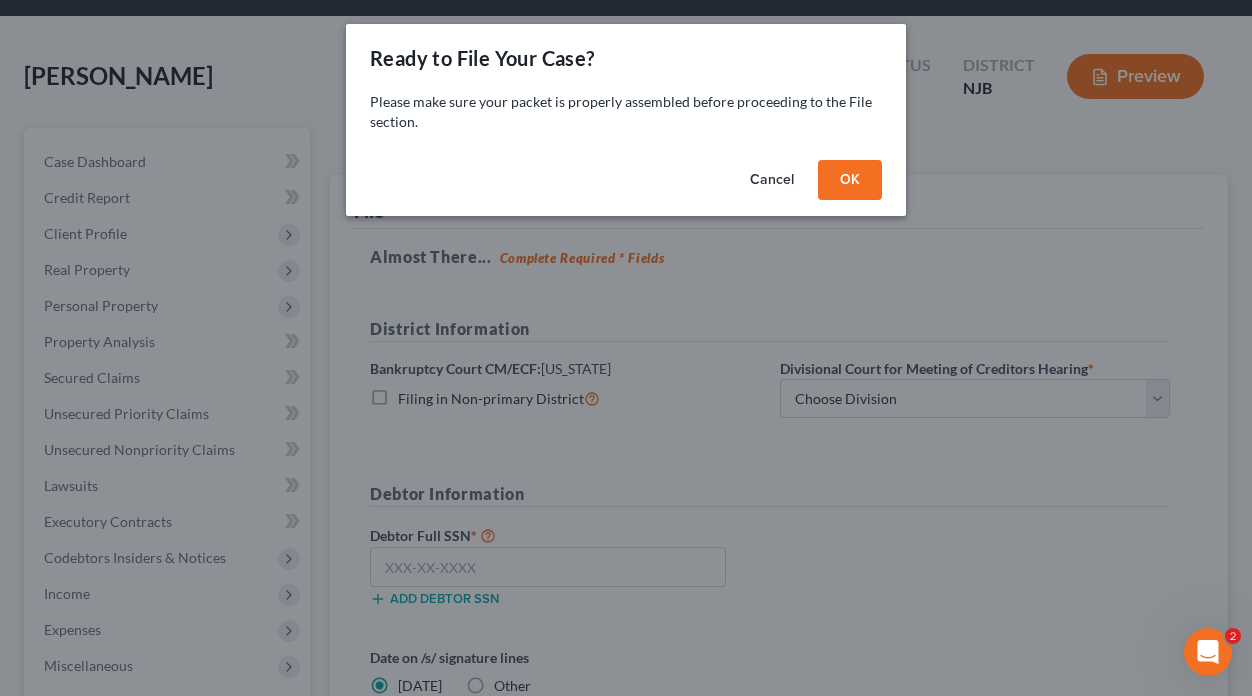 click on "OK" at bounding box center [850, 180] 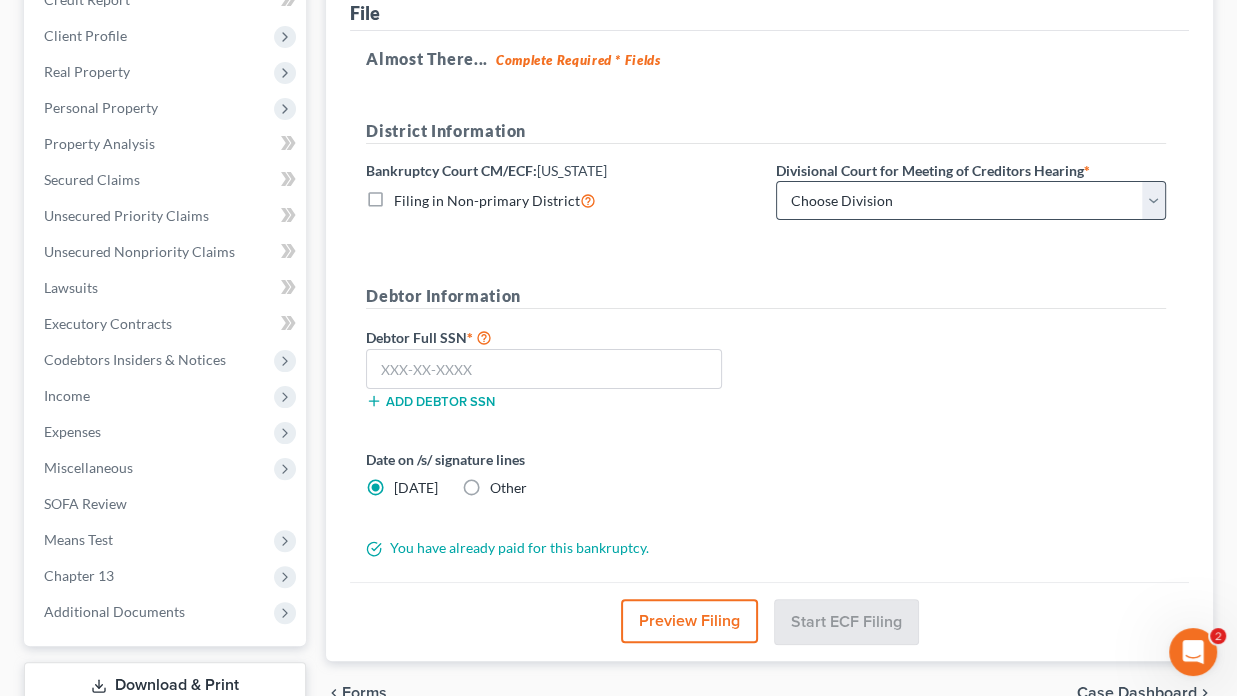 scroll, scrollTop: 300, scrollLeft: 0, axis: vertical 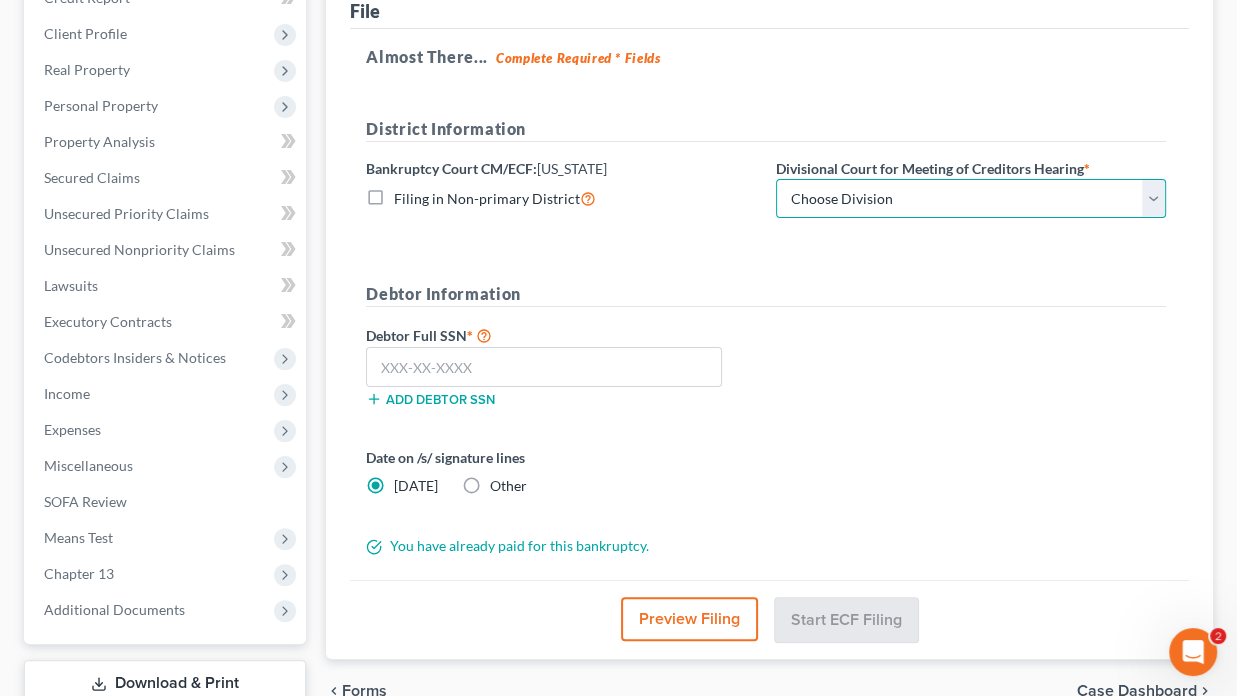 click on "Choose Division Camden Camden/Trenton Newark Trenton" at bounding box center (971, 199) 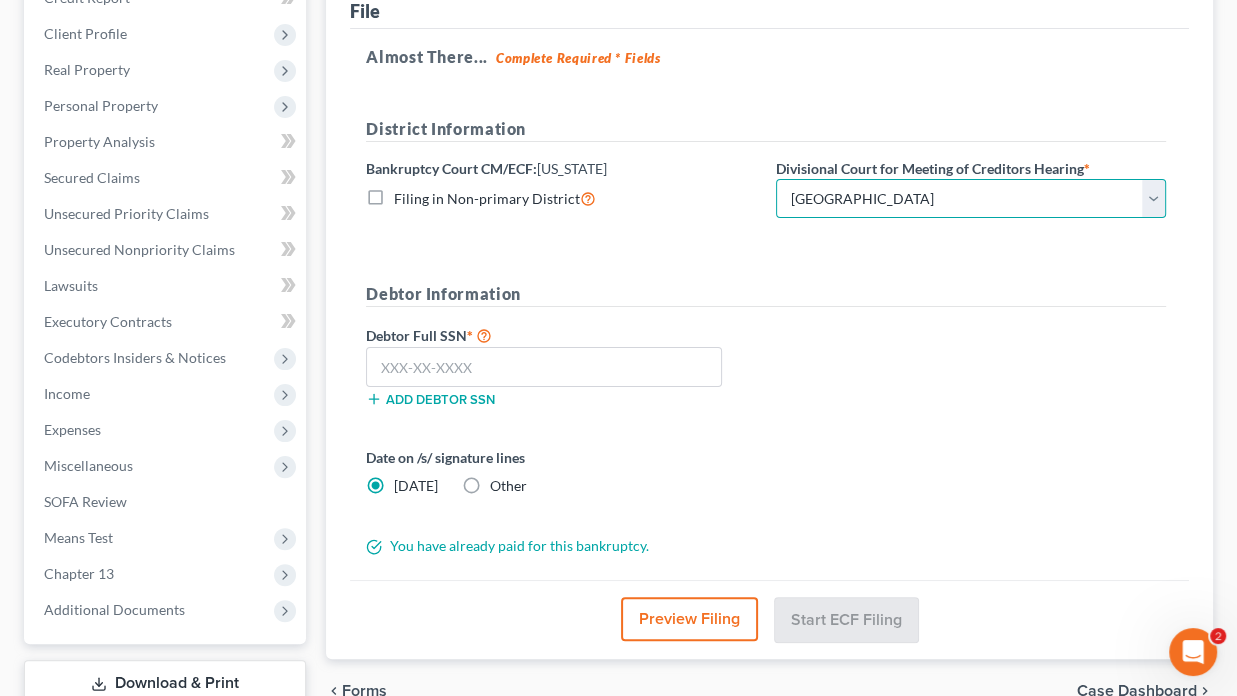 click on "Choose Division Camden Camden/Trenton Newark Trenton" at bounding box center (971, 199) 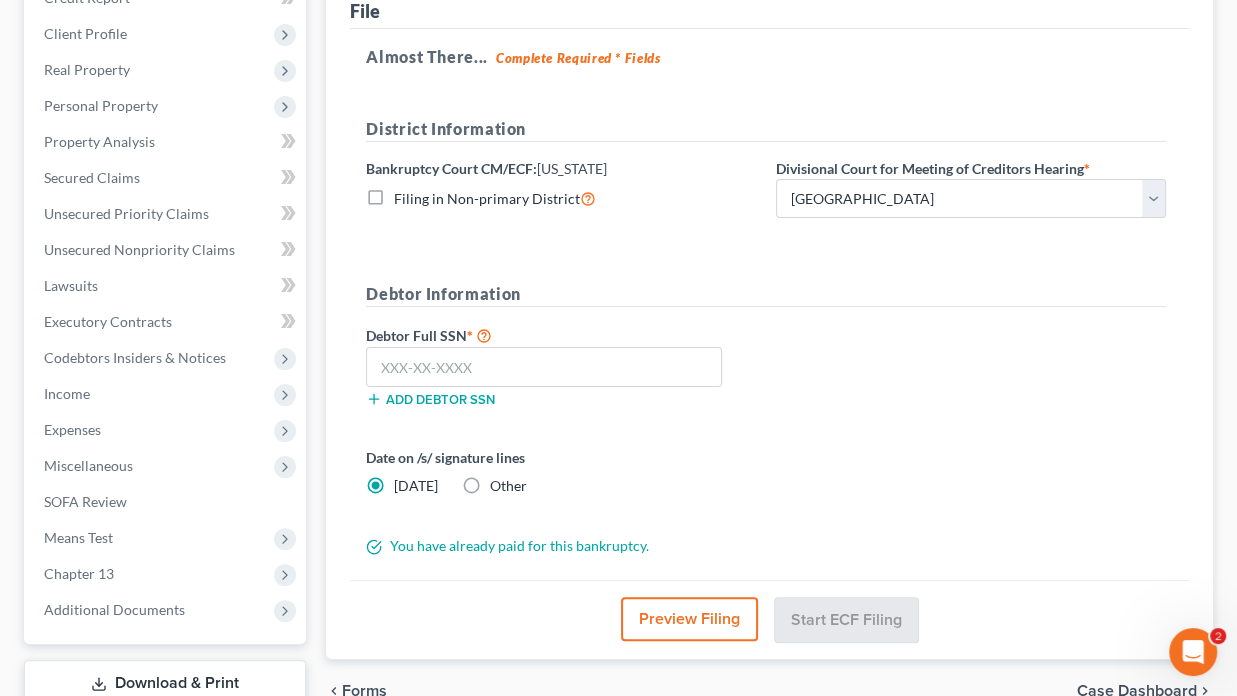 drag, startPoint x: 460, startPoint y: 478, endPoint x: 514, endPoint y: 498, distance: 57.58472 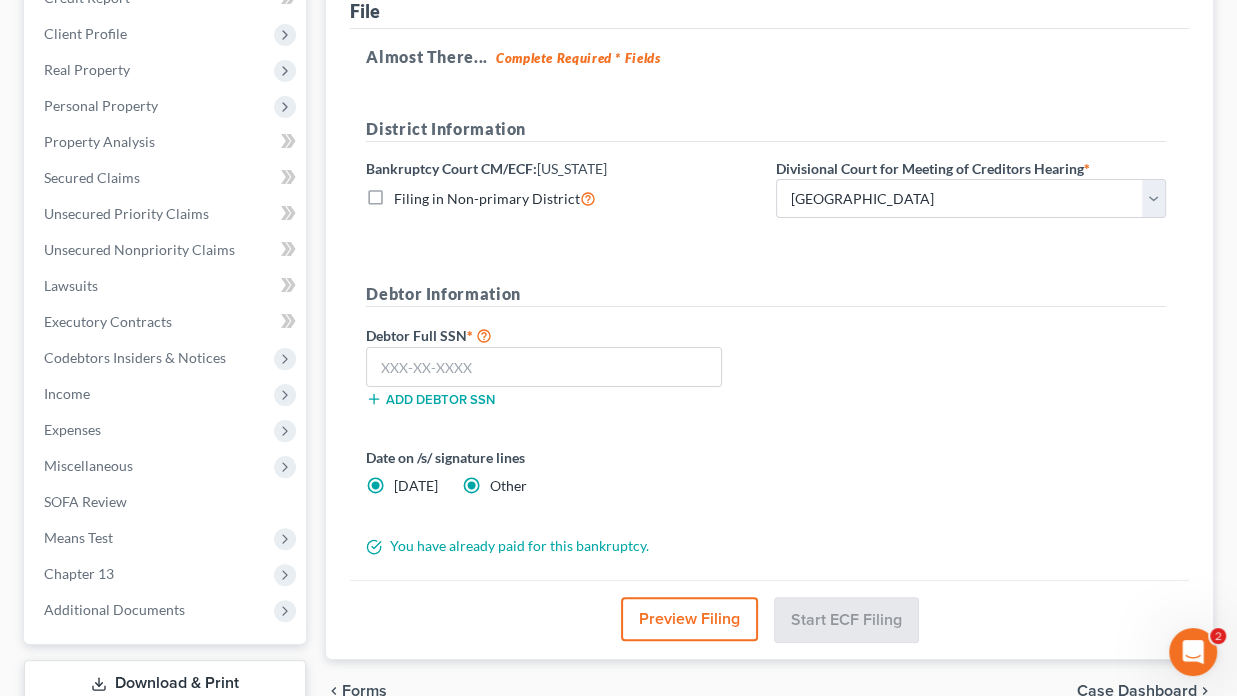 radio on "false" 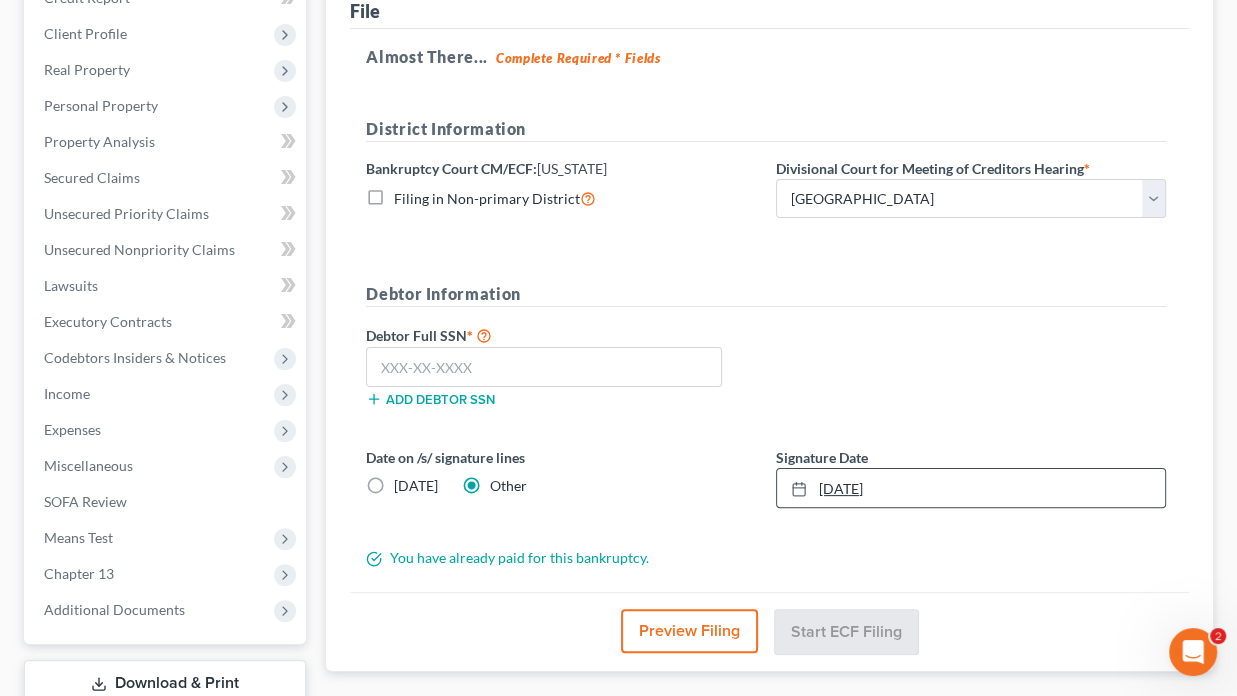 type on "6/30/2025" 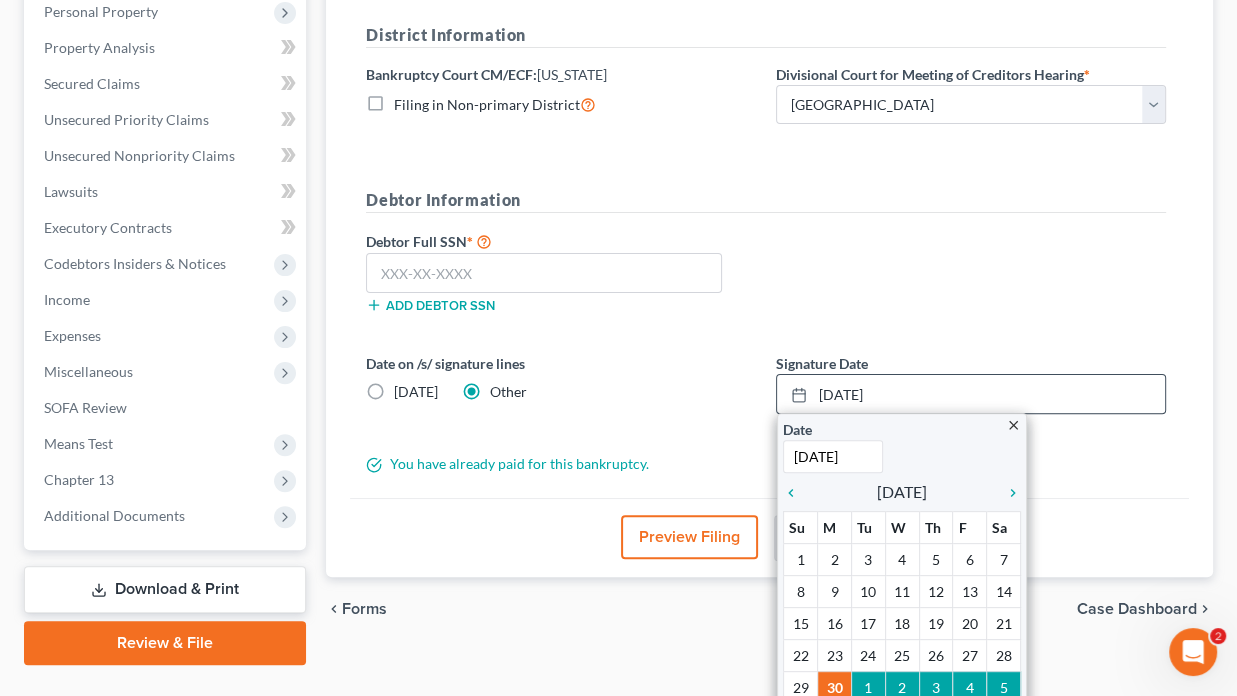 scroll, scrollTop: 436, scrollLeft: 0, axis: vertical 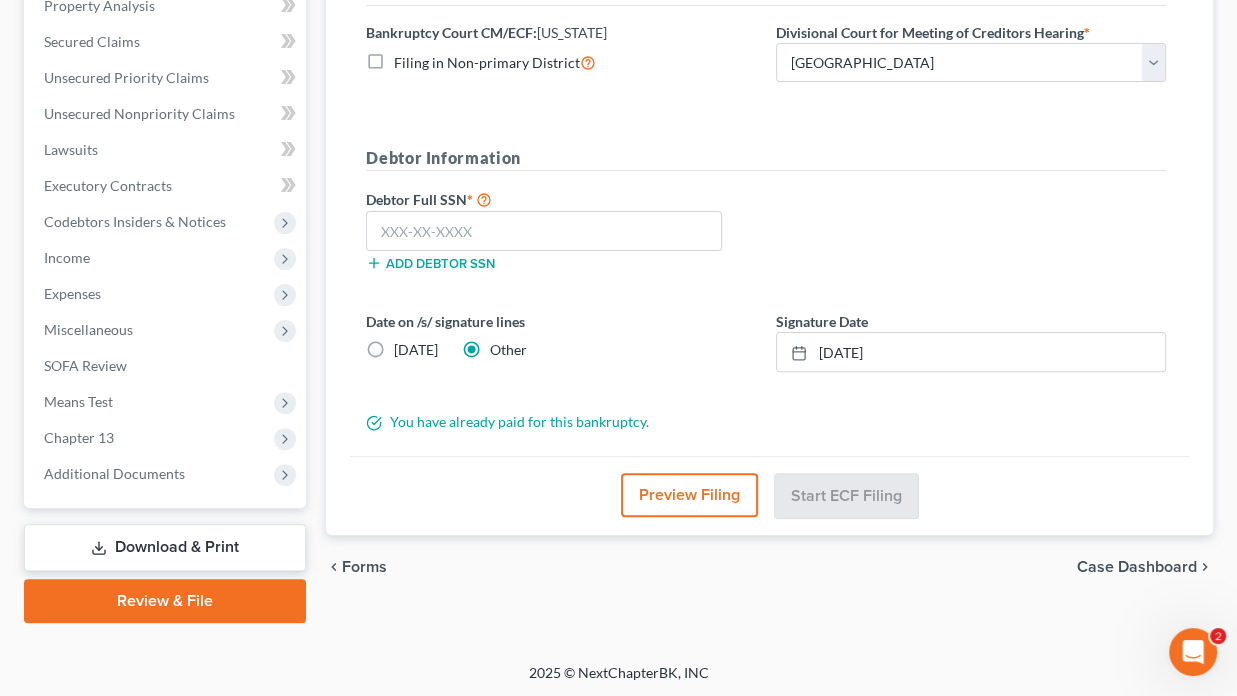 click on "District Information Bankruptcy Court CM/ECF:  New Jersey Filing in Non-primary District  Divisional Court for Meeting of Creditors Hearing  * Choose Division Camden Camden/Trenton Newark Trenton Debtor Information Debtor Full SSN  *   Add debtor SSN Date on /s/ signature lines Today Other Signature Date
6/25/2025
close
Date
6/25/2025
Time
12:00 AM
chevron_left
June 2025
chevron_right
Su M Tu W Th F Sa
1 2 3 4 5 6 7
8 9 10 11 12 13 14
15 16 17 18 19 20 21
22 23 24 25 26 27 28
29 30 1 2 3 4 5
Clear
You have already paid for this bankruptcy." at bounding box center [766, 206] 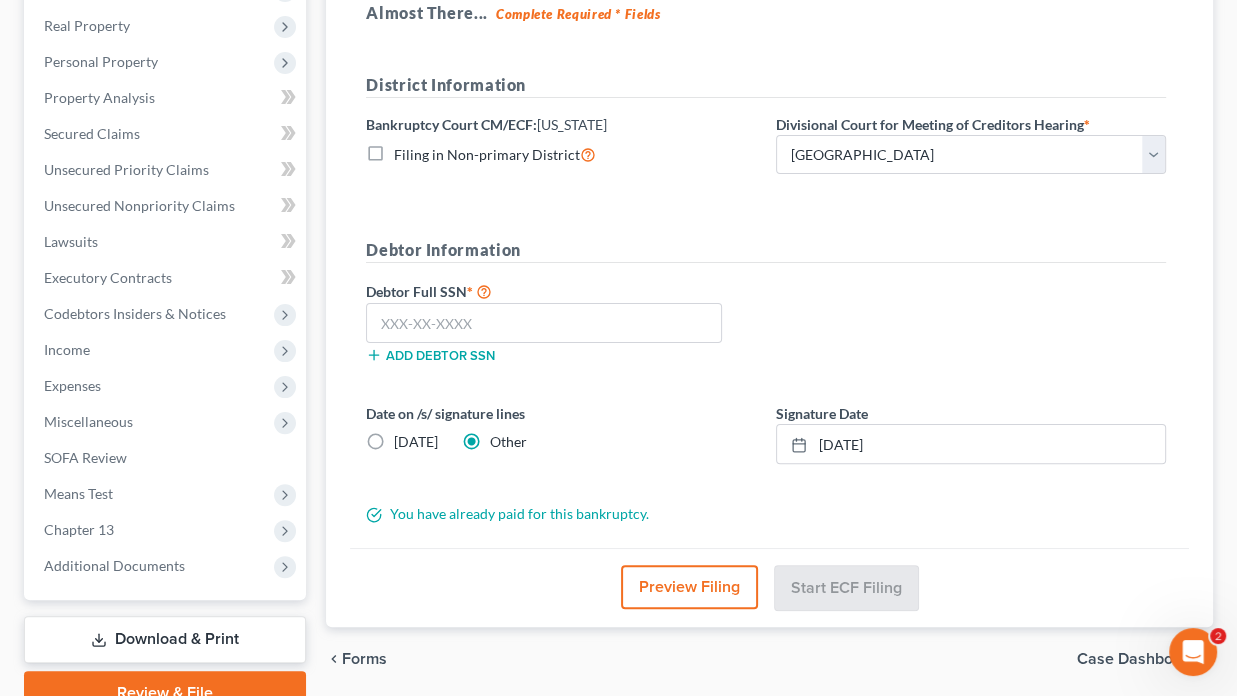 scroll, scrollTop: 336, scrollLeft: 0, axis: vertical 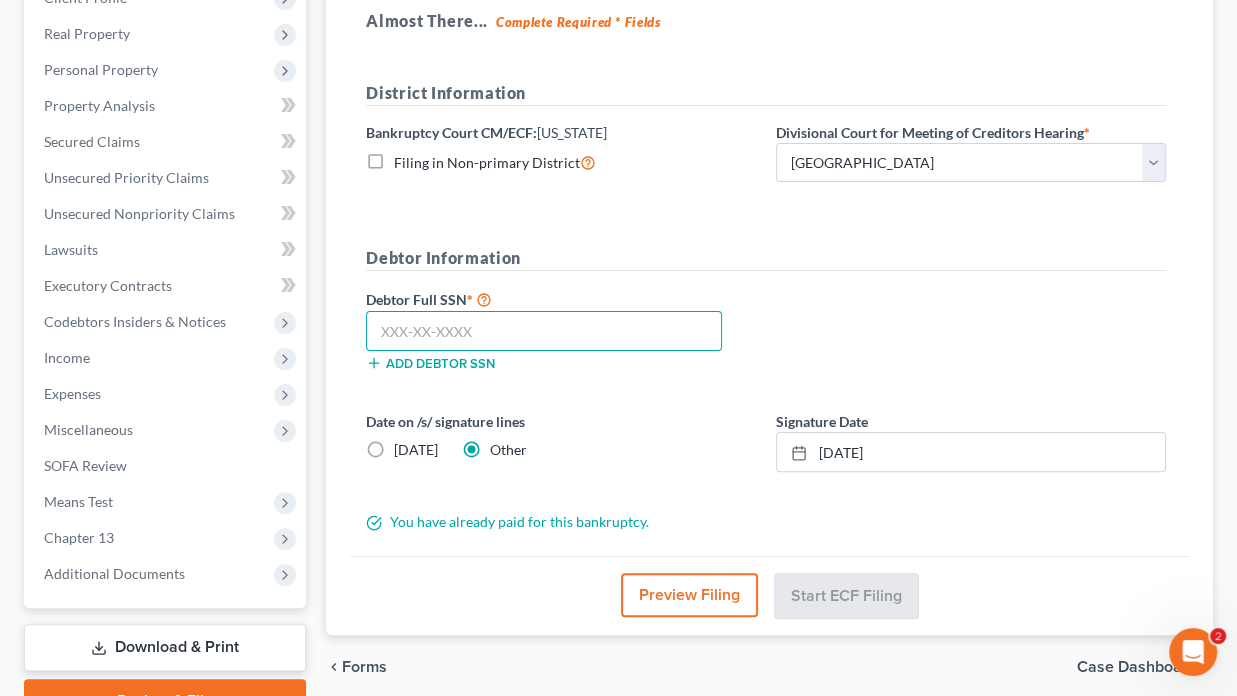 click at bounding box center (544, 331) 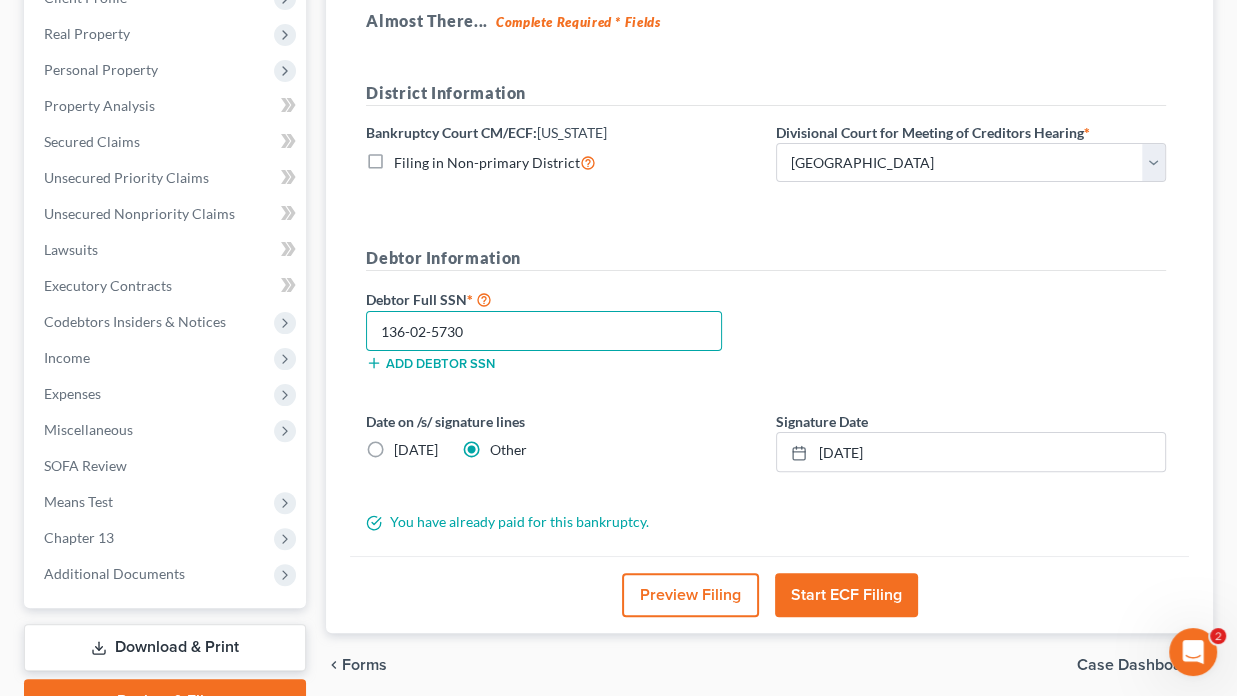 type on "136-02-5730" 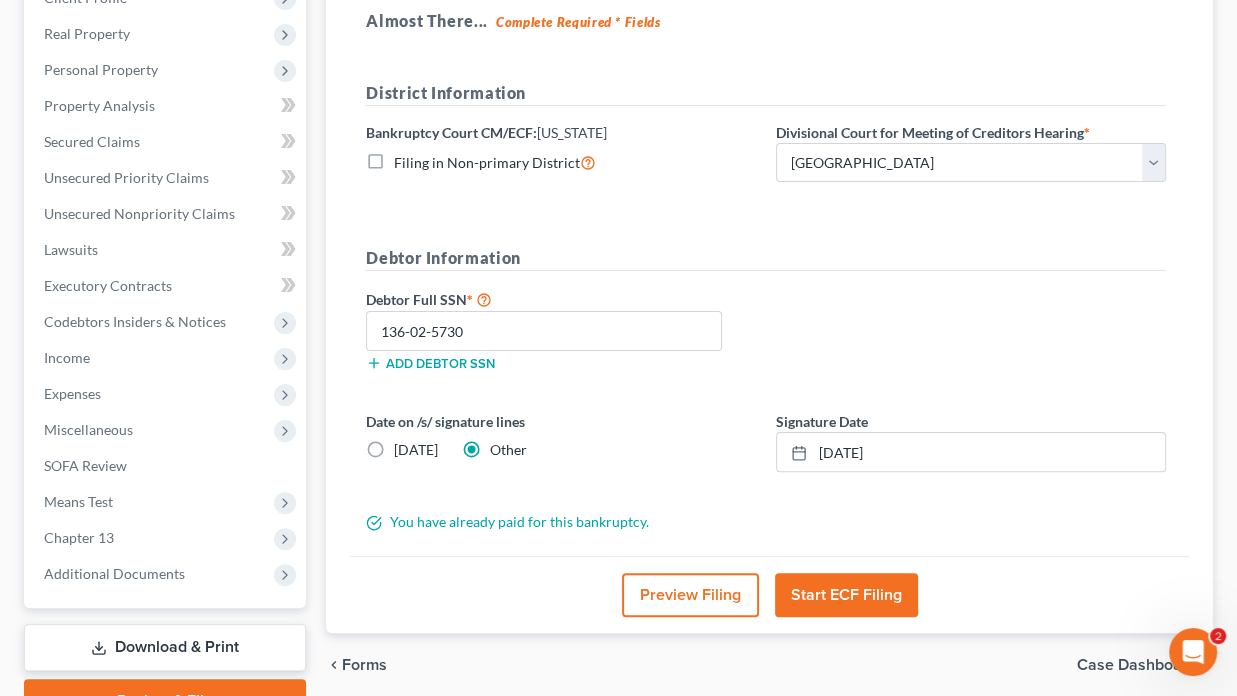 drag, startPoint x: 821, startPoint y: 258, endPoint x: 818, endPoint y: 243, distance: 15.297058 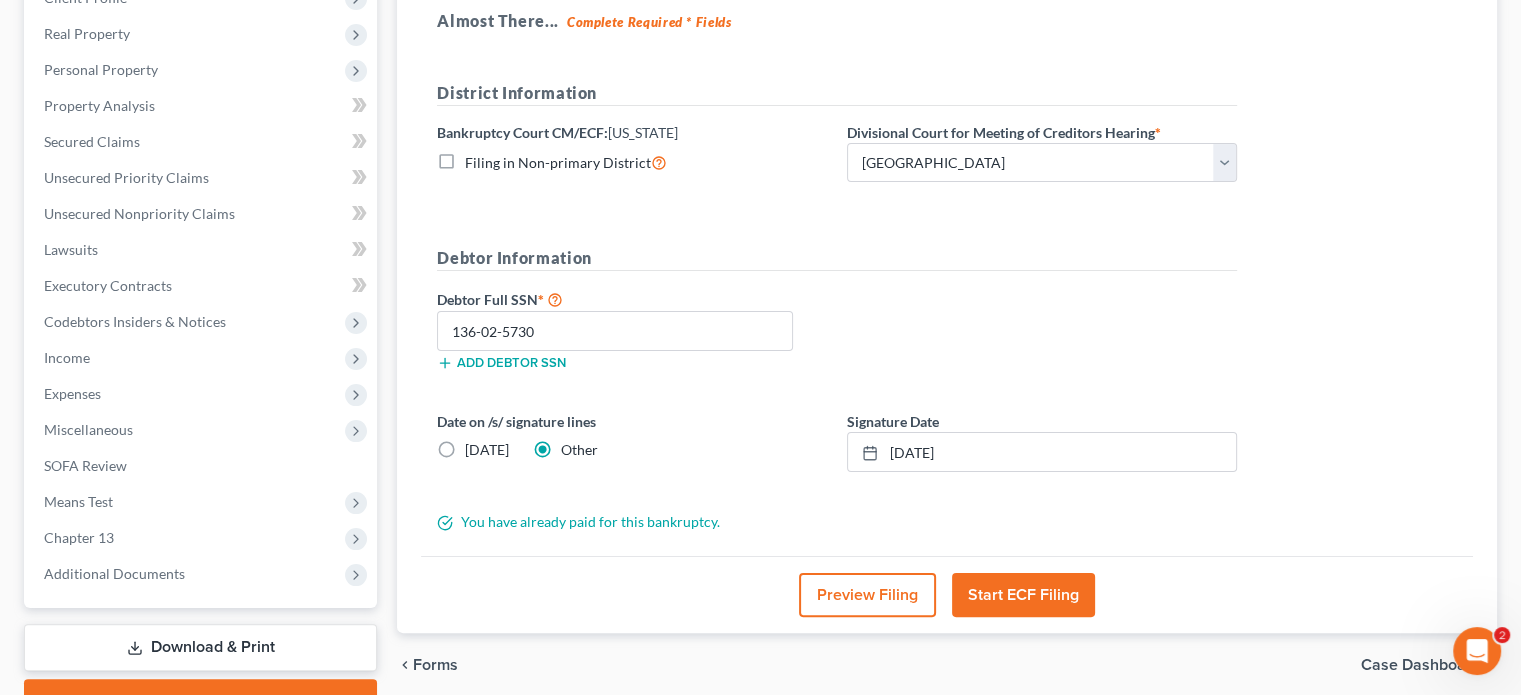 click on "Debtor Information" at bounding box center [837, 258] 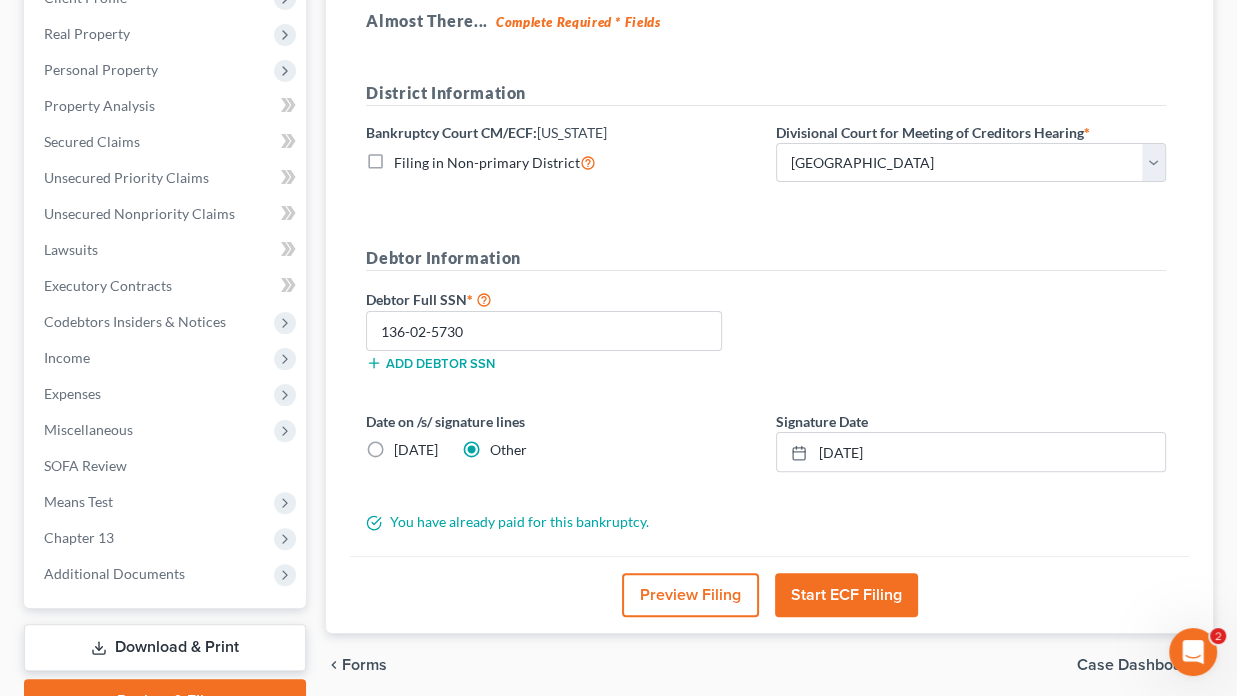 click on "Debtor Information" at bounding box center [766, 258] 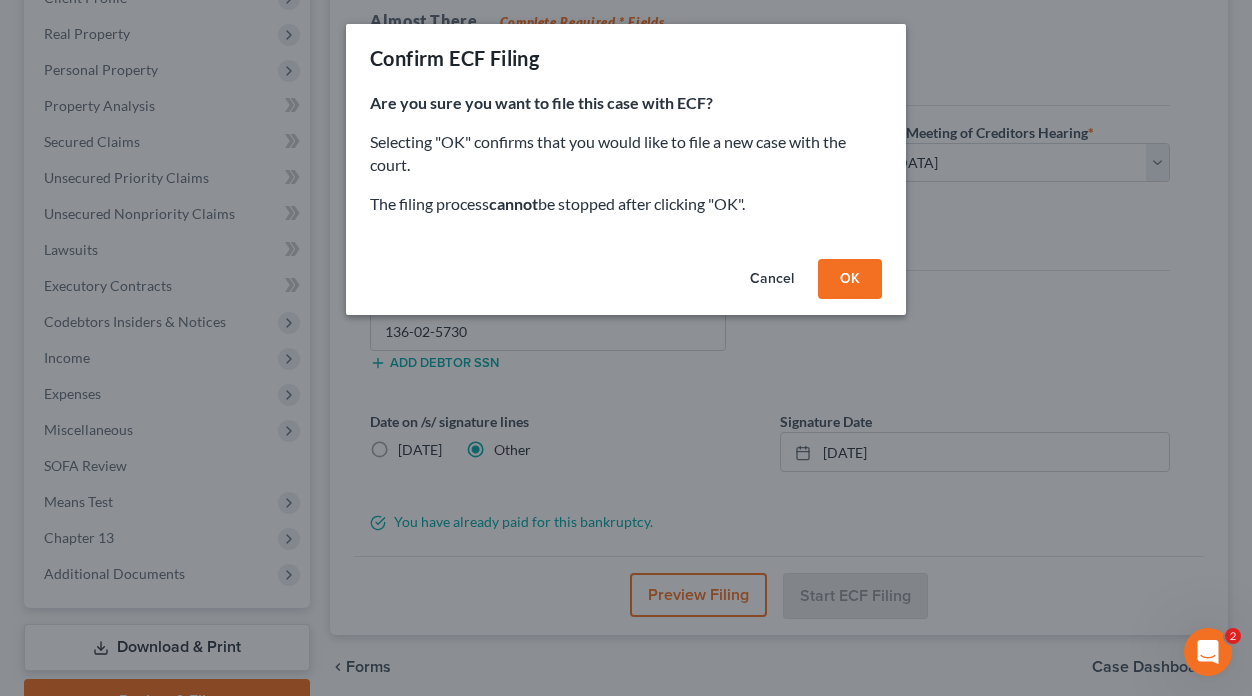 click on "OK" at bounding box center [850, 279] 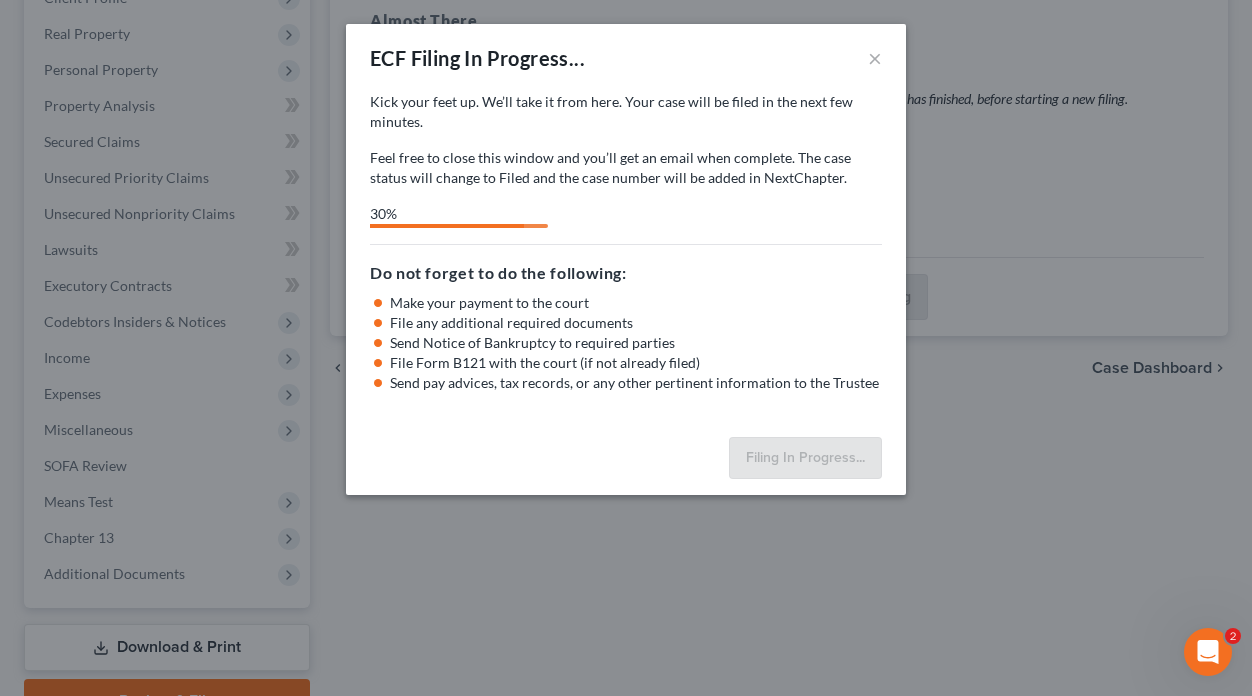 select on "2" 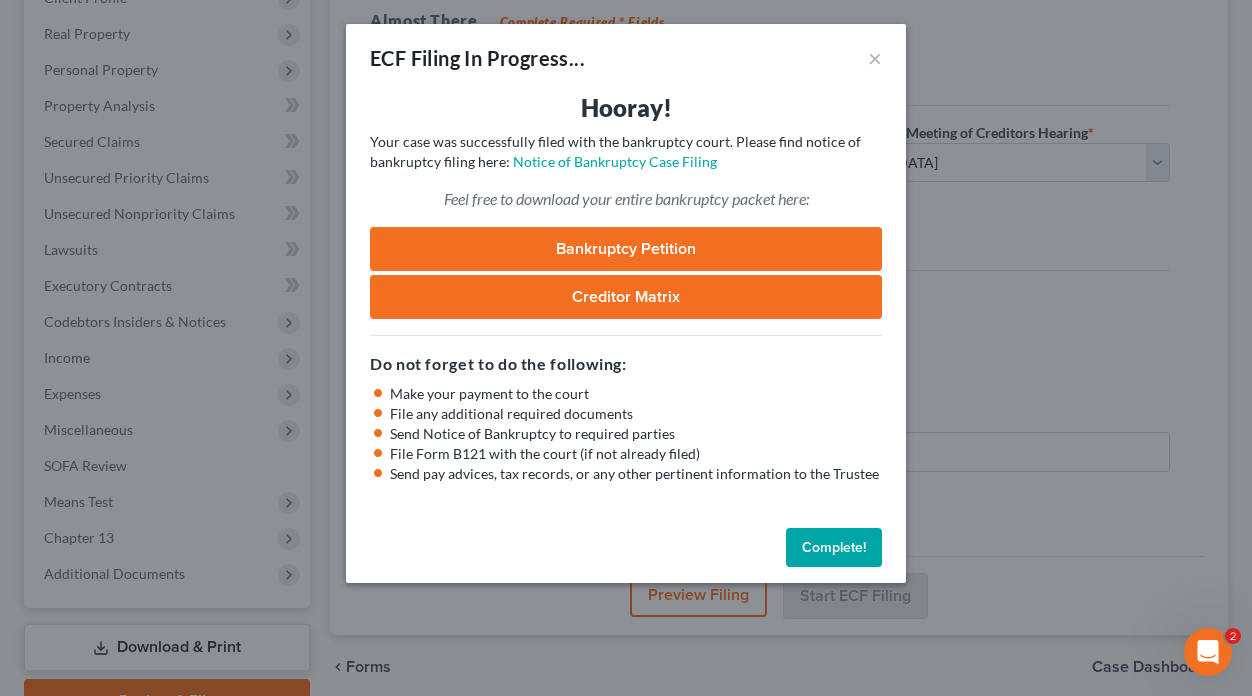 click on "Complete!" at bounding box center [834, 548] 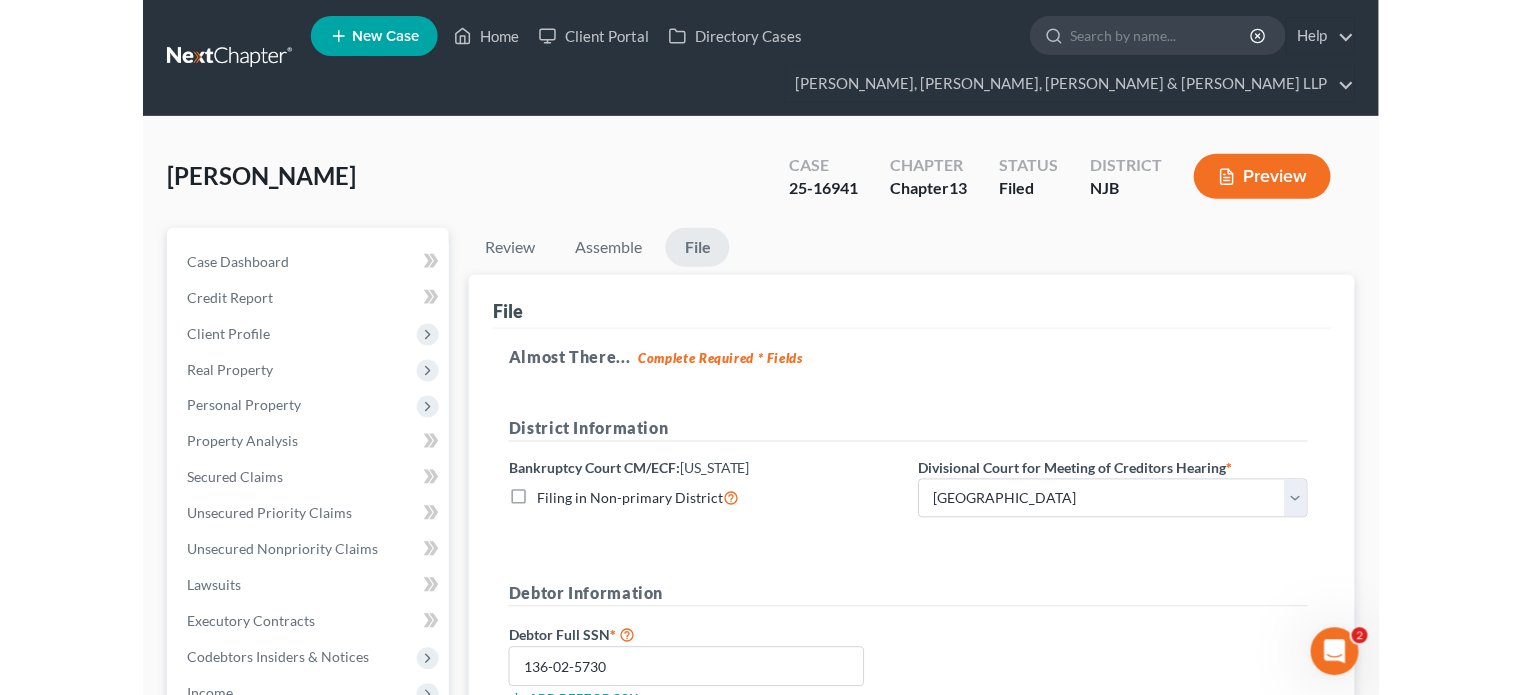 scroll, scrollTop: 0, scrollLeft: 0, axis: both 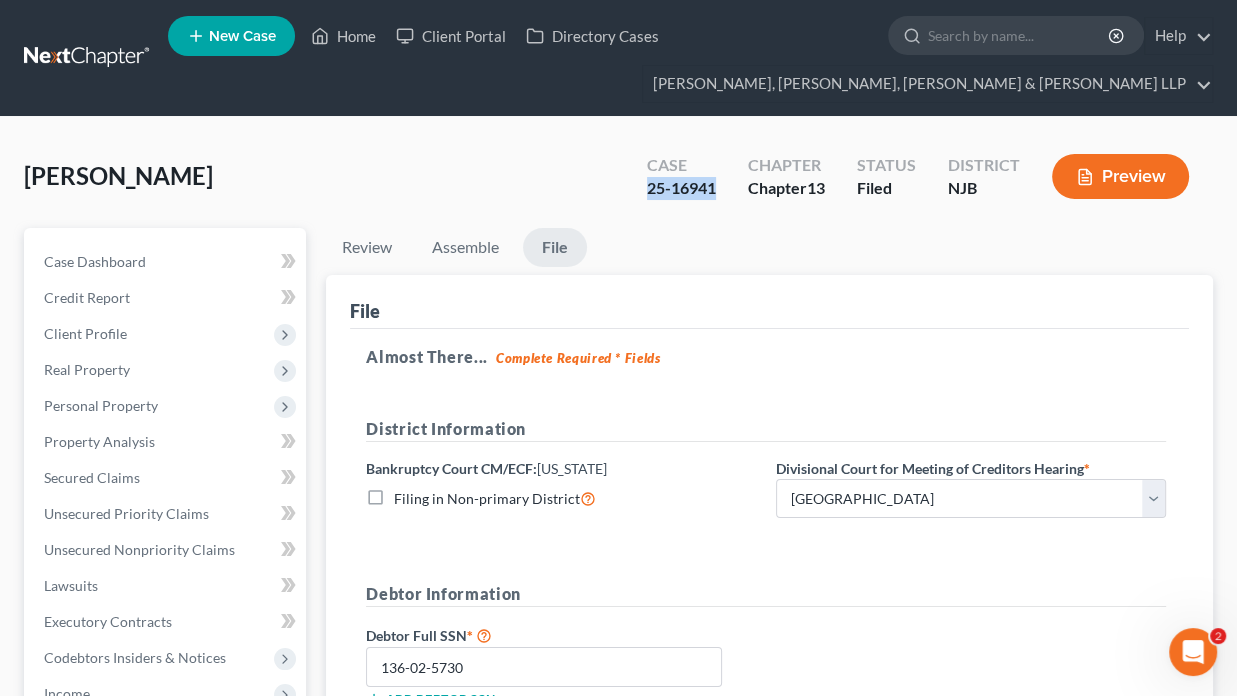drag, startPoint x: 717, startPoint y: 187, endPoint x: 680, endPoint y: 196, distance: 38.078865 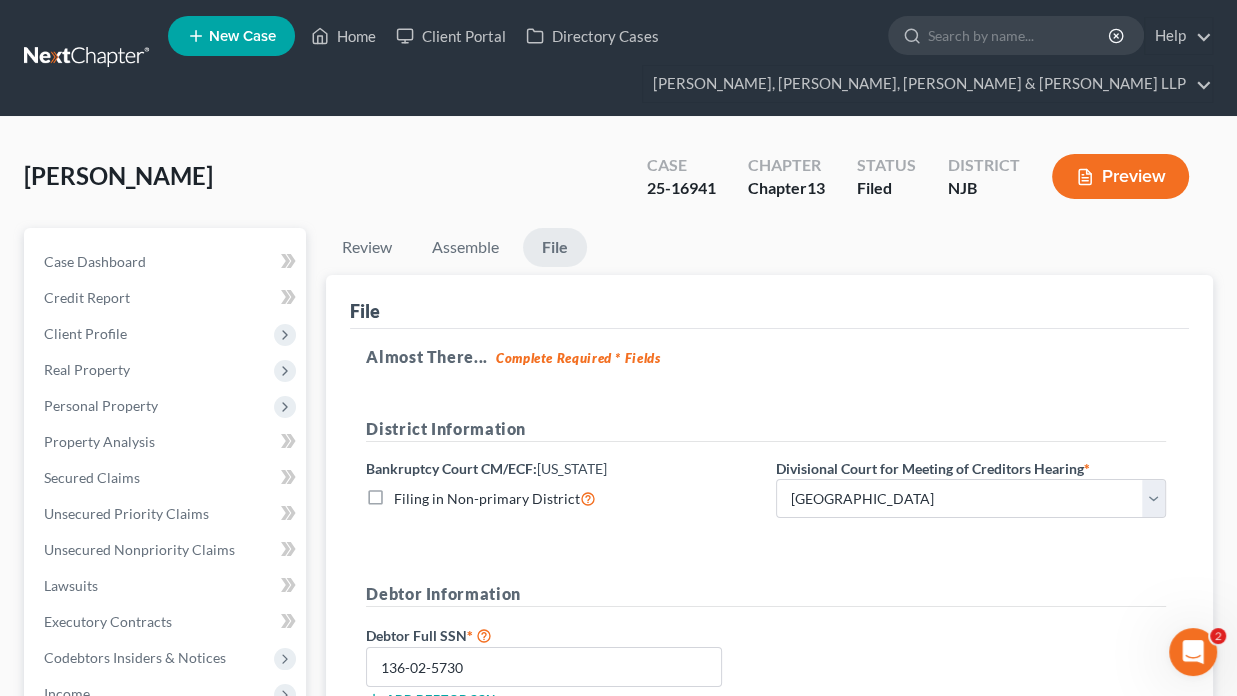 click on "Case 25-16941" at bounding box center (681, 178) 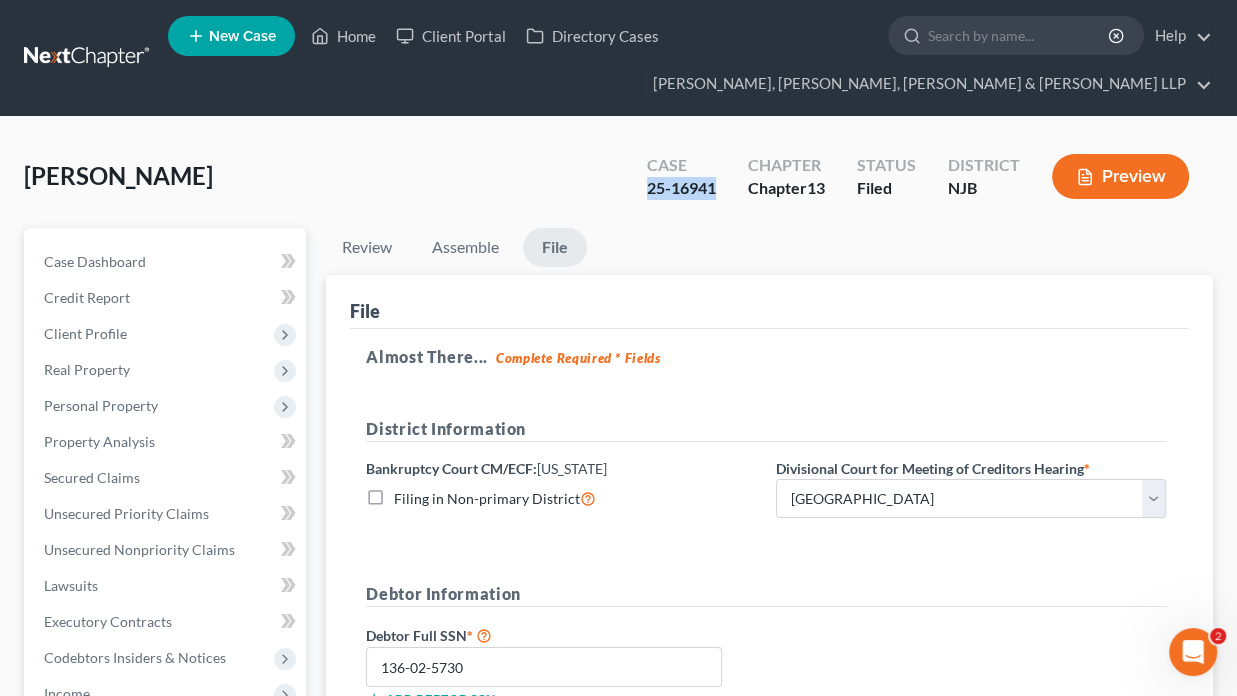 drag, startPoint x: 636, startPoint y: 190, endPoint x: 712, endPoint y: 190, distance: 76 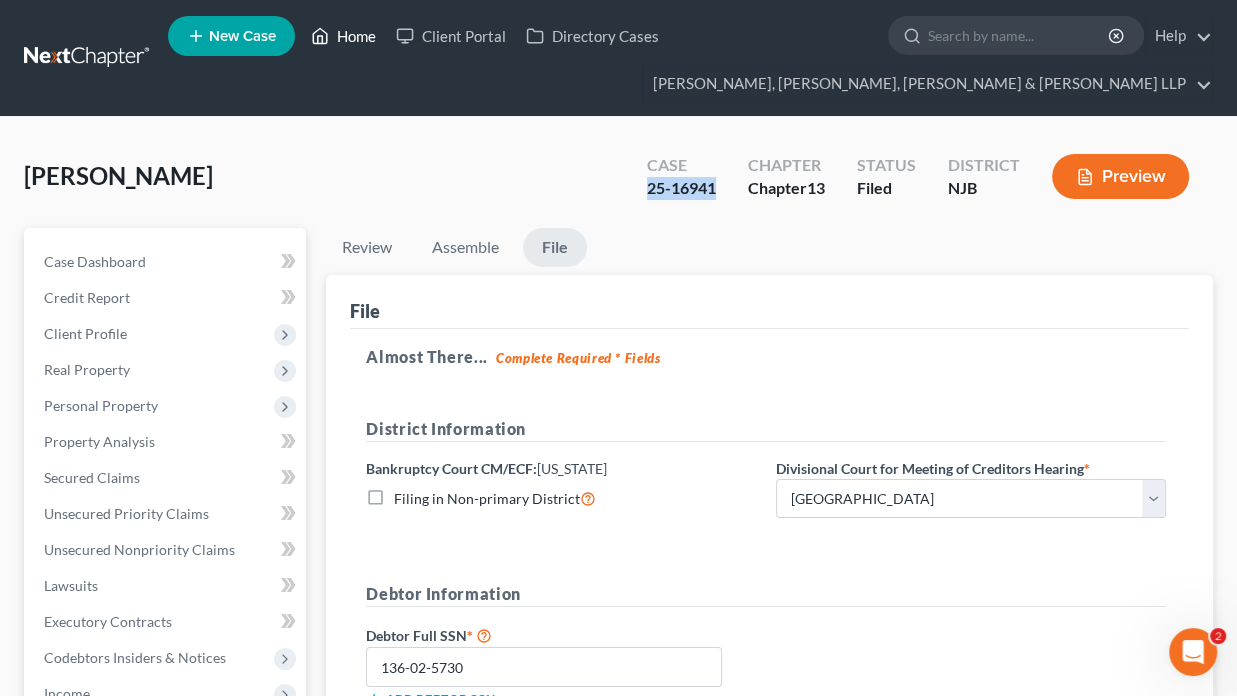 click on "Home" at bounding box center (343, 36) 